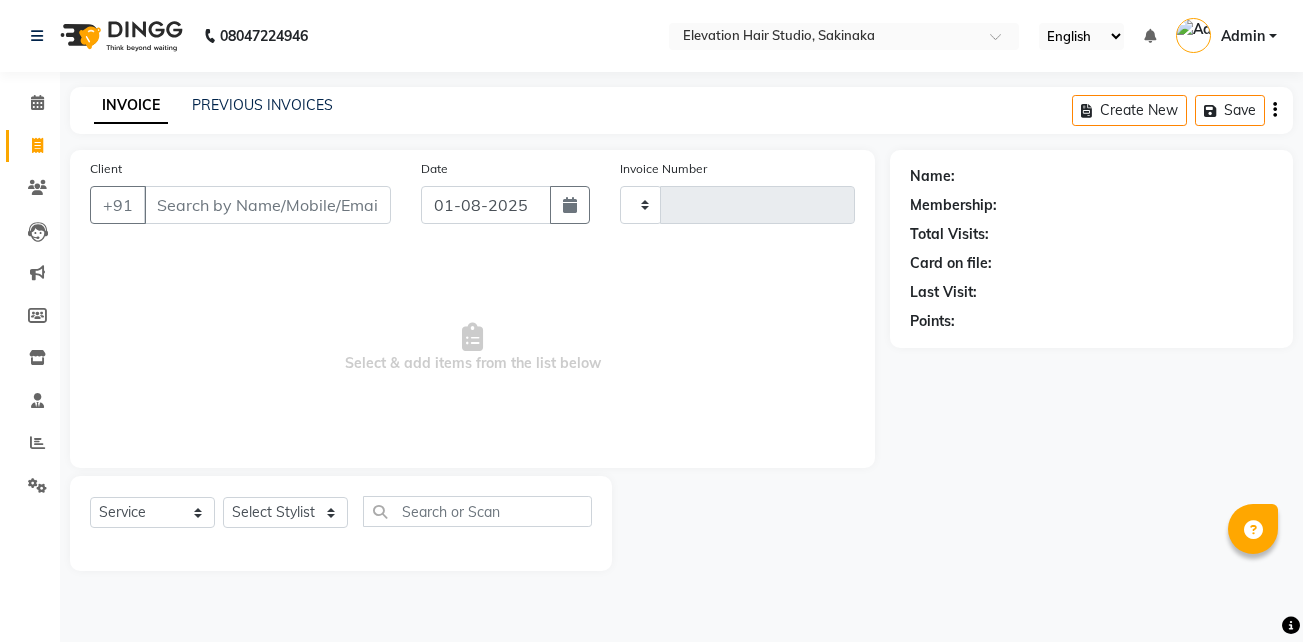 select on "service" 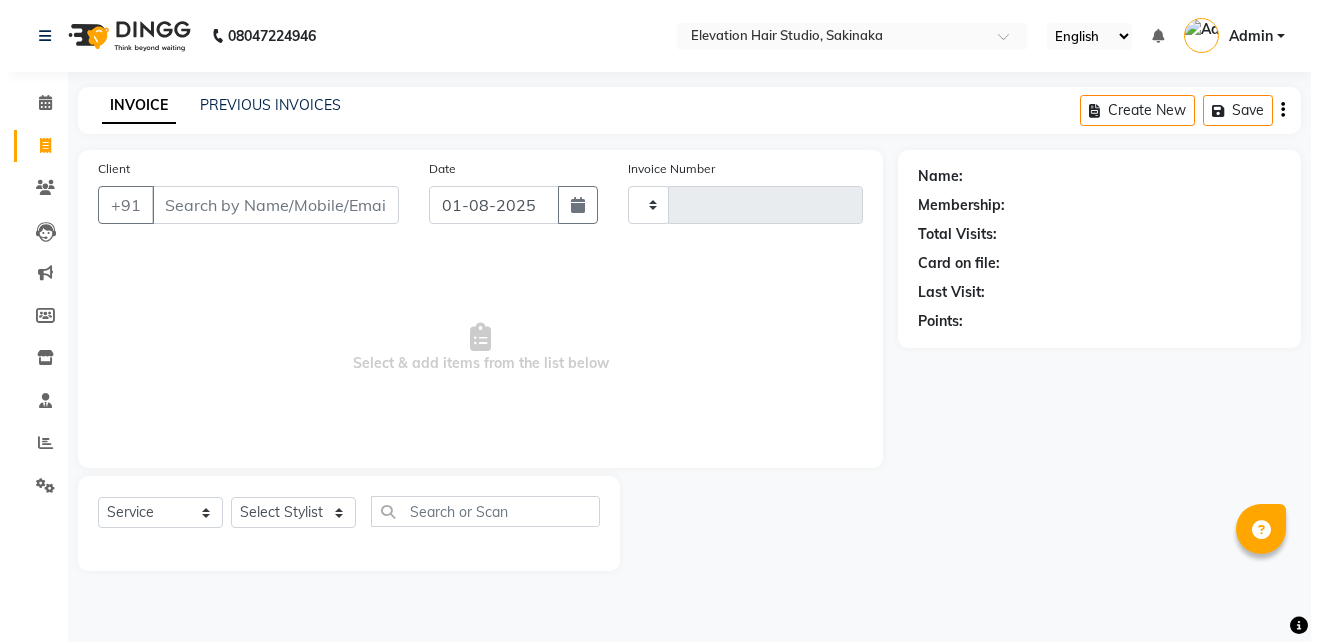 scroll, scrollTop: 0, scrollLeft: 0, axis: both 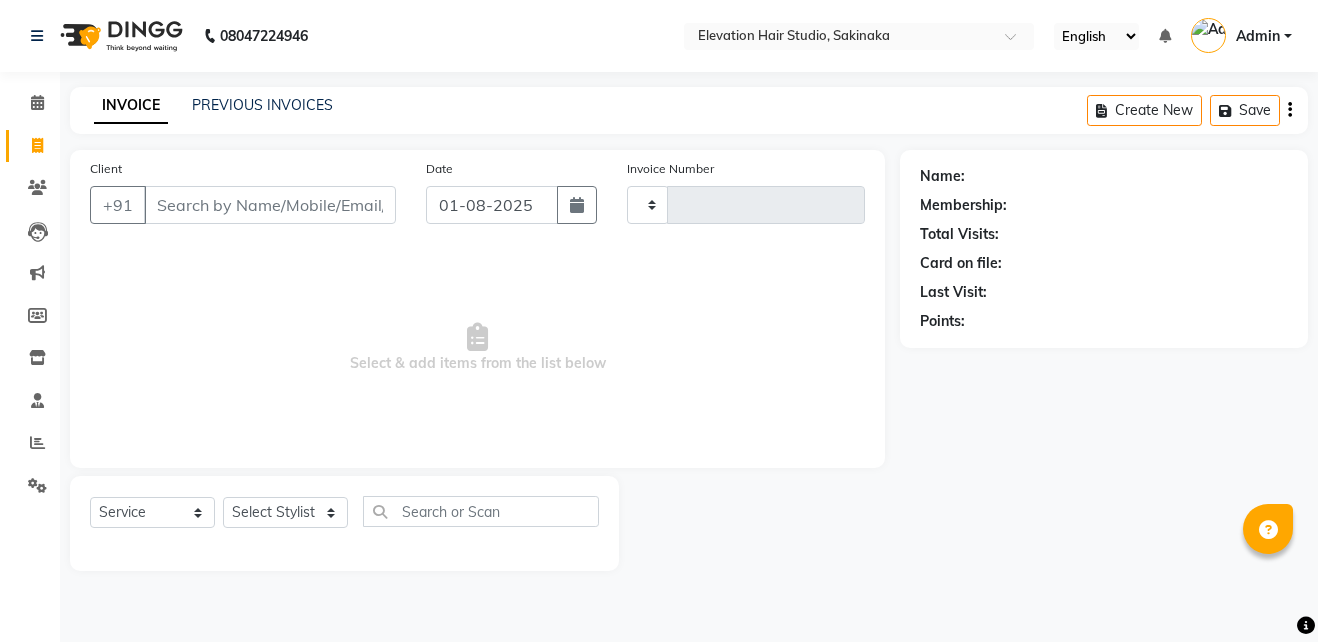 type on "1278" 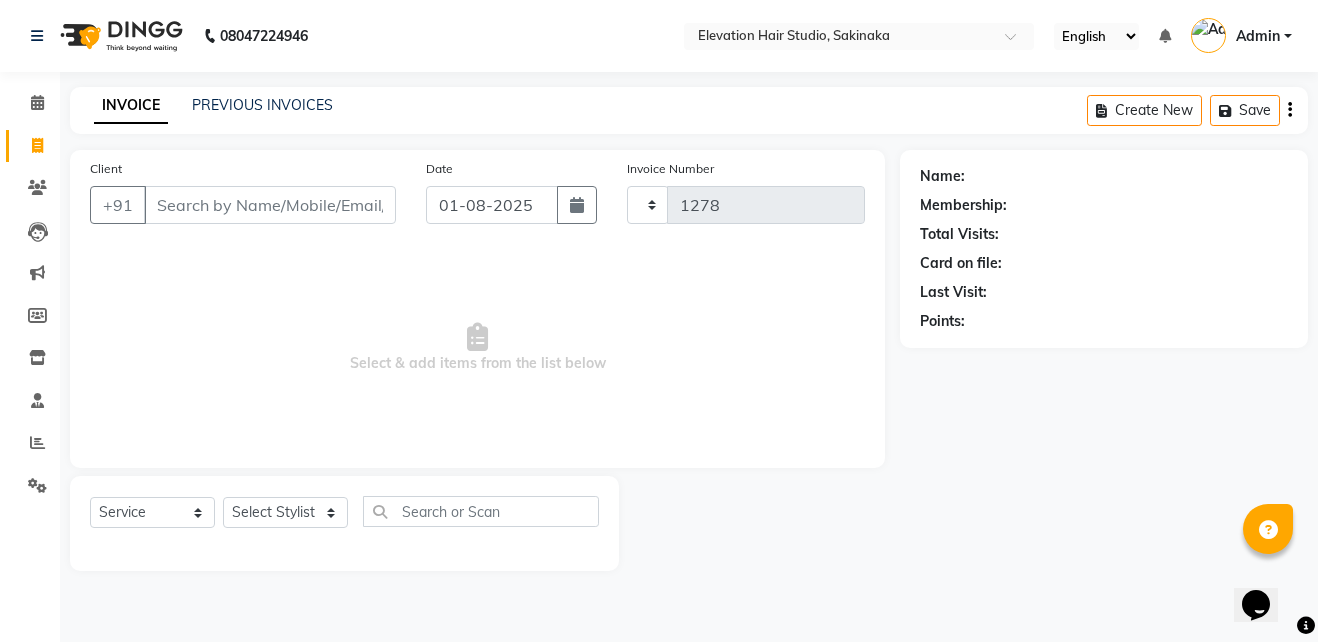 select on "4949" 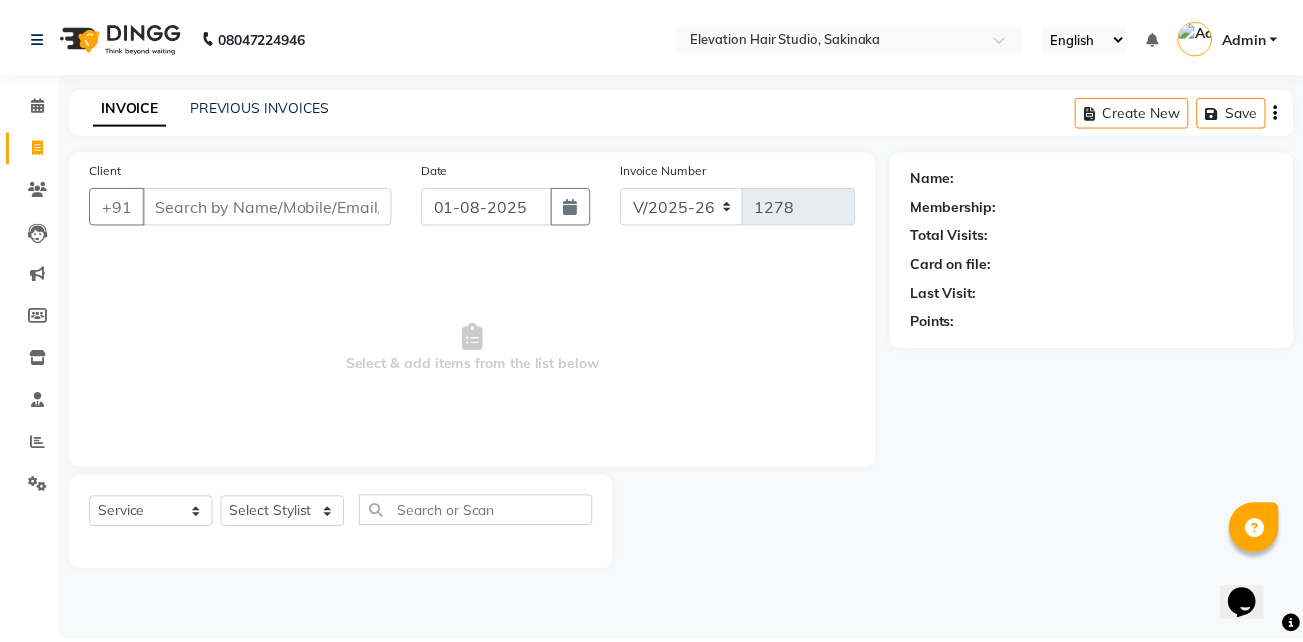 scroll, scrollTop: 0, scrollLeft: 0, axis: both 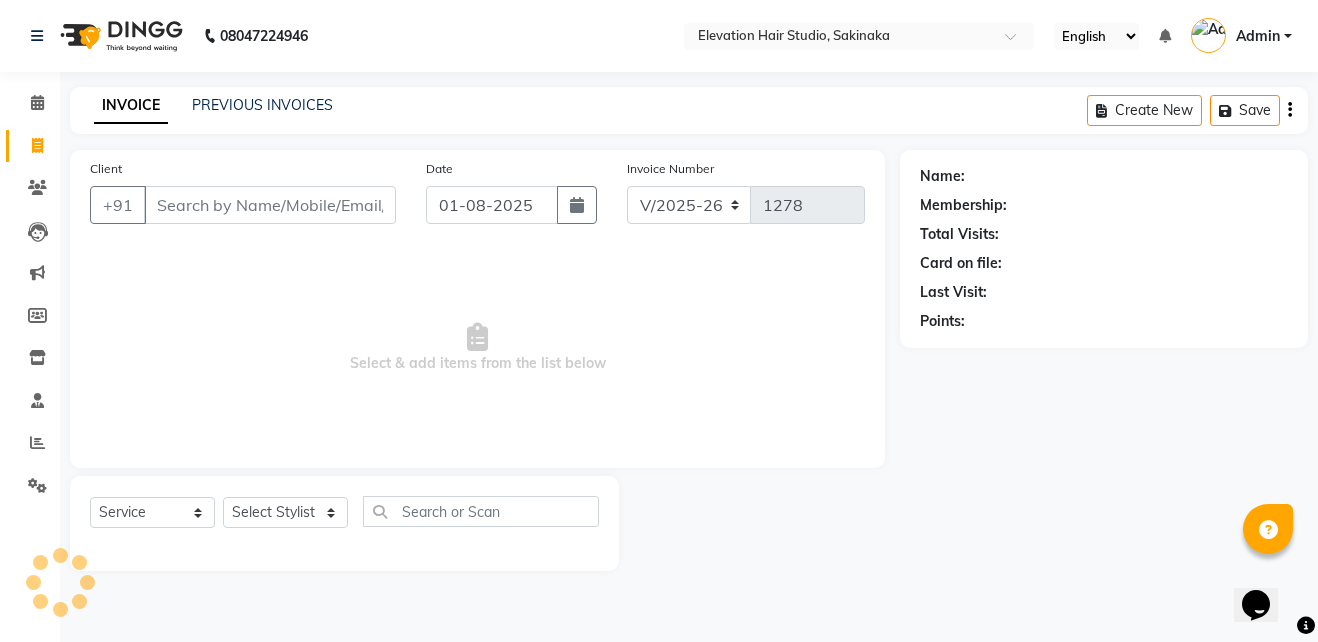 click on "Client" at bounding box center (270, 205) 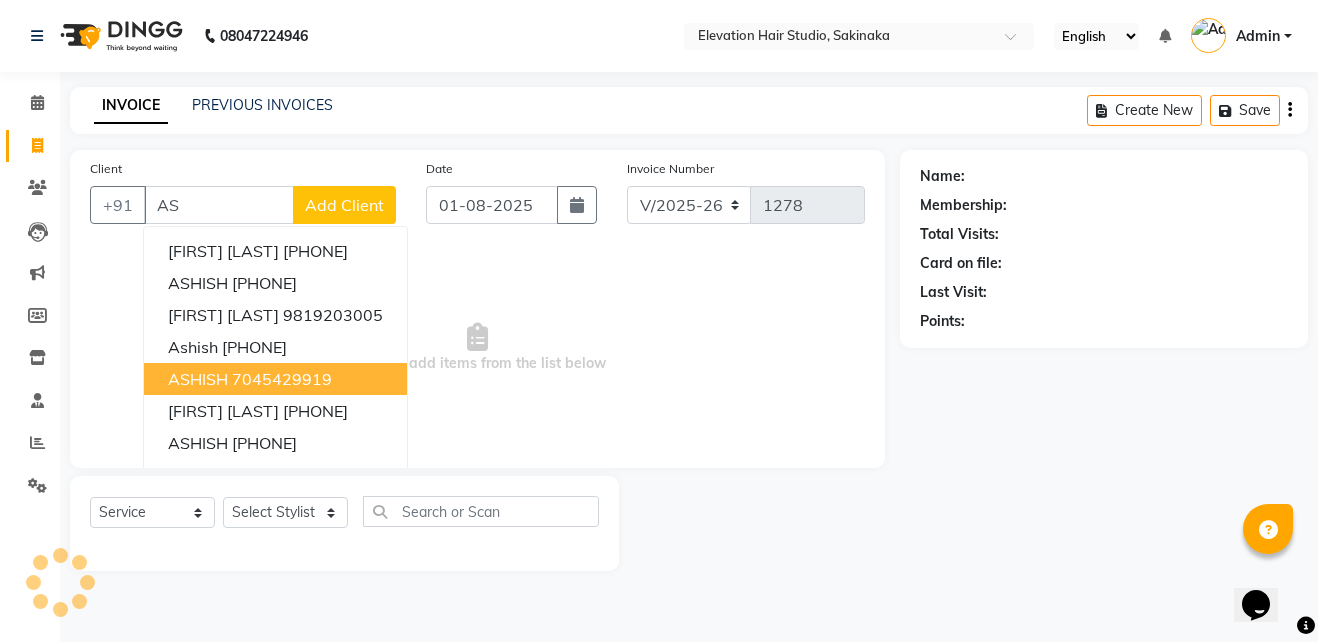 type on "A" 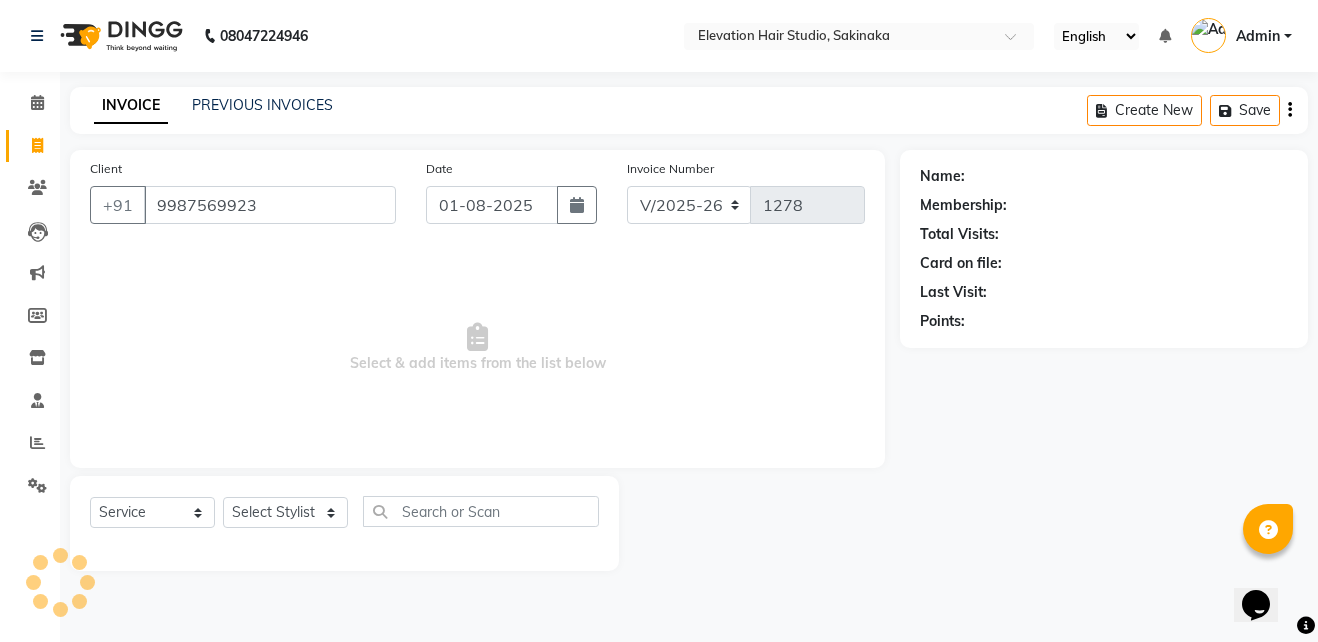 type on "9987569923" 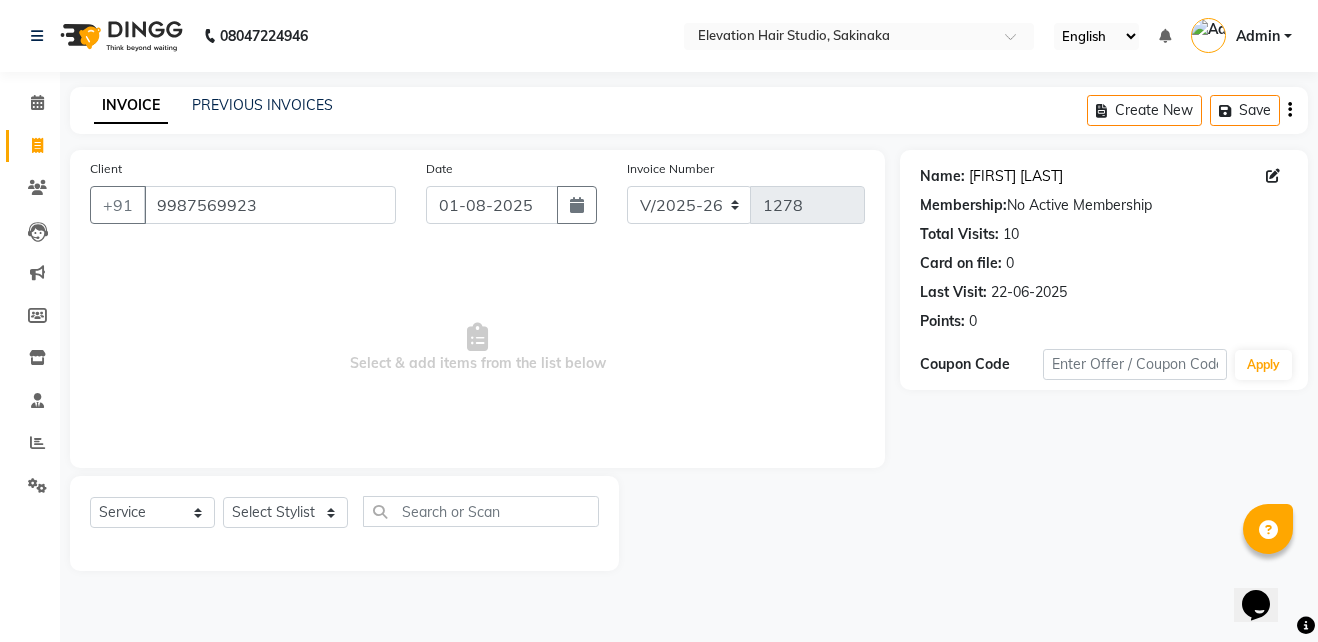 click on "Ashish Bengali" 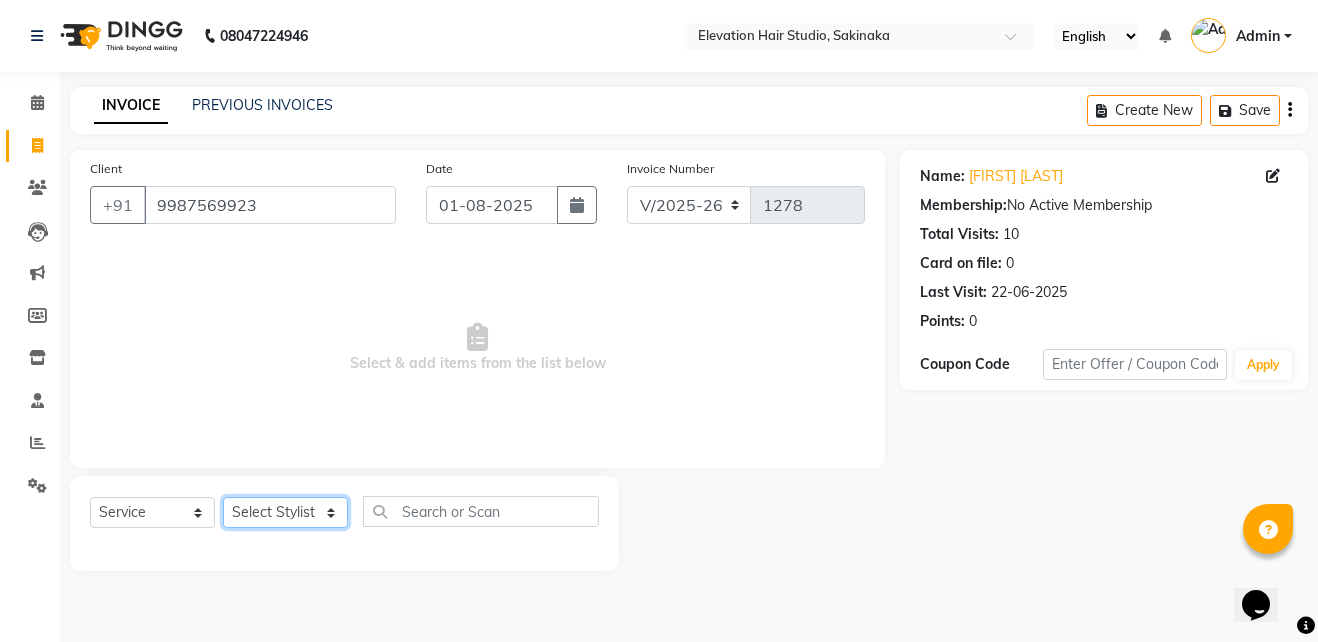 click on "Select Stylist Admin (EHS Thane) [FIRST] [FIRST] [FIRST] [FIRST] [FIRST] [FIRST] [FIRST] [FIRST] [FIRST] [FIRST] [FIRST]" 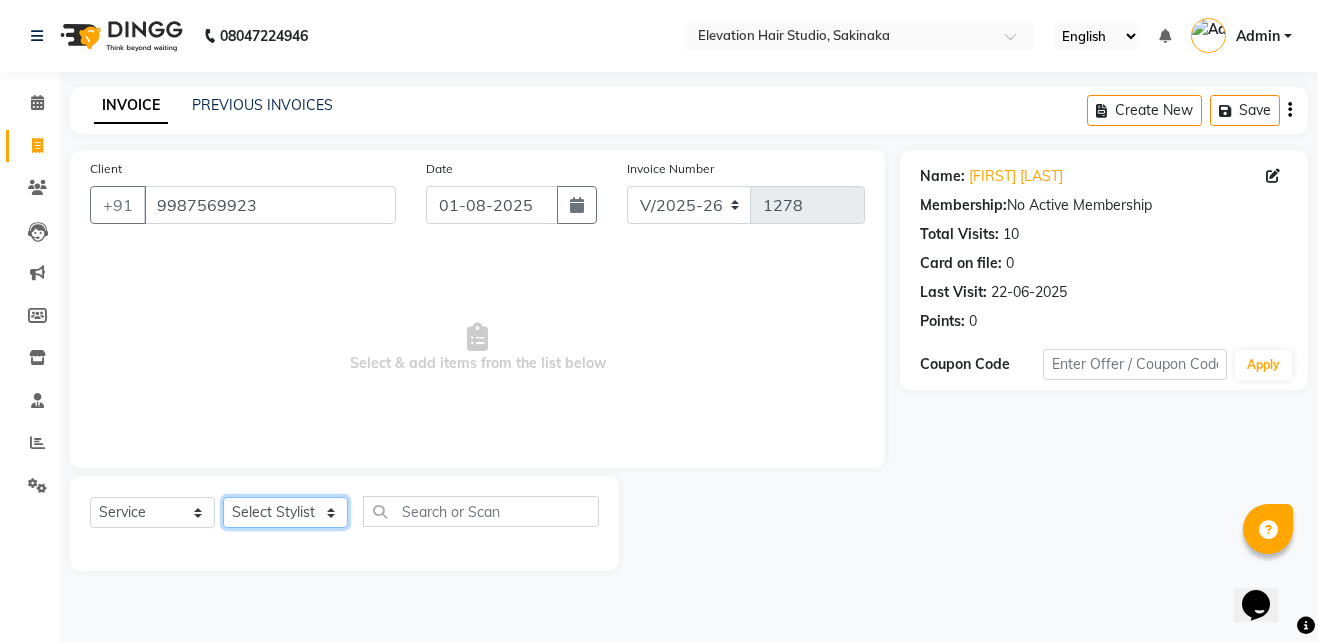 drag, startPoint x: 278, startPoint y: 513, endPoint x: 298, endPoint y: 517, distance: 20.396078 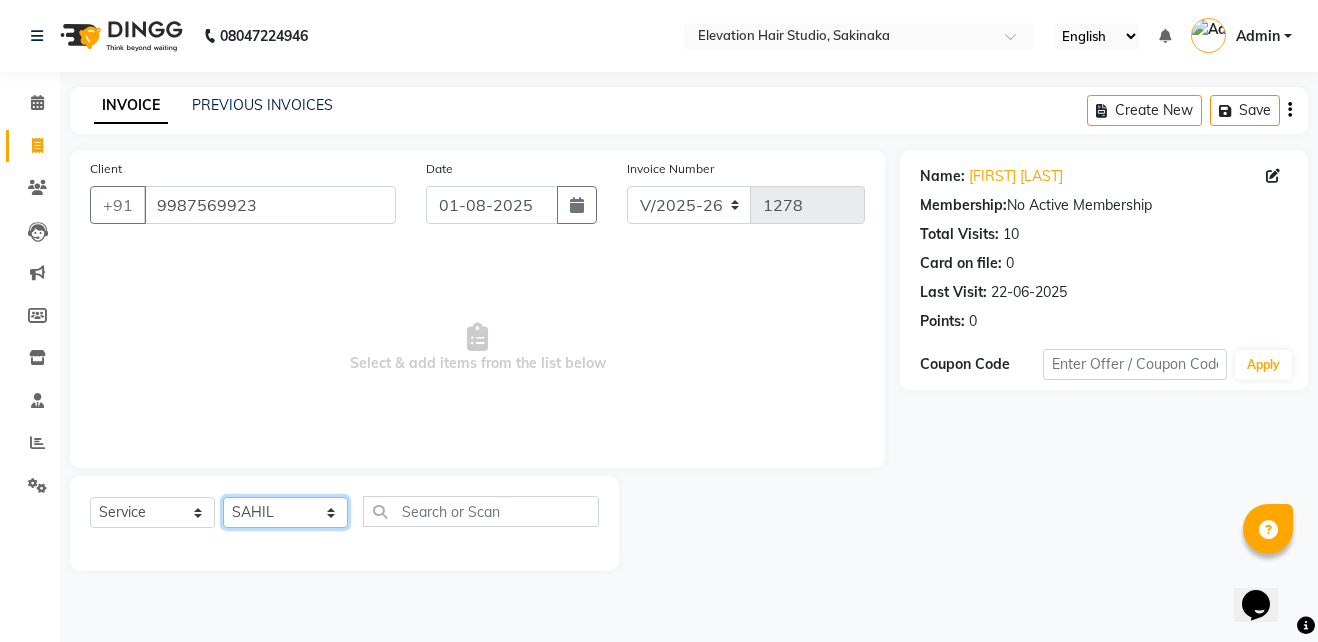 click on "Select Stylist Admin (EHS Thane) ANEES  DILIP KAPIL  PRIYA RUPESH SAHIL  Sarfaraz SHAHEENA SHAIKH  ZEESHAN" 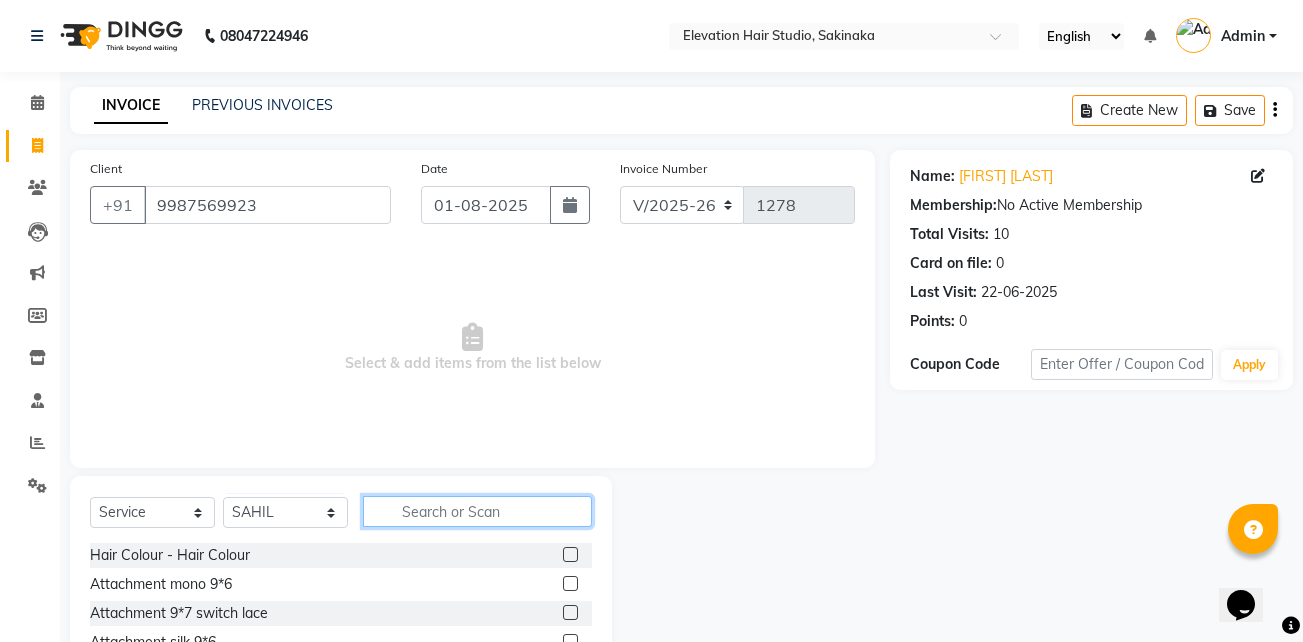 click 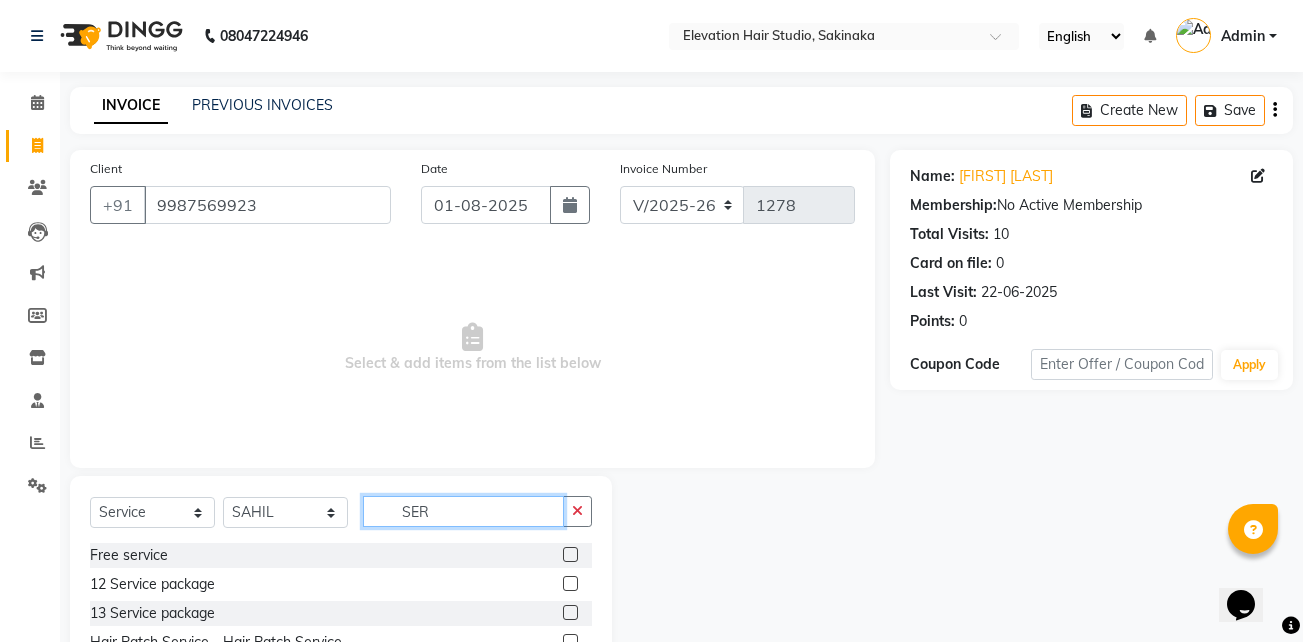 scroll, scrollTop: 104, scrollLeft: 0, axis: vertical 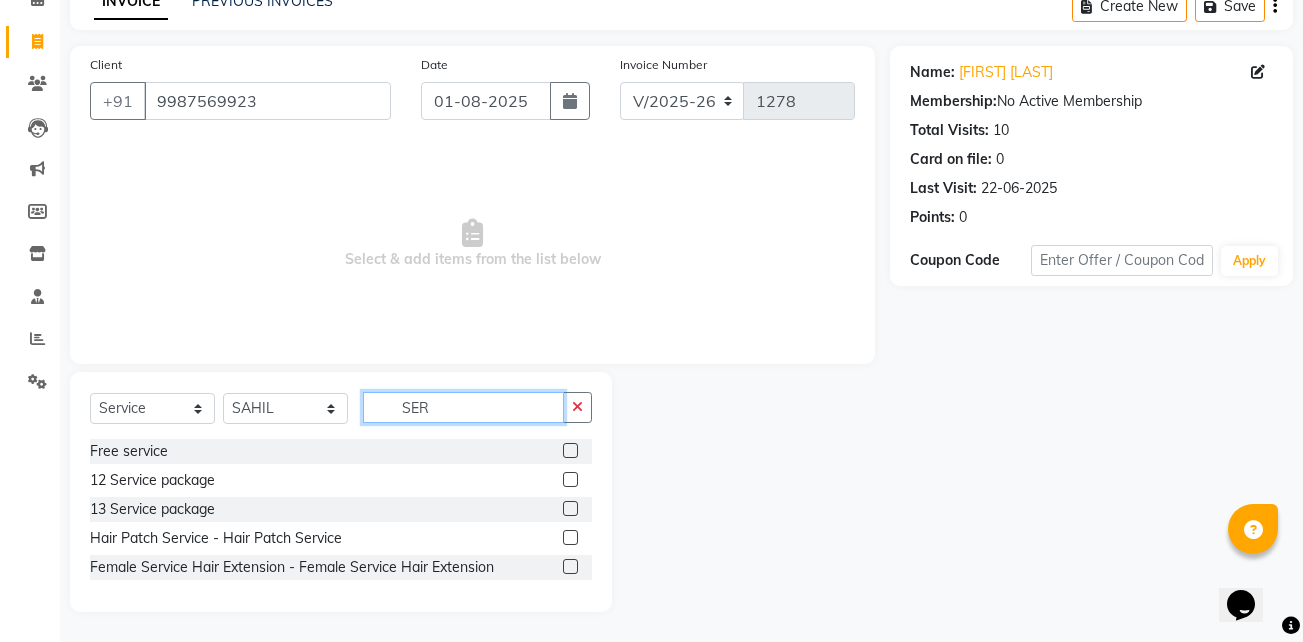 type on "SER" 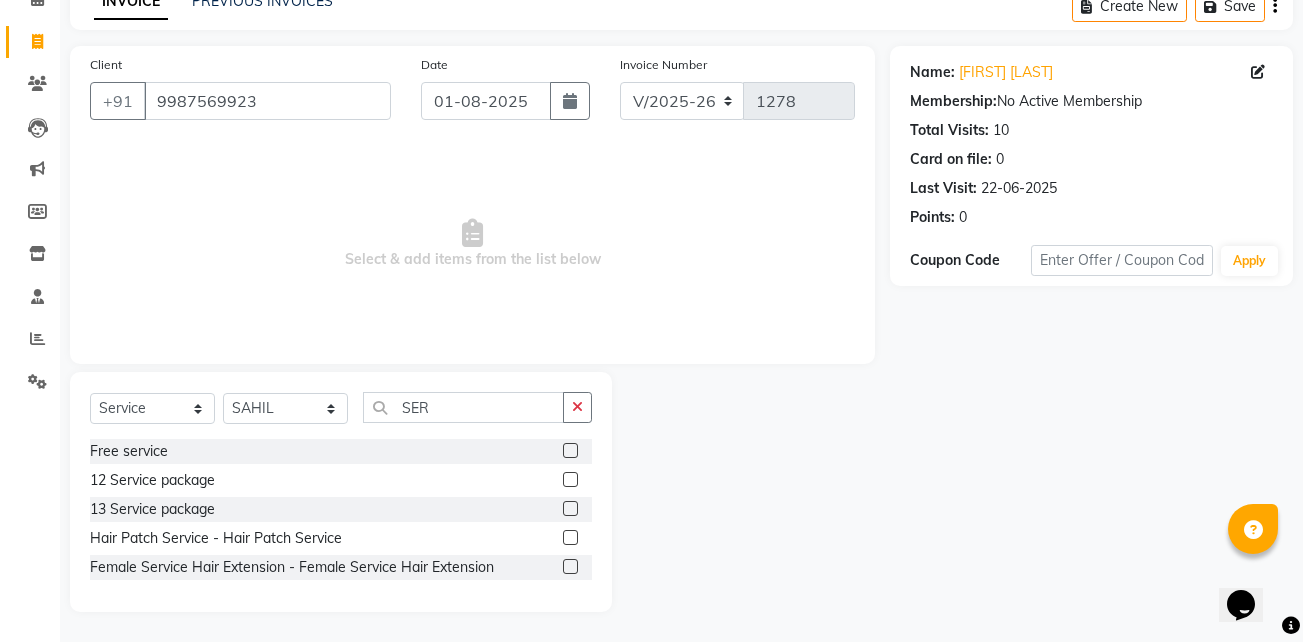 click 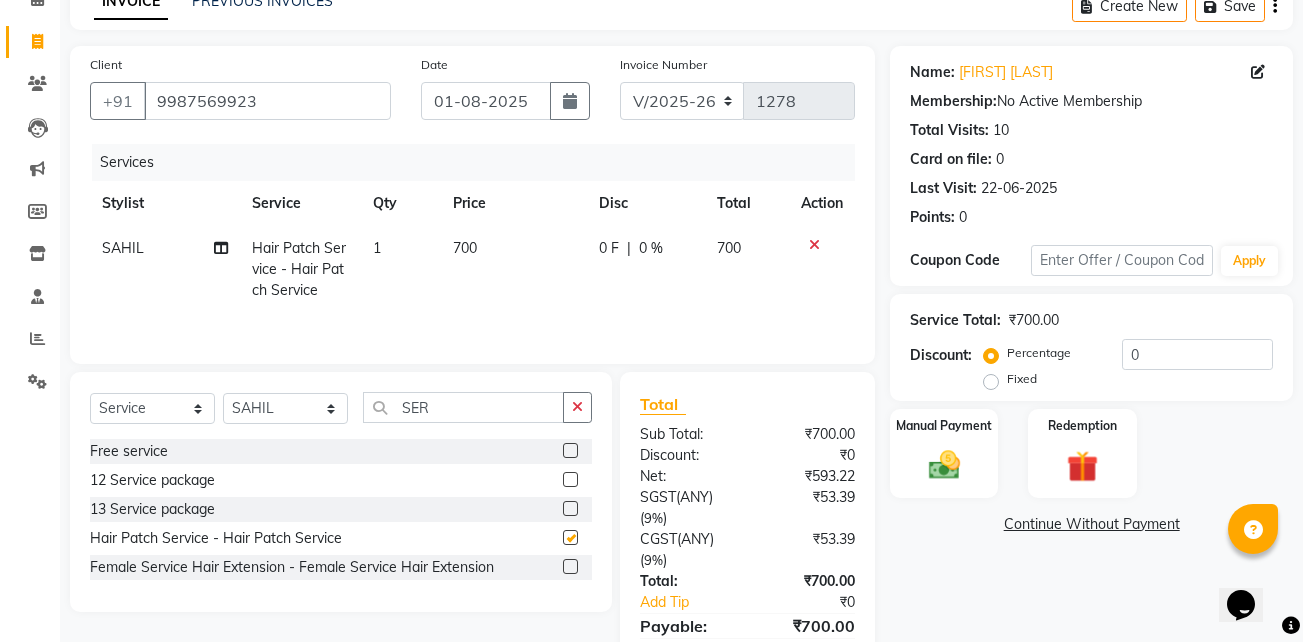checkbox on "false" 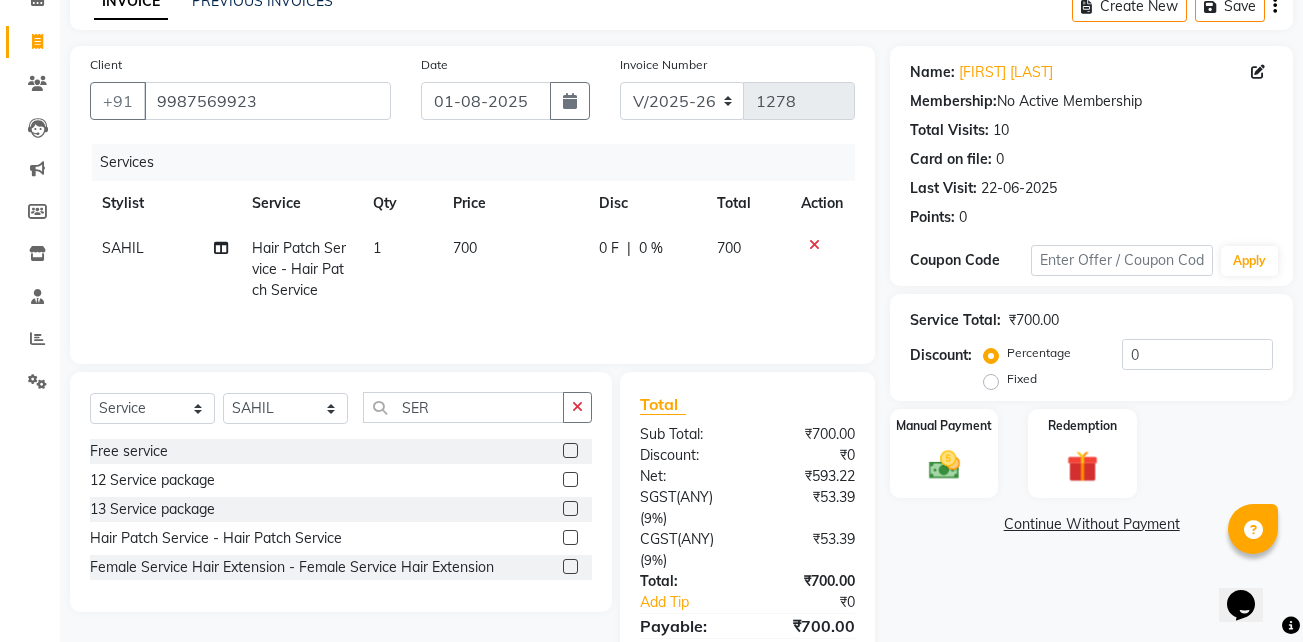click on "Manual Payment Redemption" 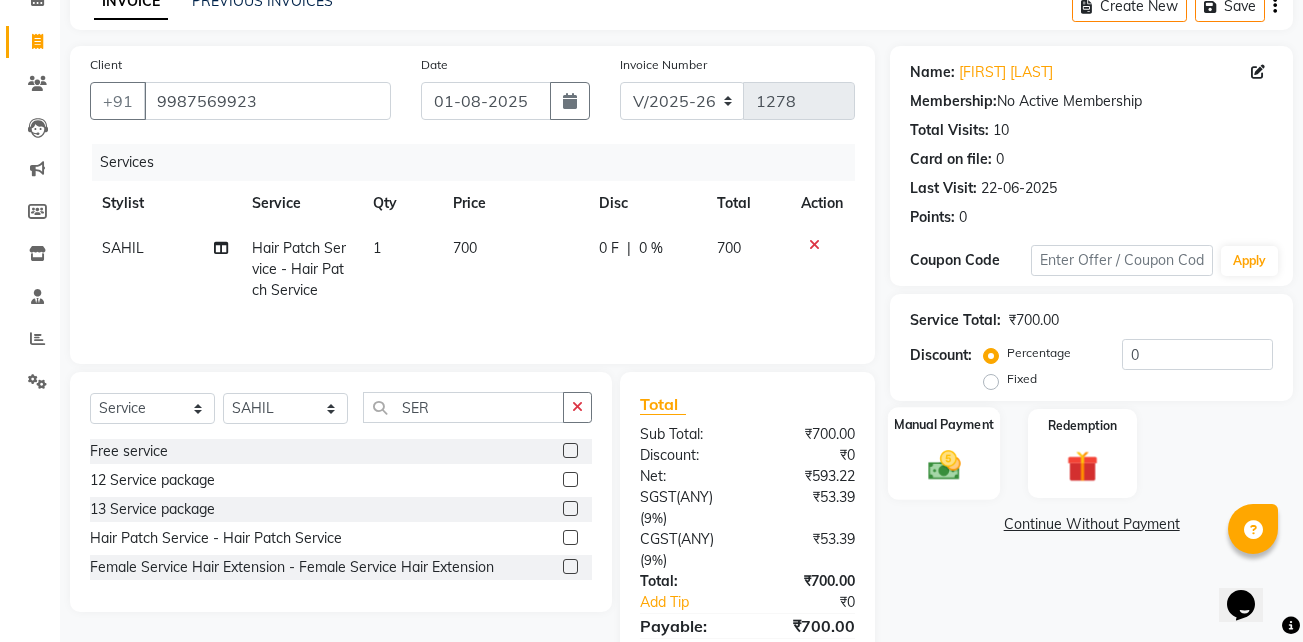 click on "Manual Payment" 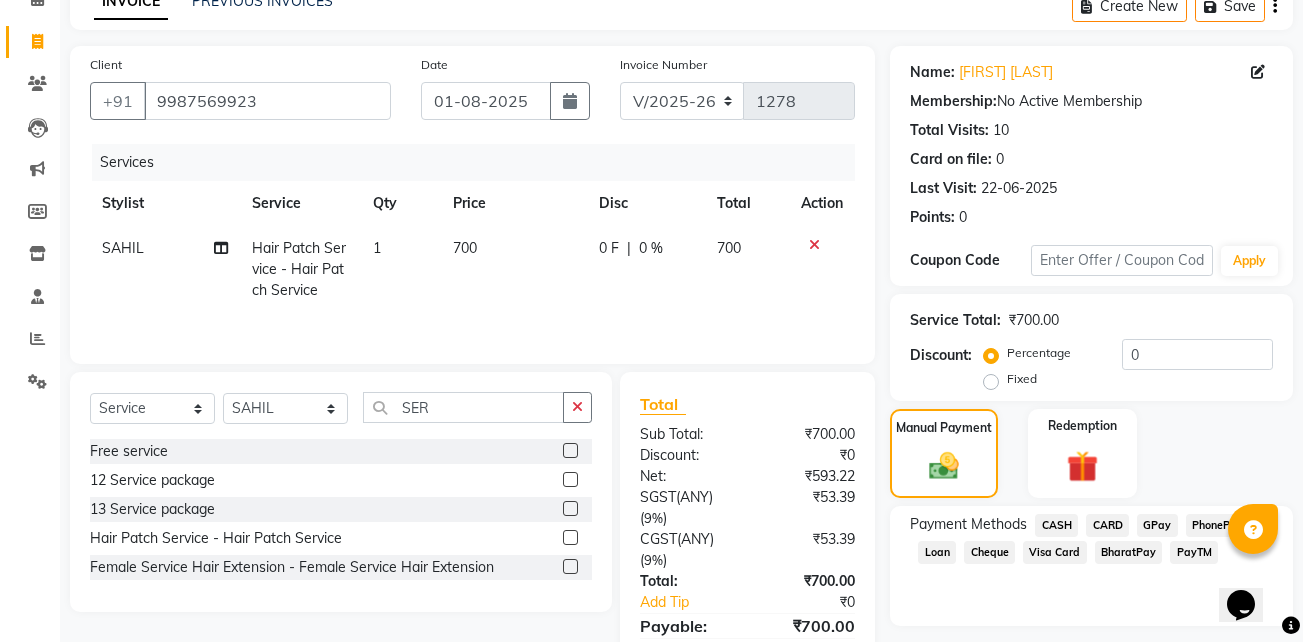 click on "GPay" 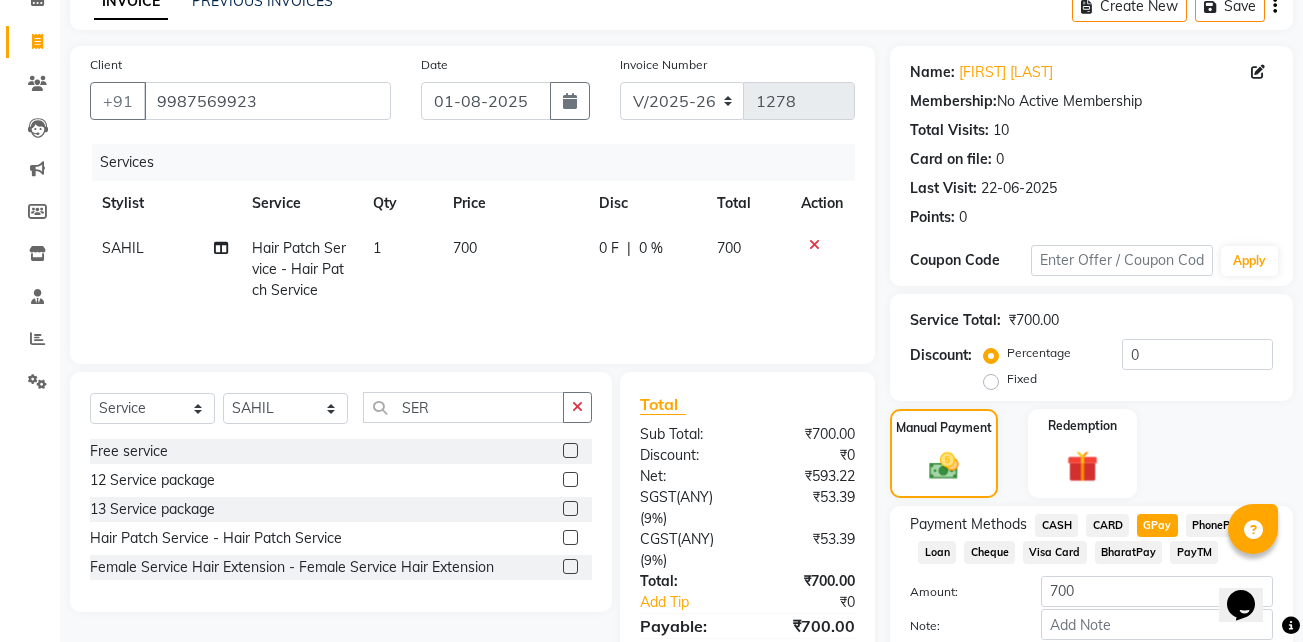 scroll, scrollTop: 215, scrollLeft: 0, axis: vertical 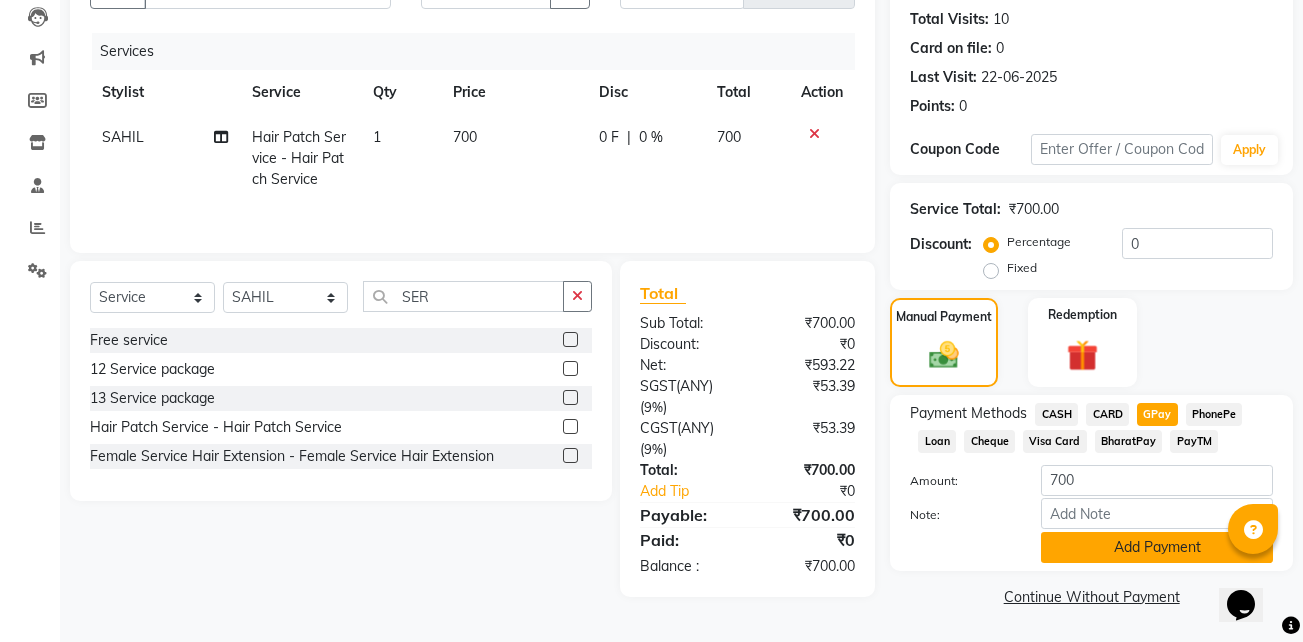 click on "Add Payment" 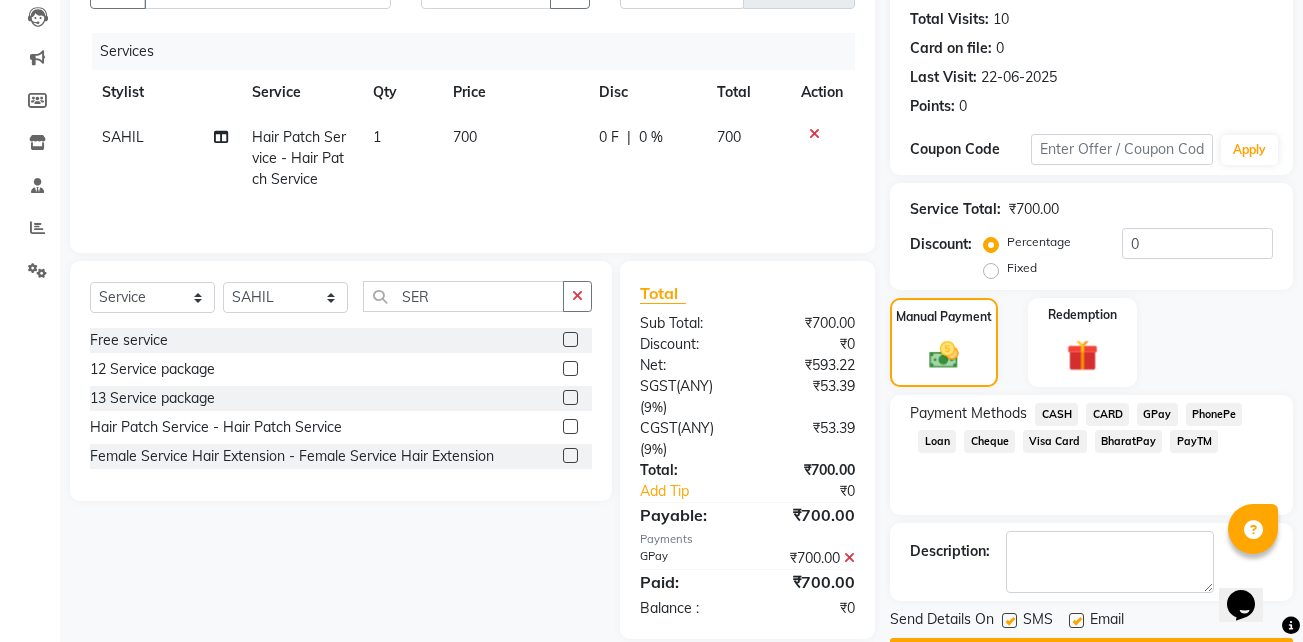 scroll, scrollTop: 272, scrollLeft: 0, axis: vertical 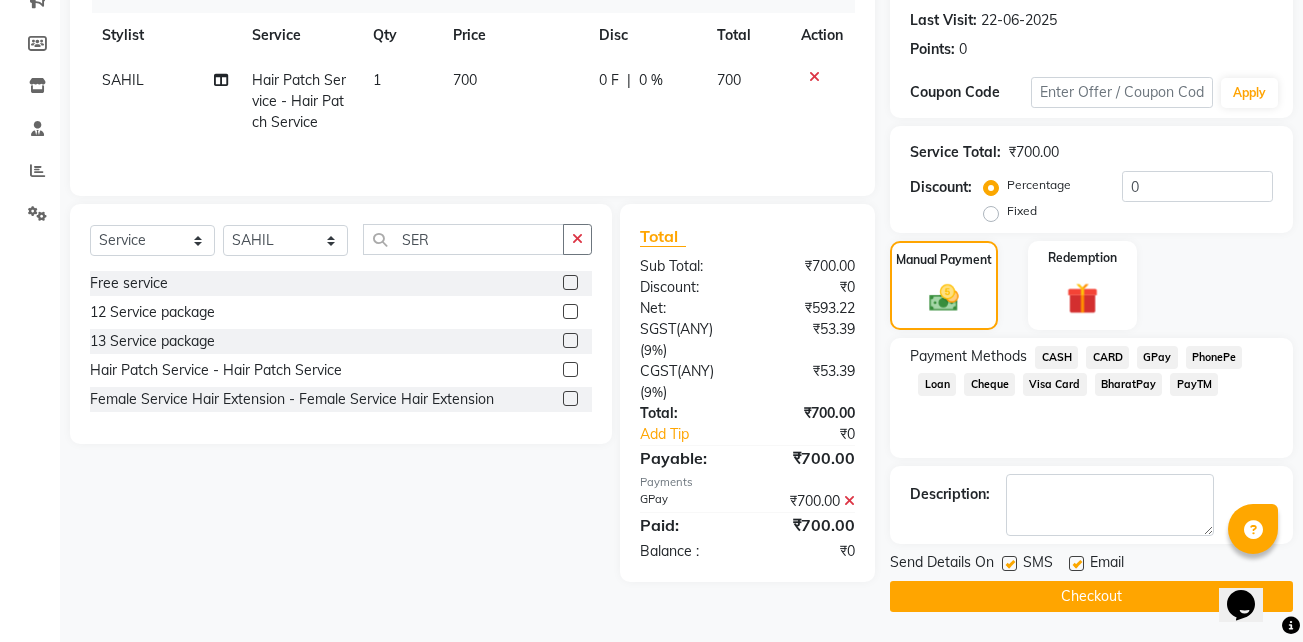 click 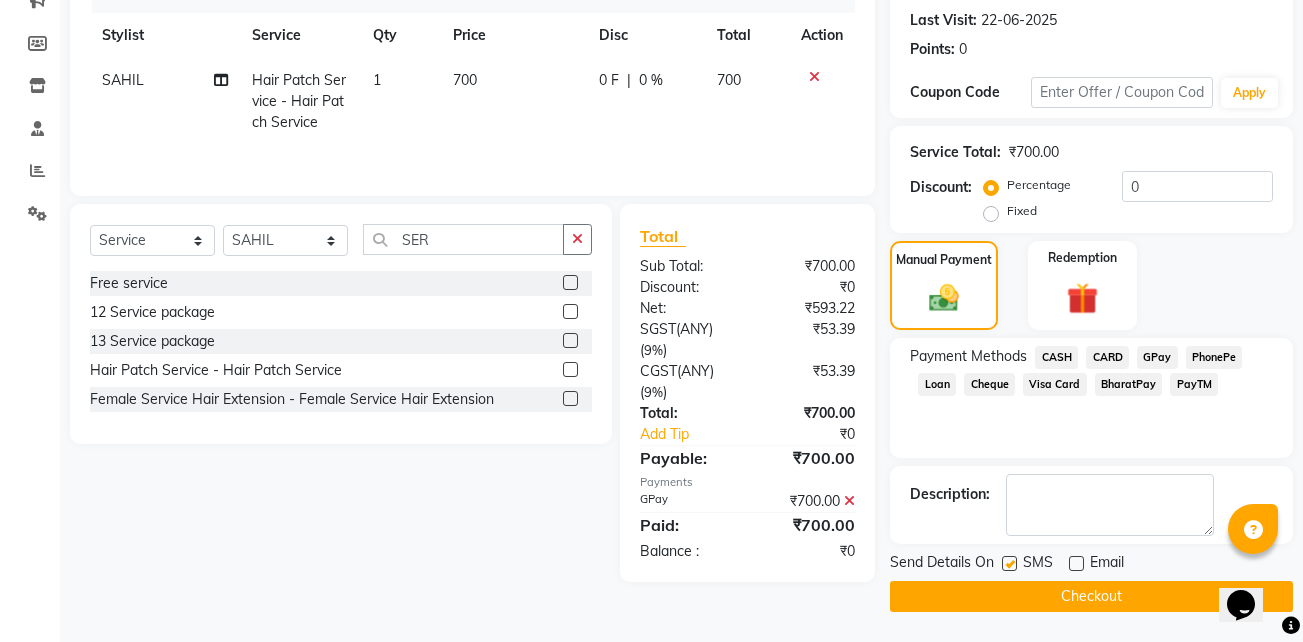 click 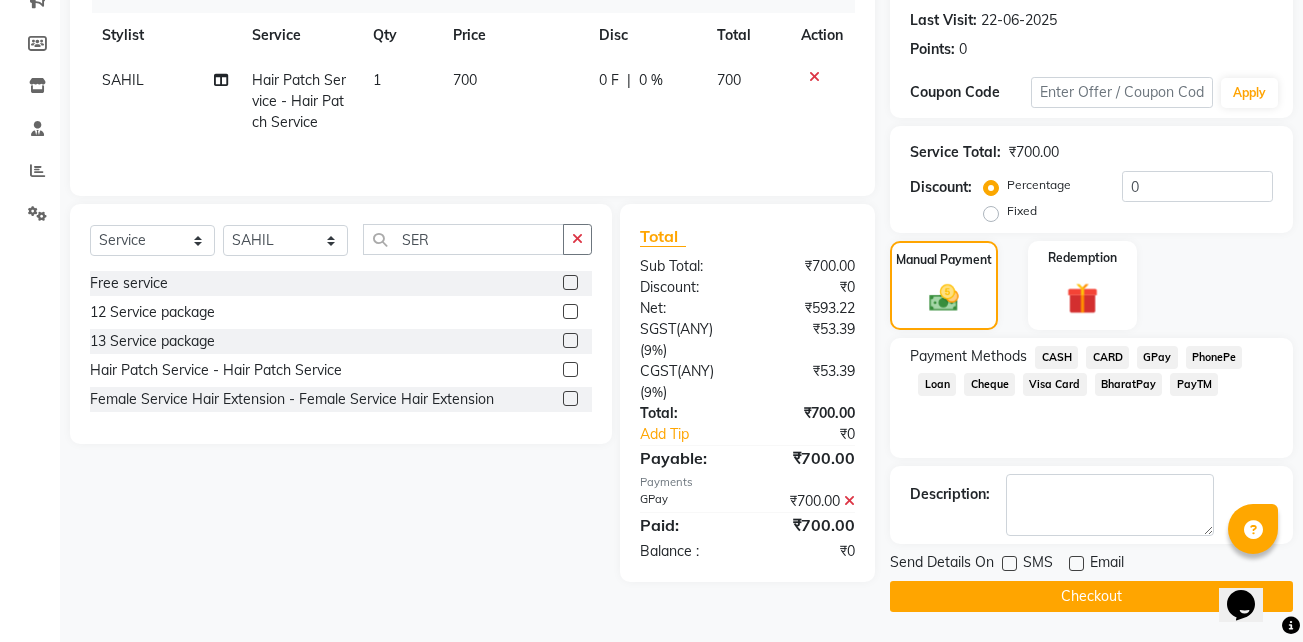 click on "Checkout" 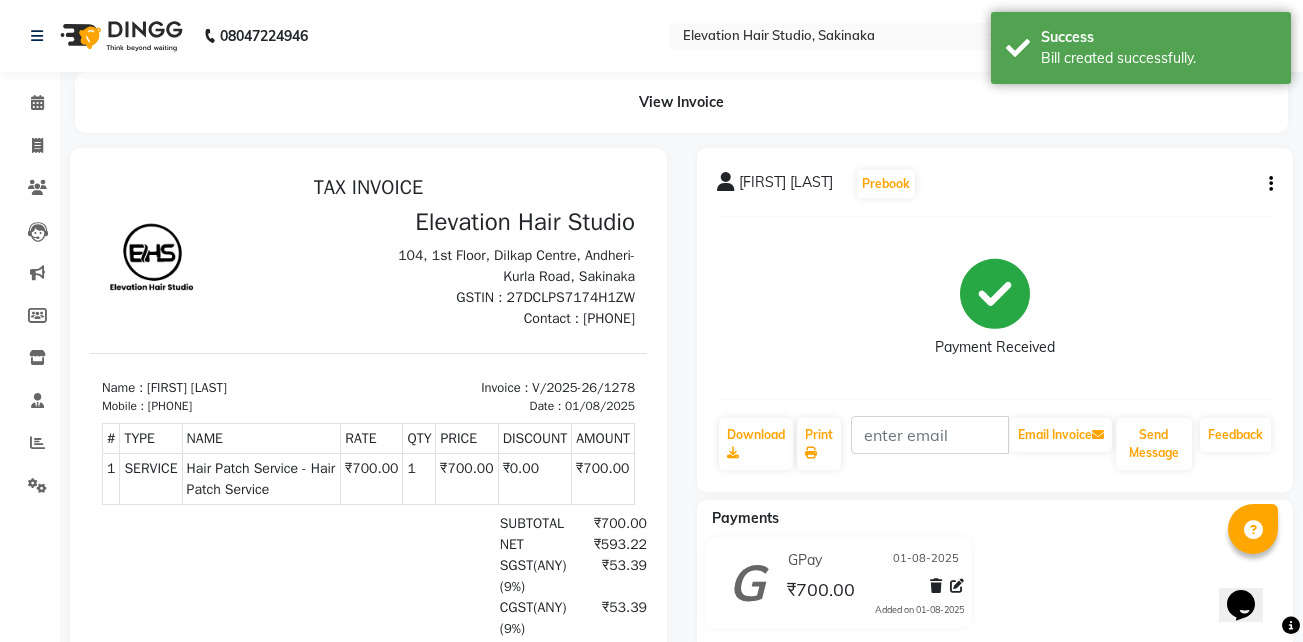 scroll, scrollTop: 0, scrollLeft: 0, axis: both 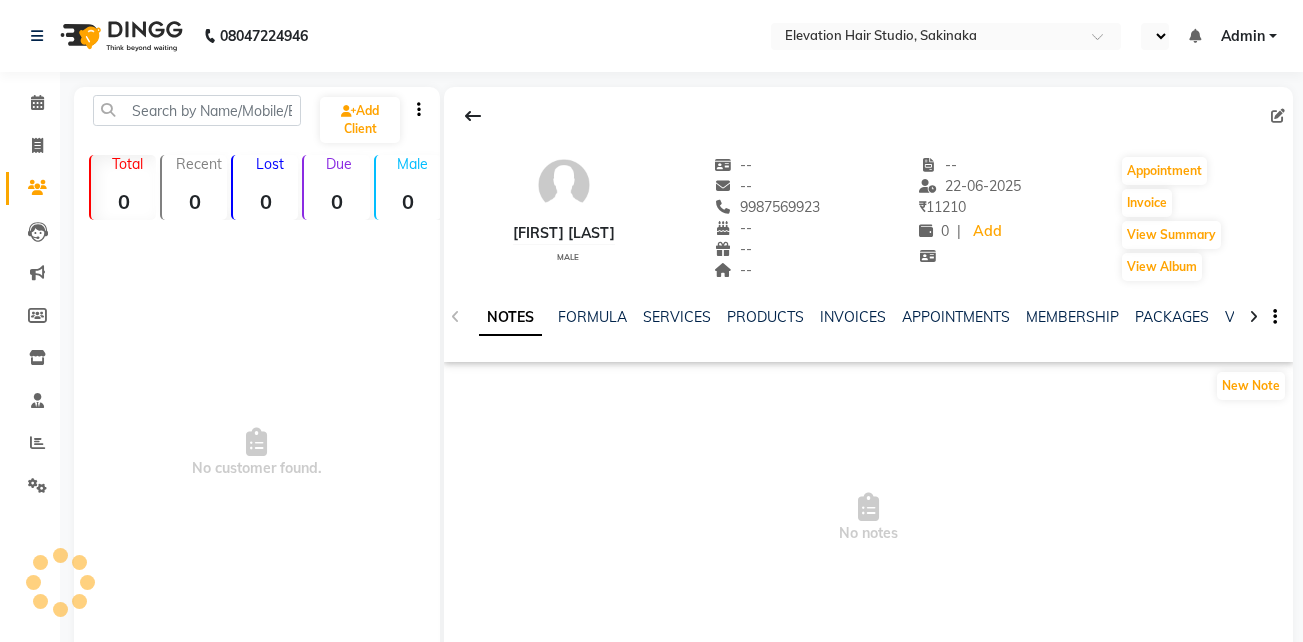 select on "en" 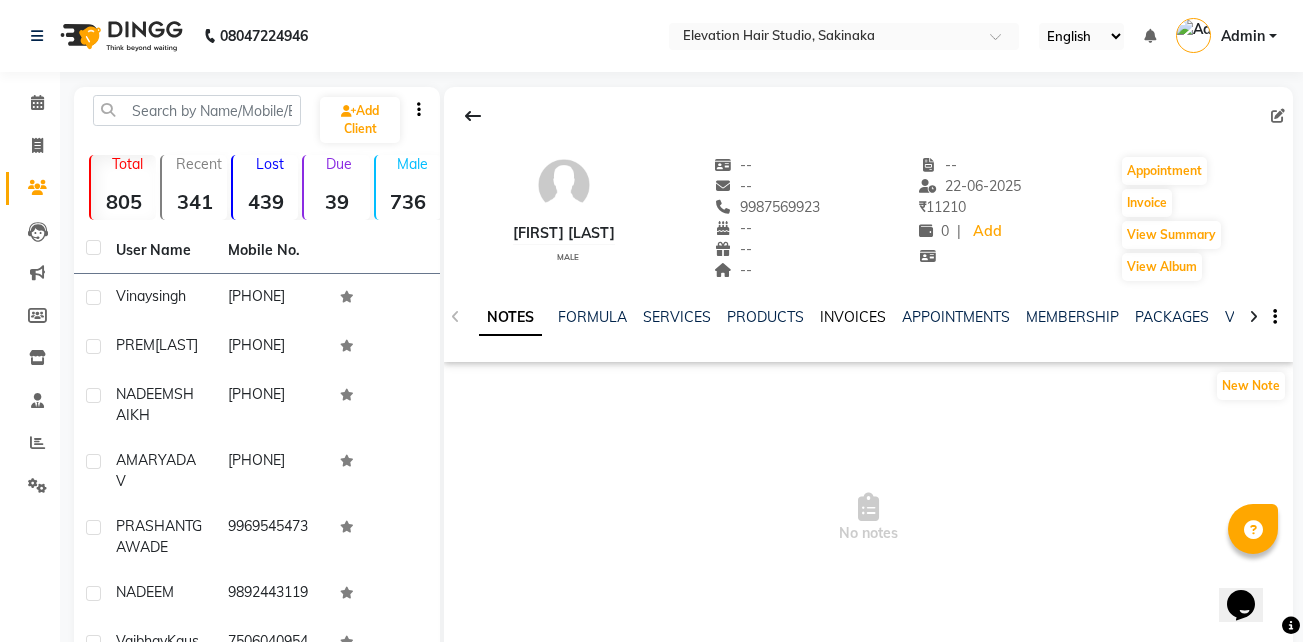 scroll, scrollTop: 0, scrollLeft: 0, axis: both 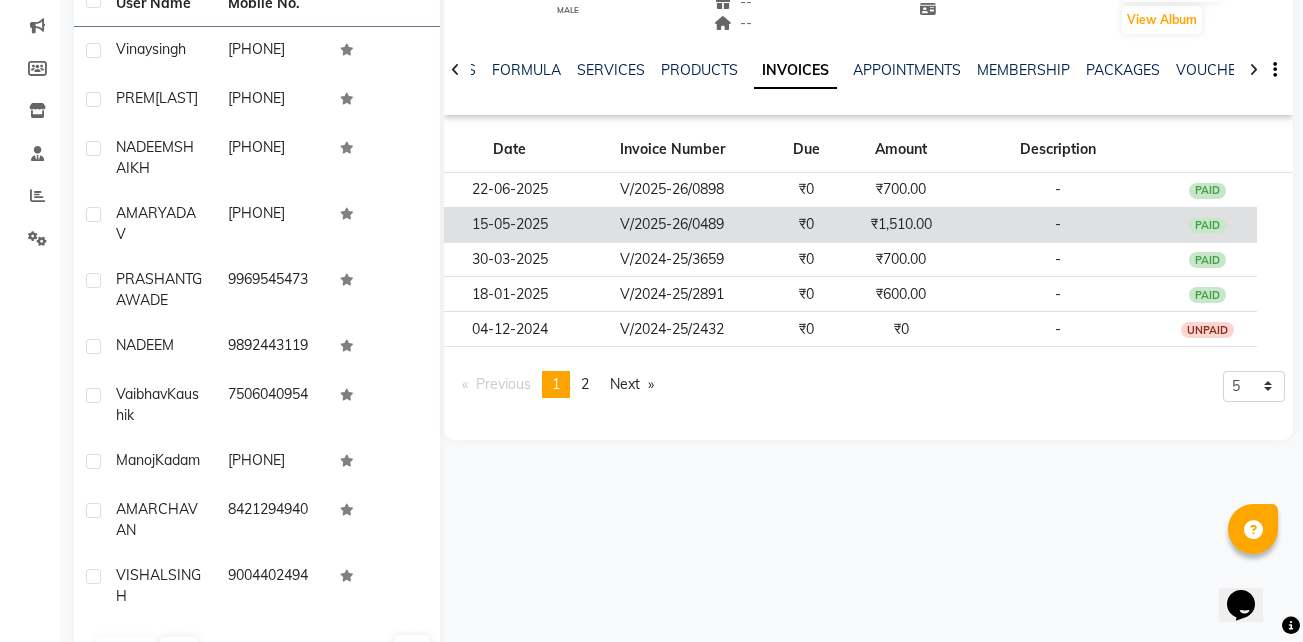 click on "V/2025-26/0489" 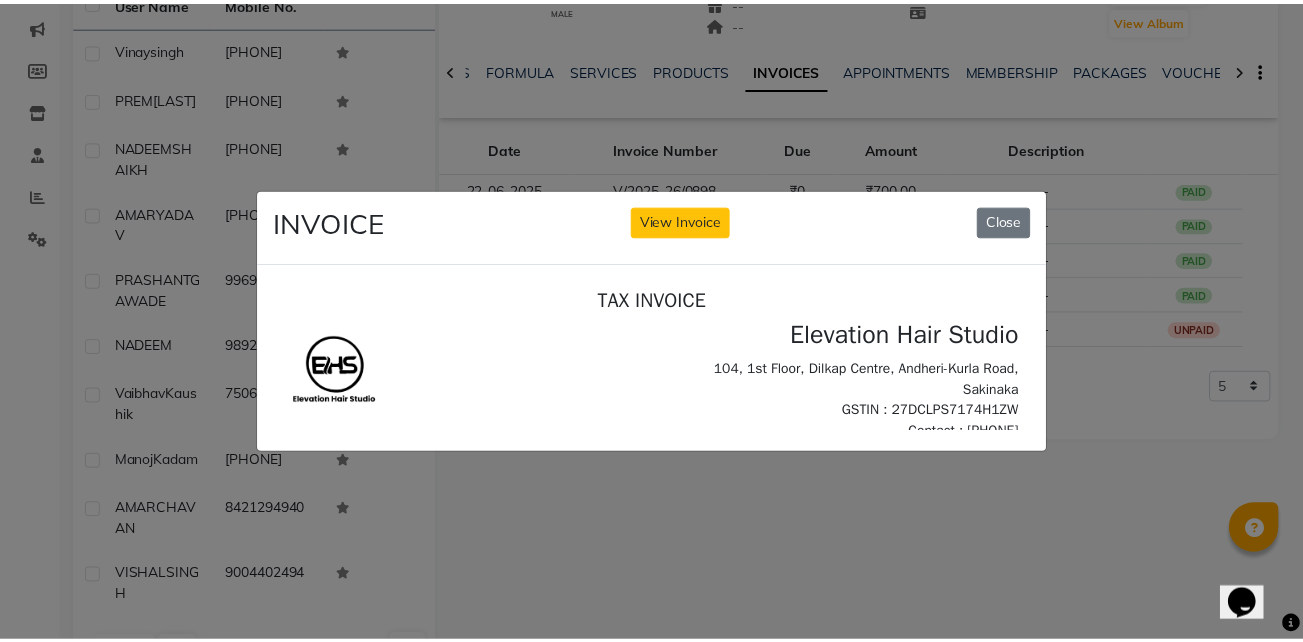 scroll, scrollTop: 0, scrollLeft: 0, axis: both 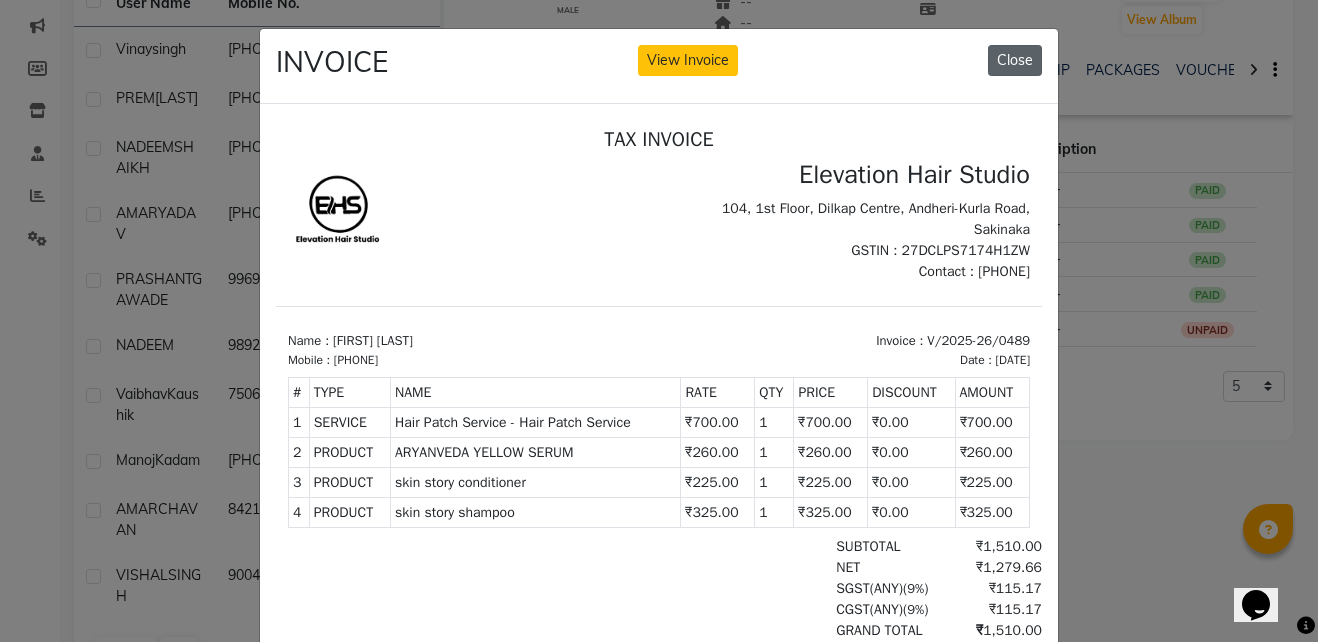 click on "Close" 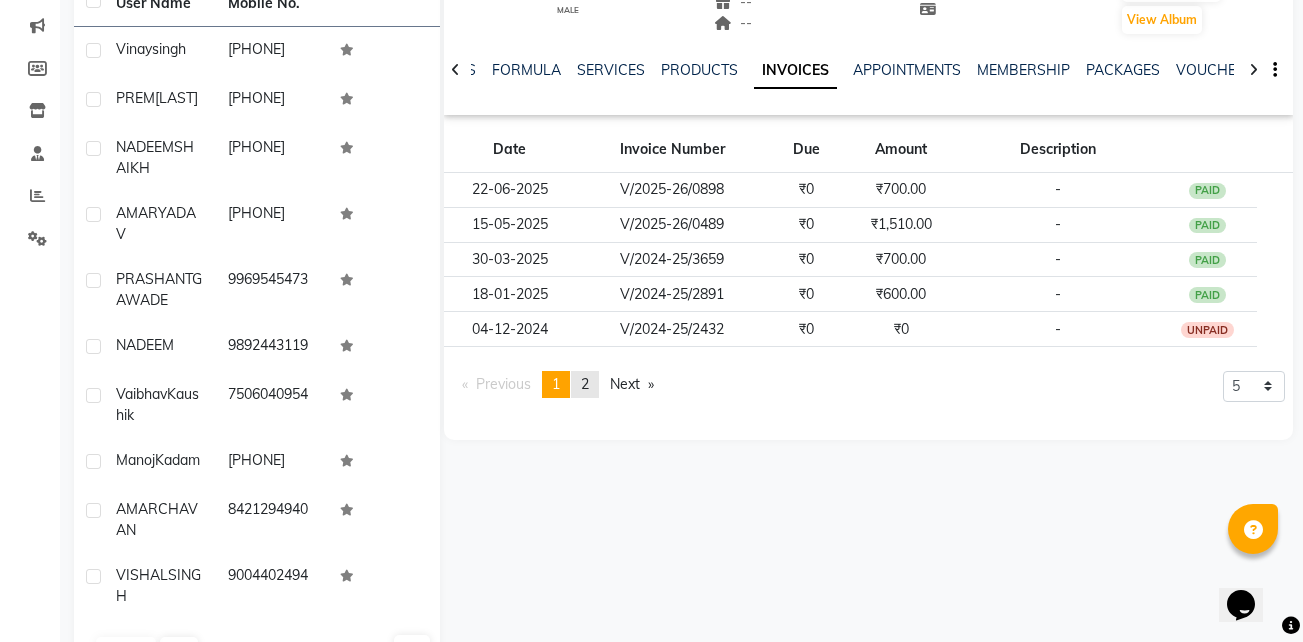 click on "2" 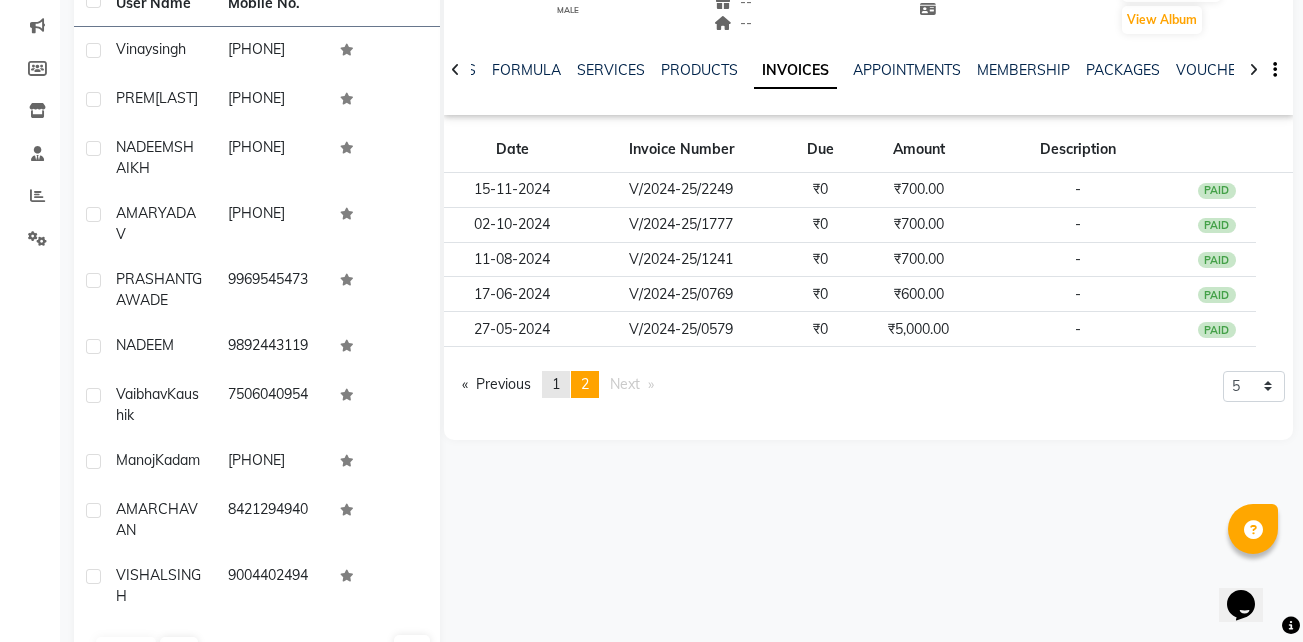 click on "page  1" 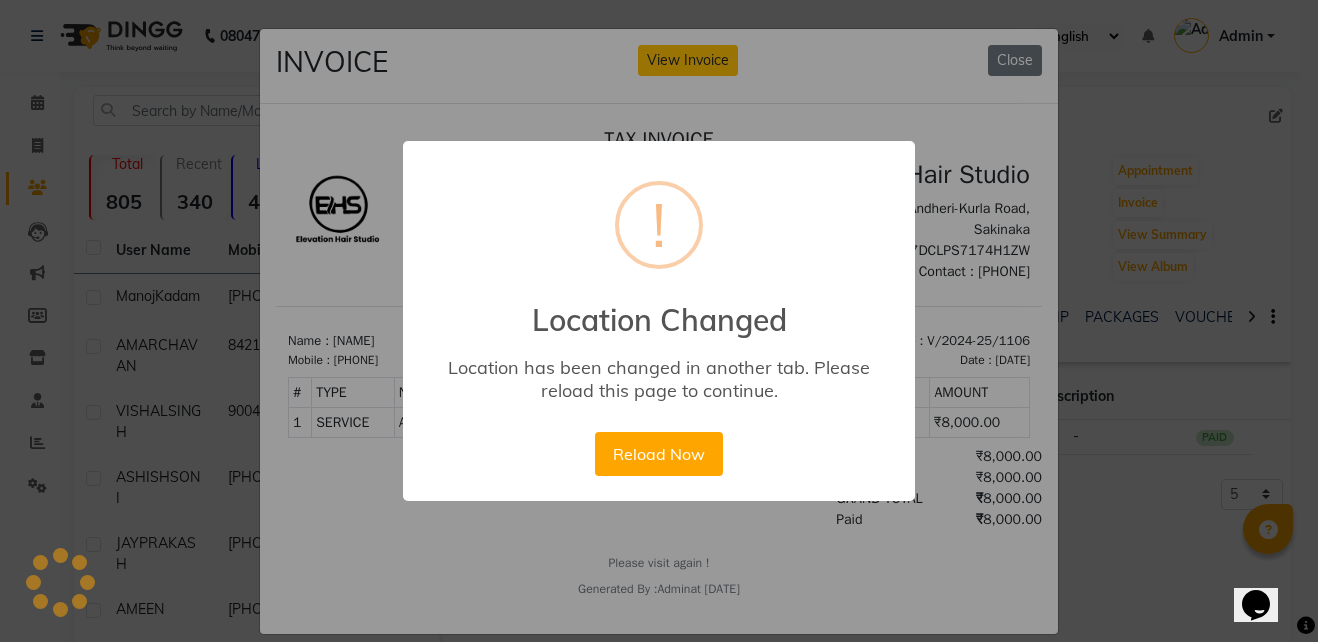 scroll, scrollTop: 0, scrollLeft: 0, axis: both 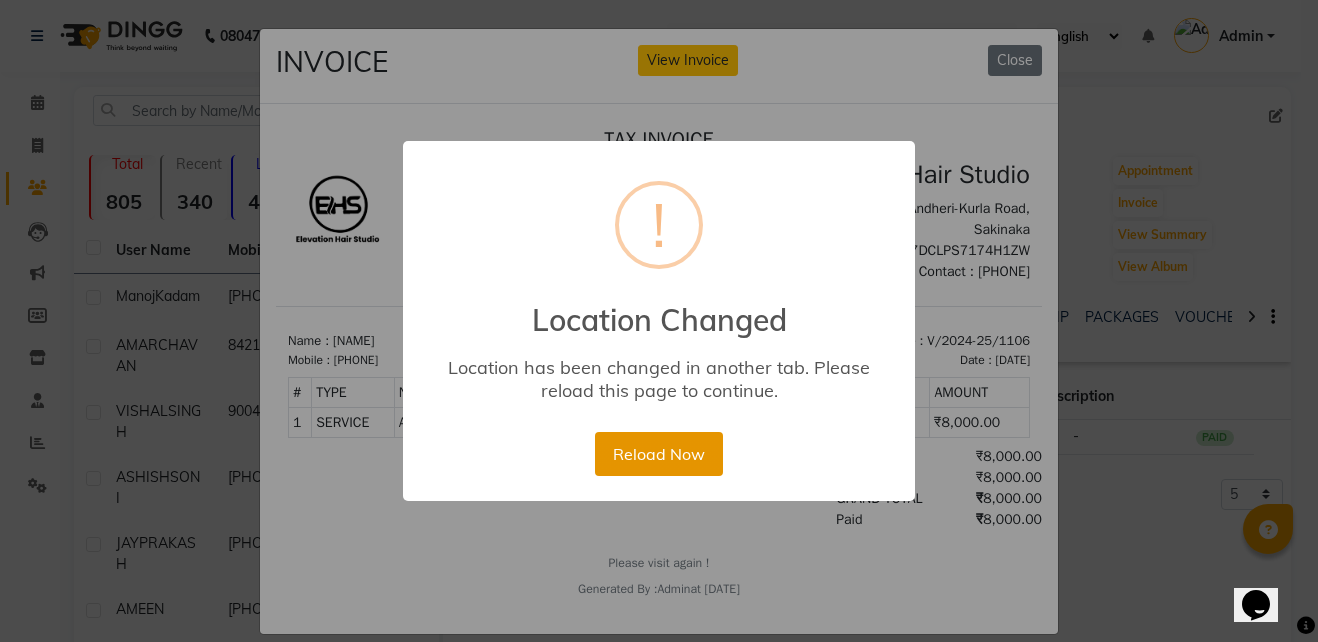 click on "Reload Now" at bounding box center [658, 454] 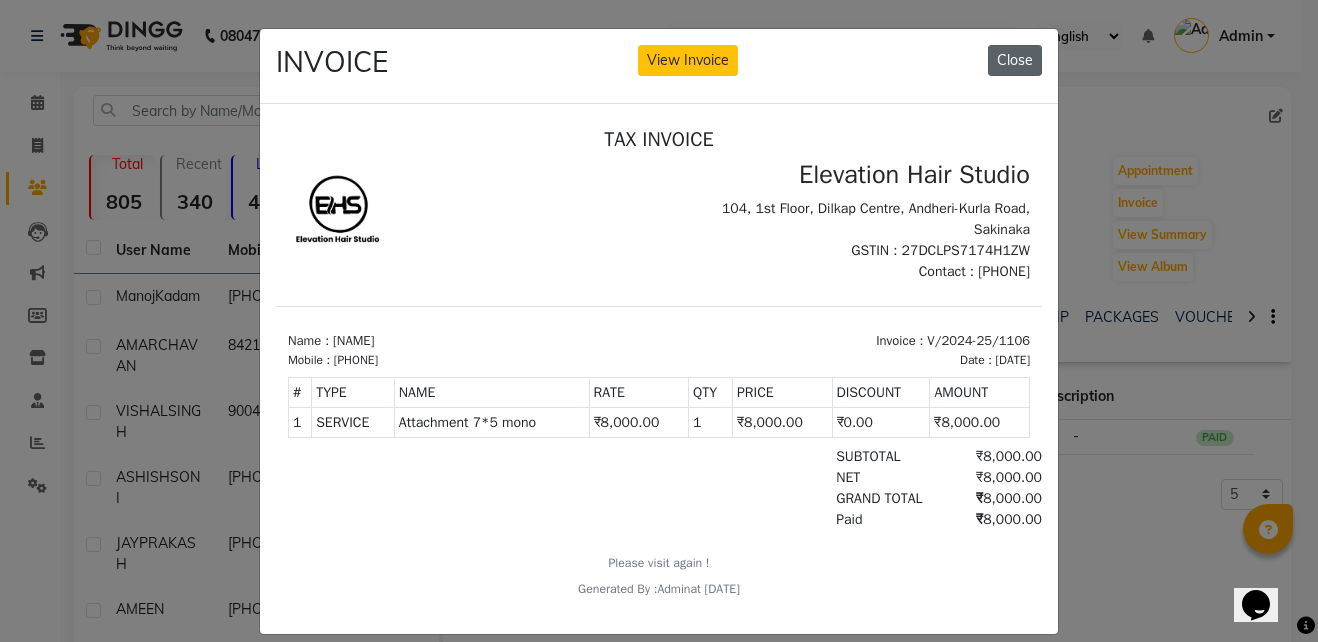click on "Close" 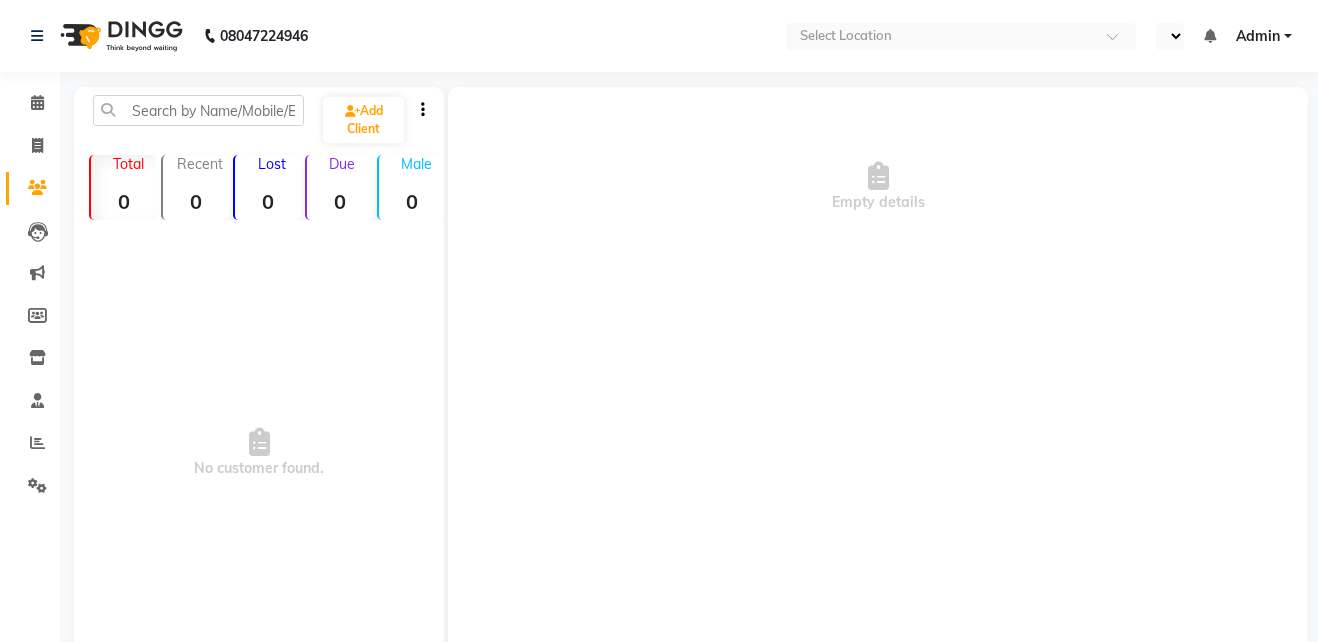 scroll, scrollTop: 0, scrollLeft: 0, axis: both 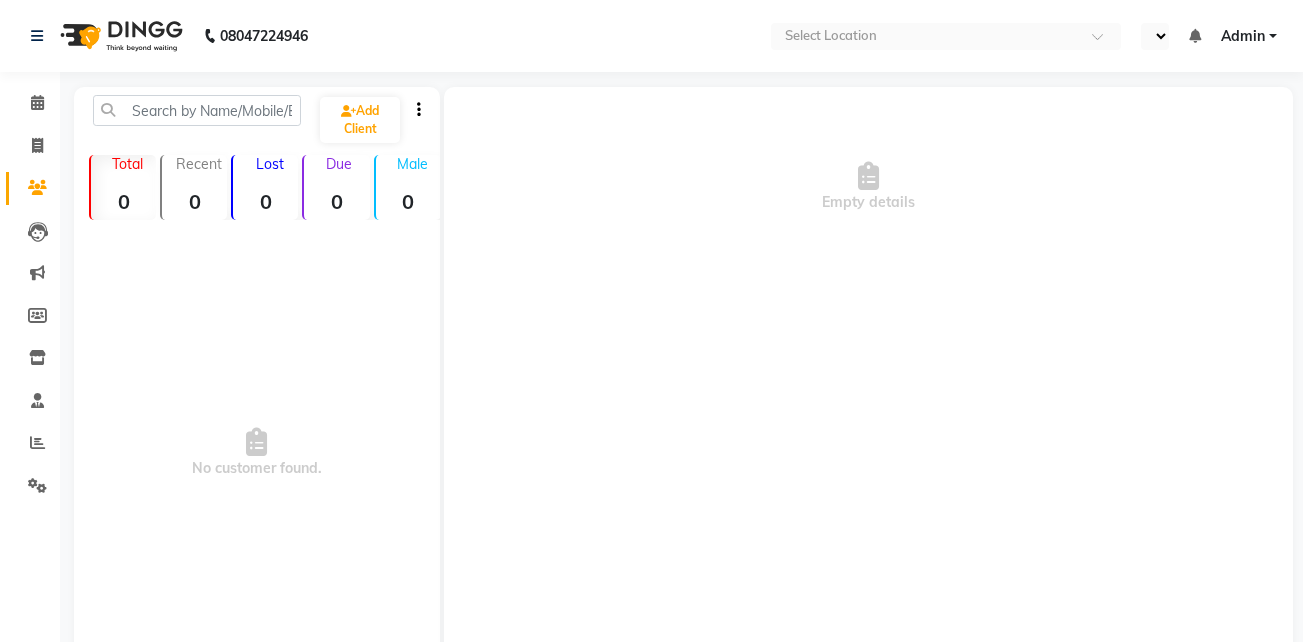 select on "en" 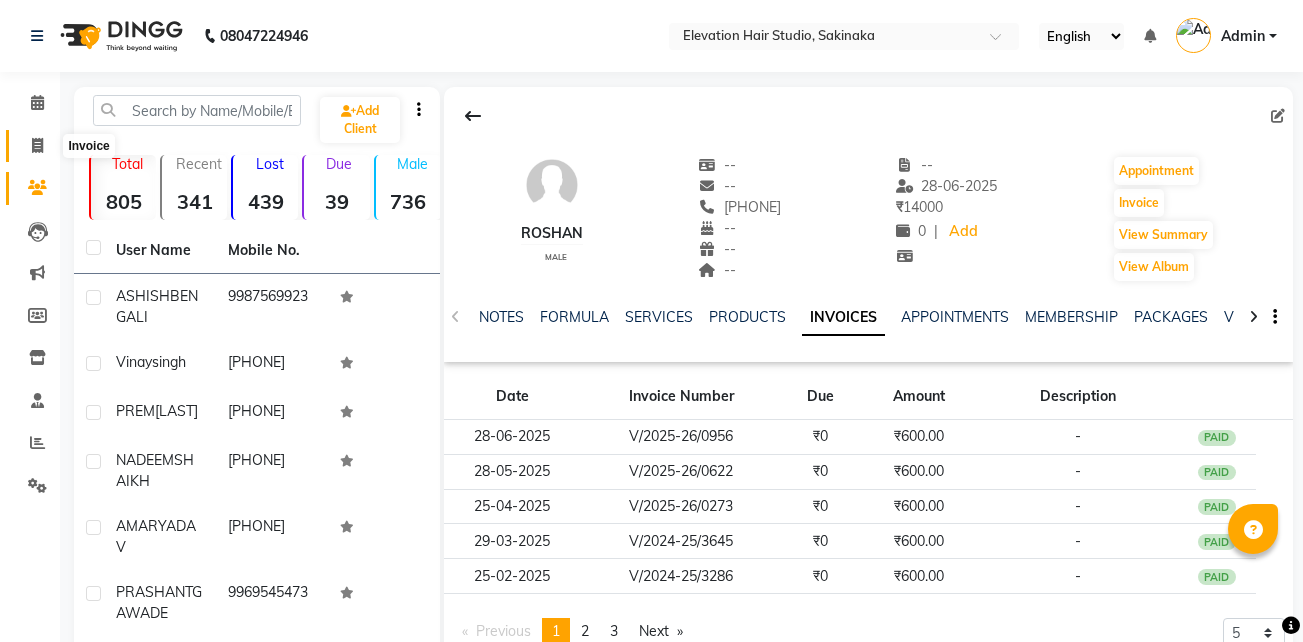 click 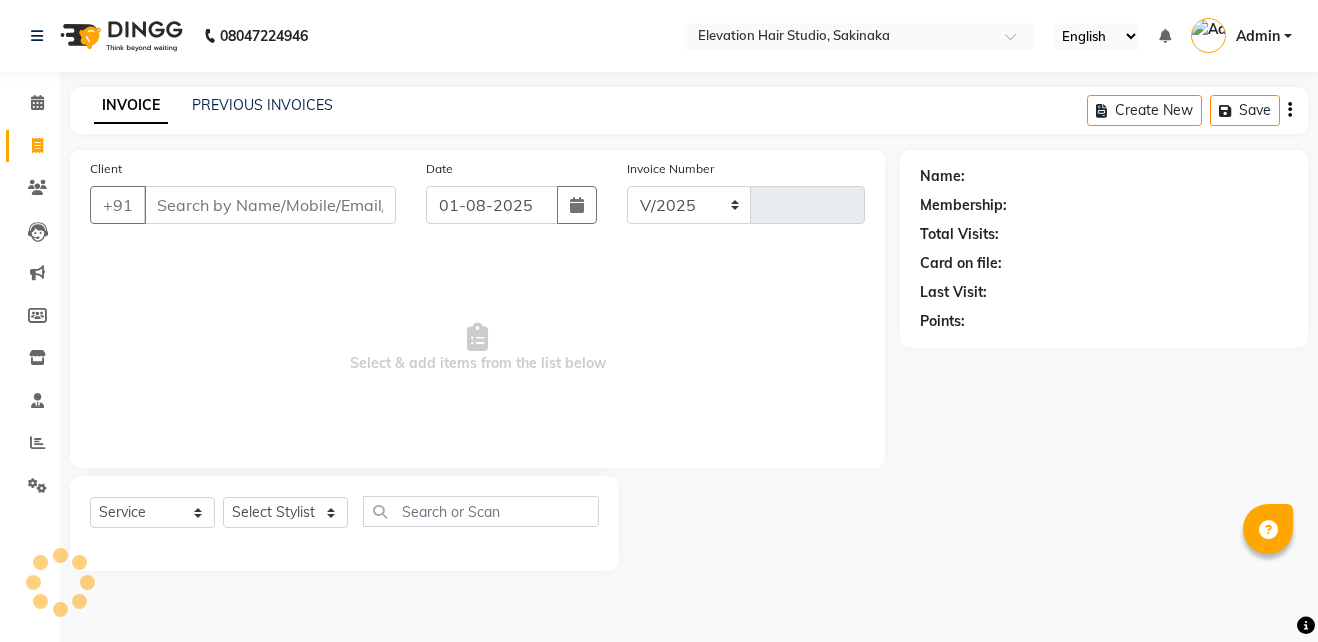 select on "4949" 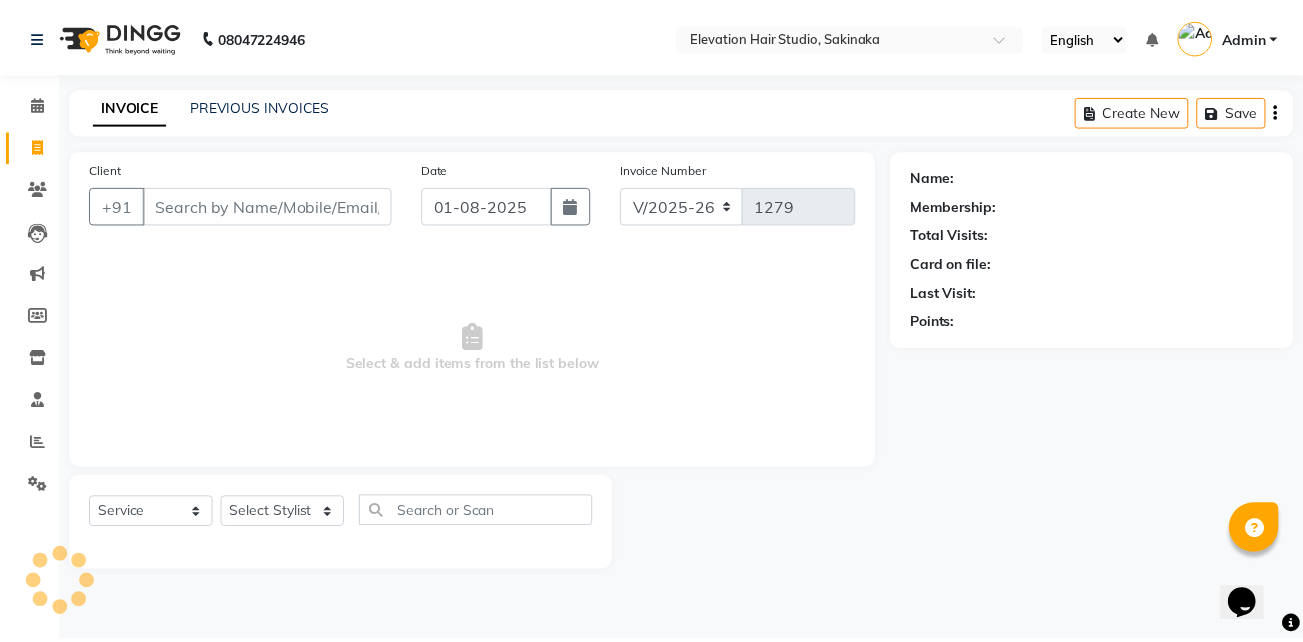 scroll, scrollTop: 0, scrollLeft: 0, axis: both 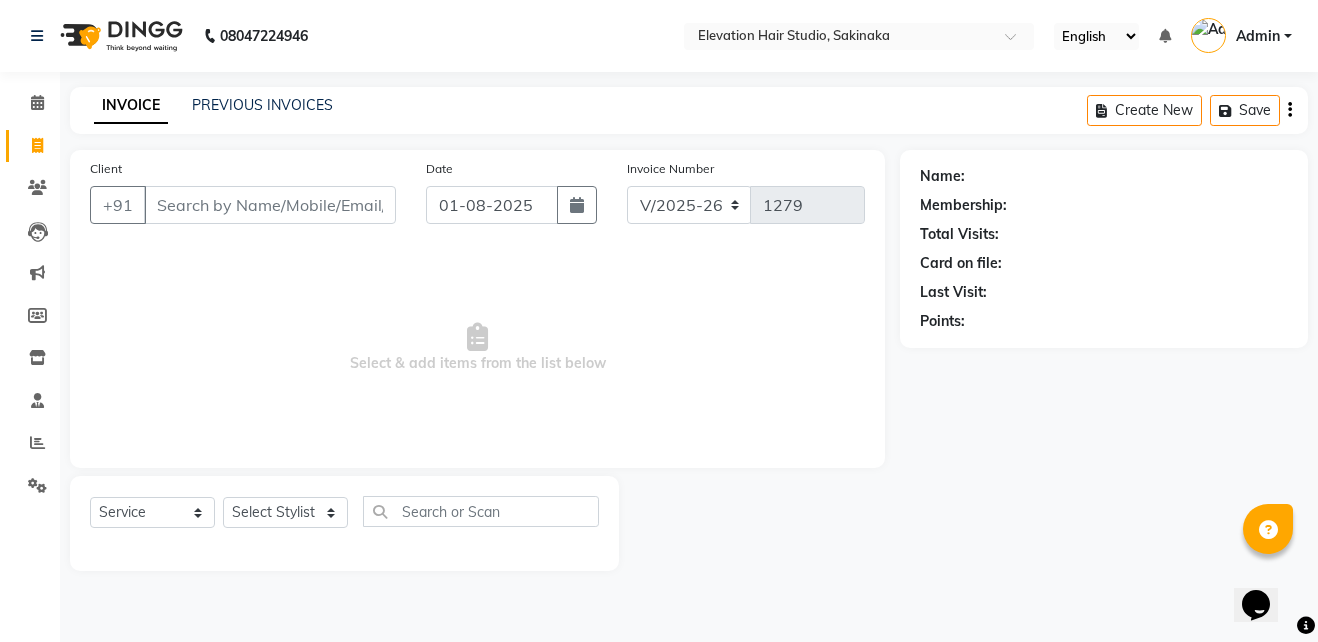 click on "Client" at bounding box center [270, 205] 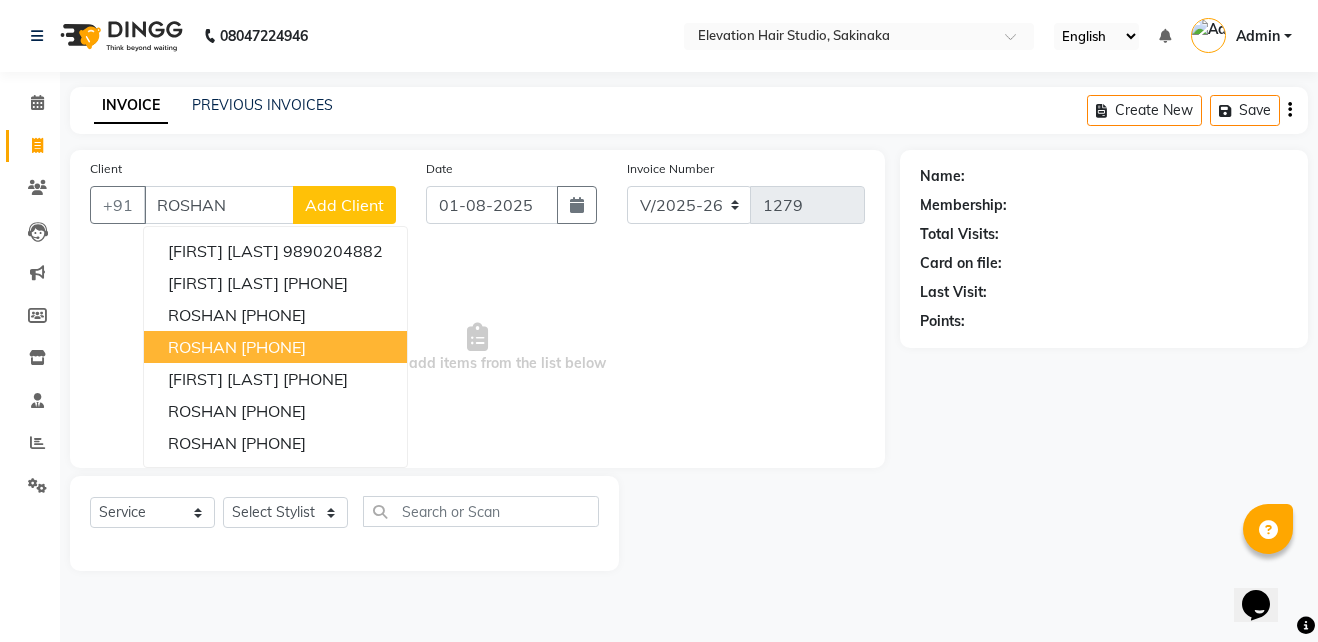 click on "[PHONE]" at bounding box center [273, 347] 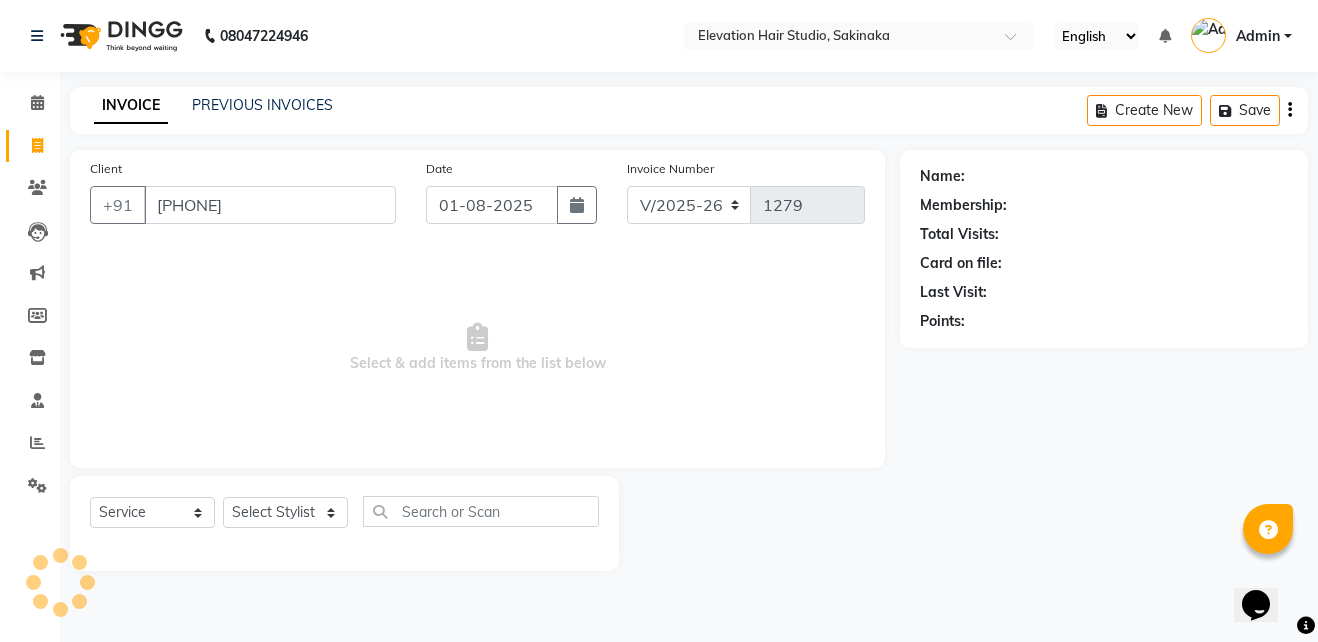 type on "[PHONE]" 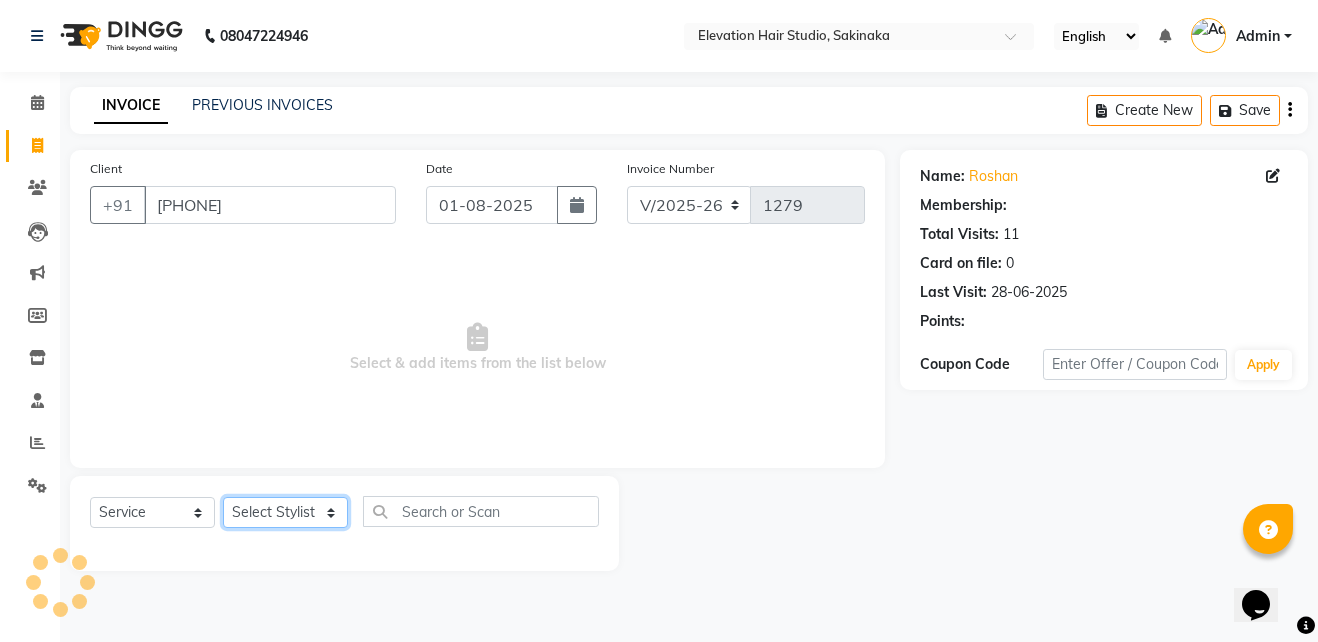 click on "Select Stylist Admin (EHS Thane) ANEES  DILIP KAPIL  PRIYA RUPESH SAHIL  Sarfaraz SHAHEENA SHAIKH  ZEESHAN" 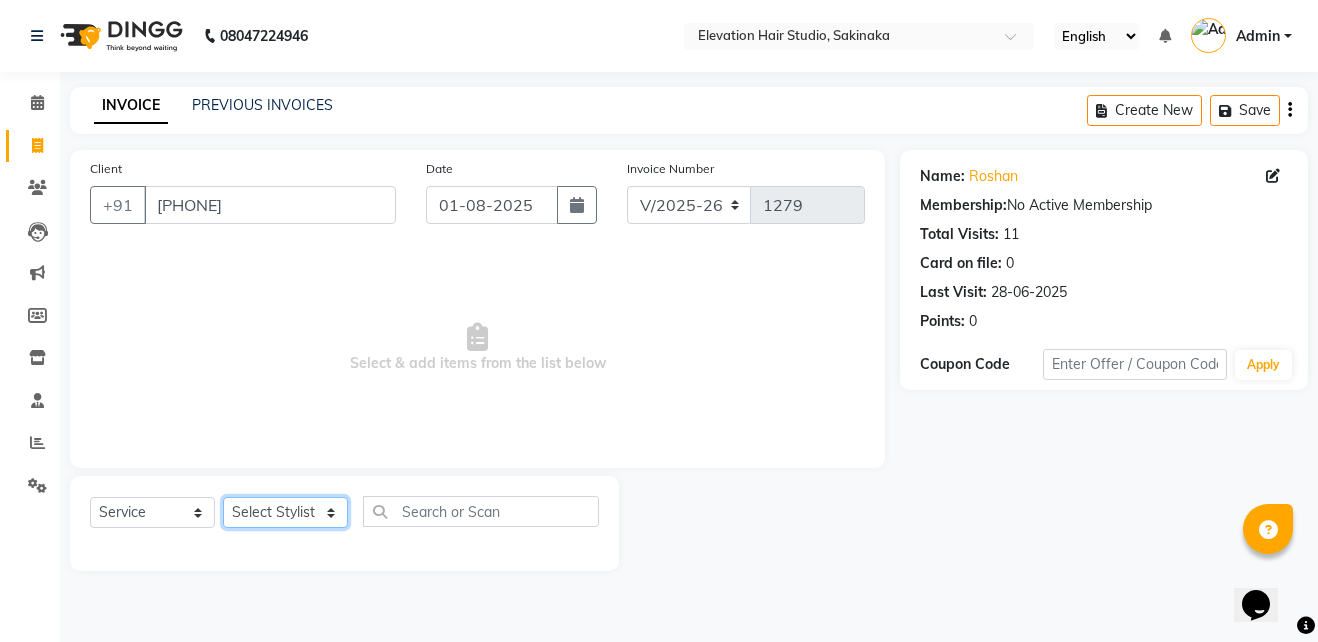 select on "84316" 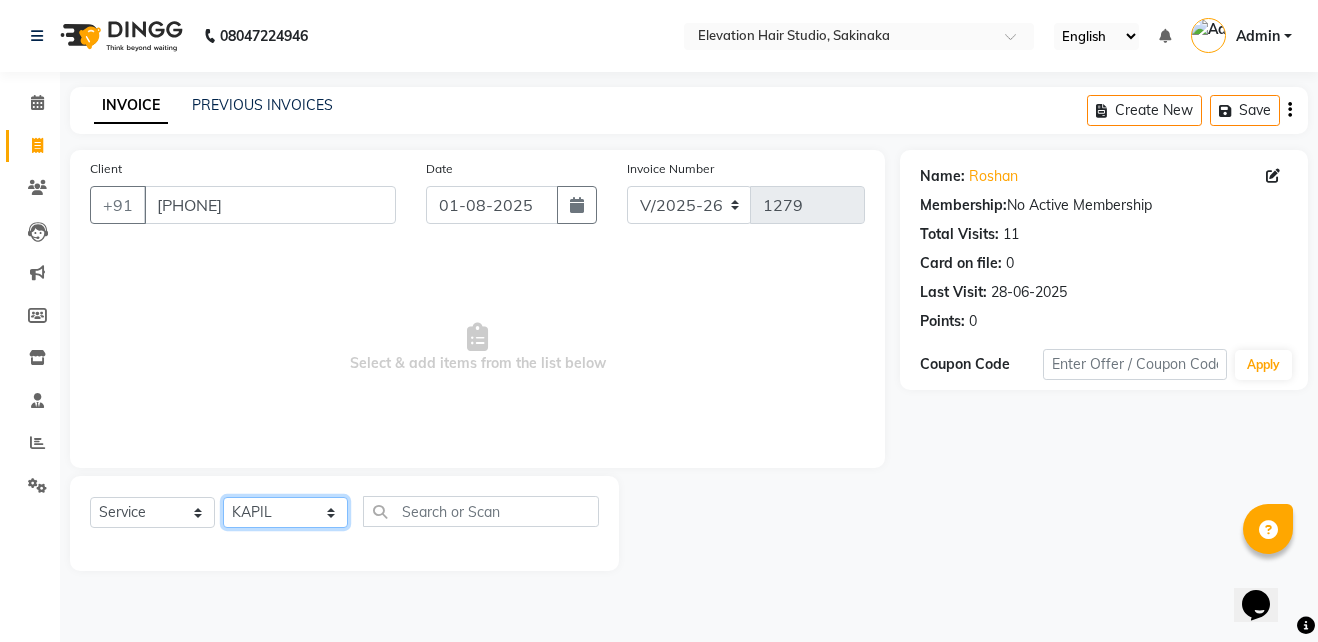 click on "Select Stylist Admin (EHS Thane) ANEES  DILIP KAPIL  PRIYA RUPESH SAHIL  Sarfaraz SHAHEENA SHAIKH  ZEESHAN" 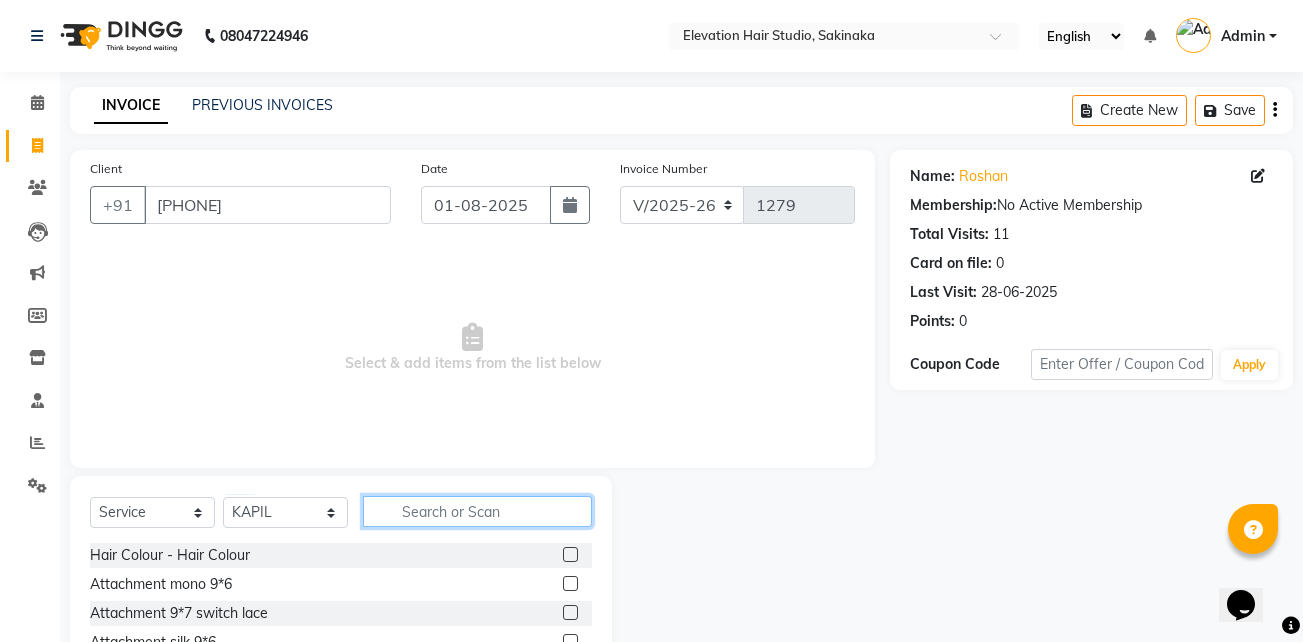 click 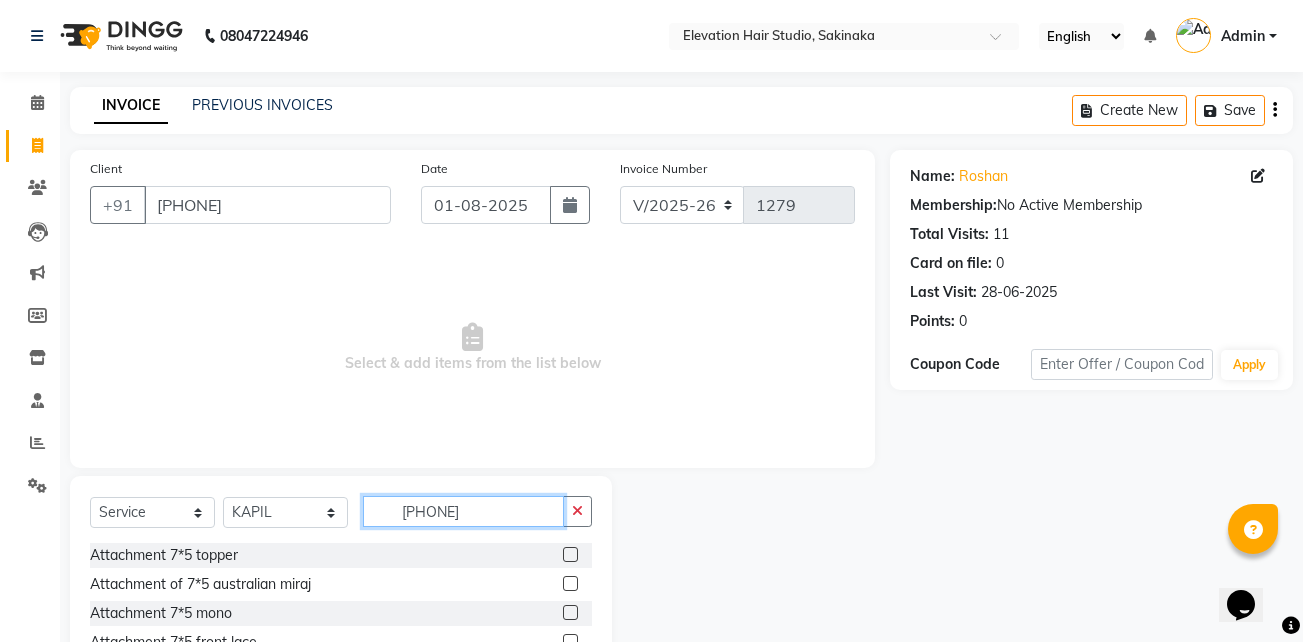 scroll, scrollTop: 104, scrollLeft: 0, axis: vertical 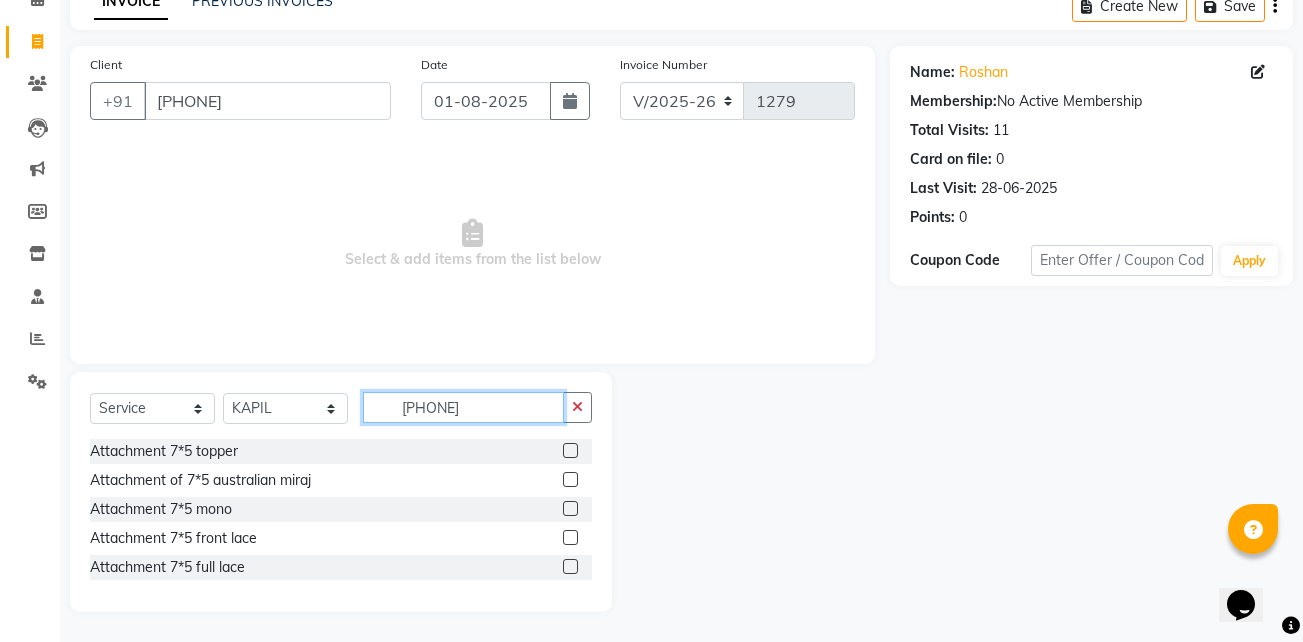 type on "7*5" 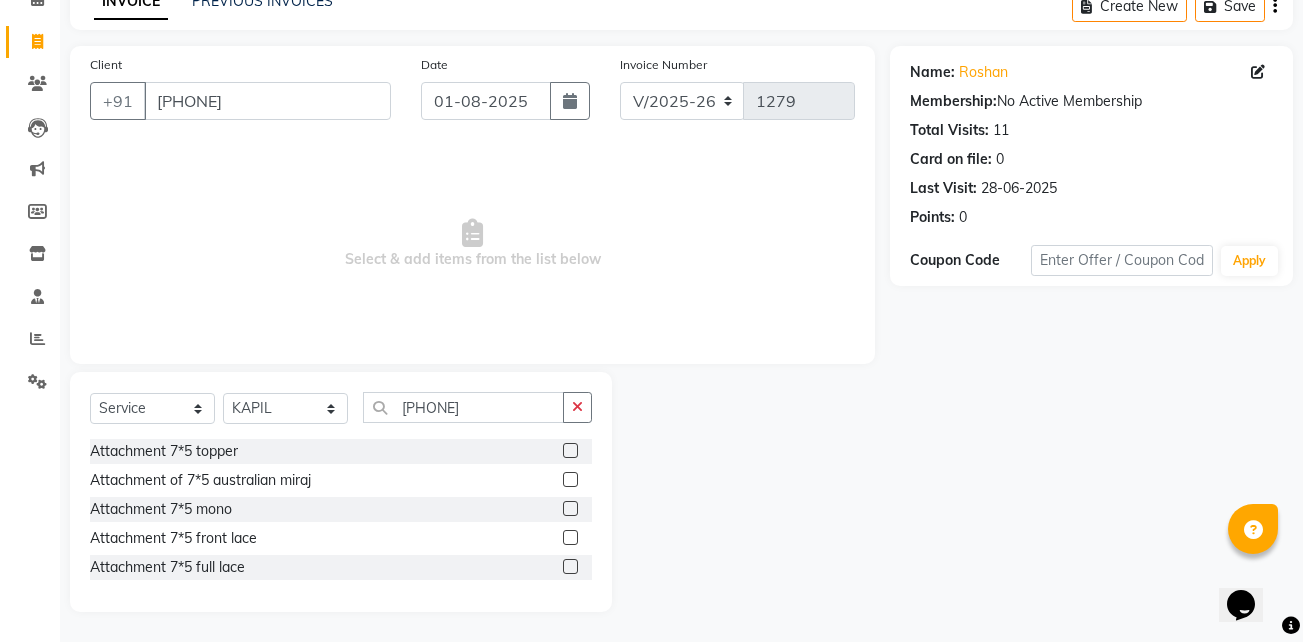 click 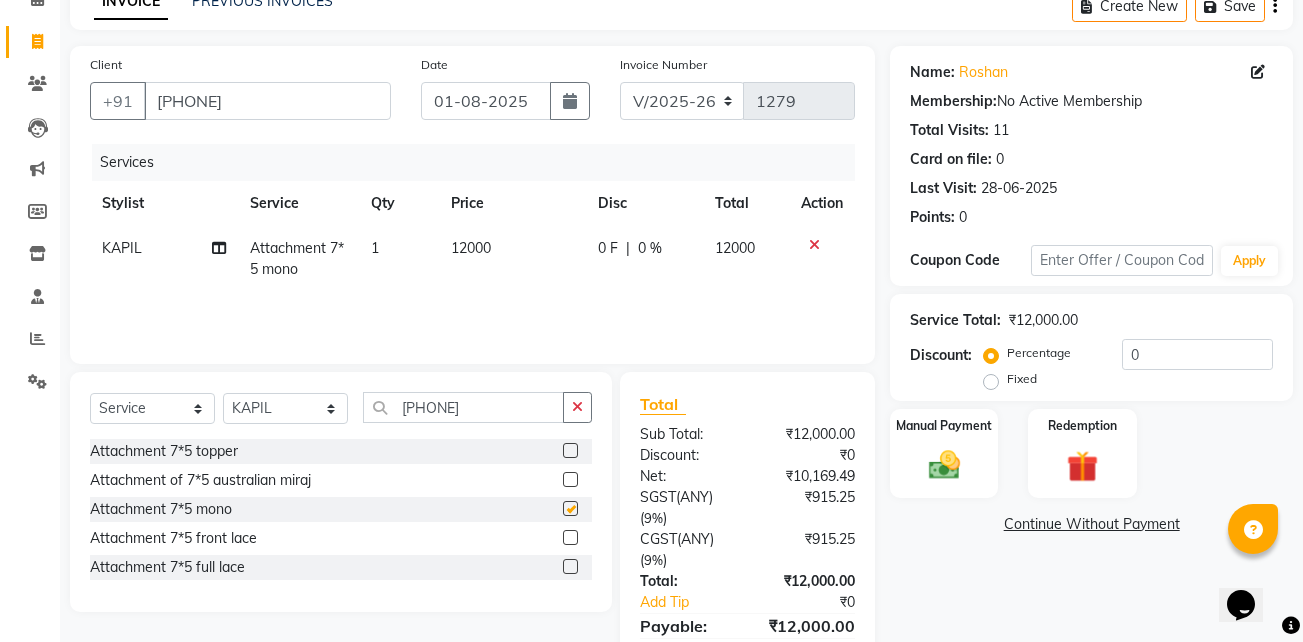 checkbox on "false" 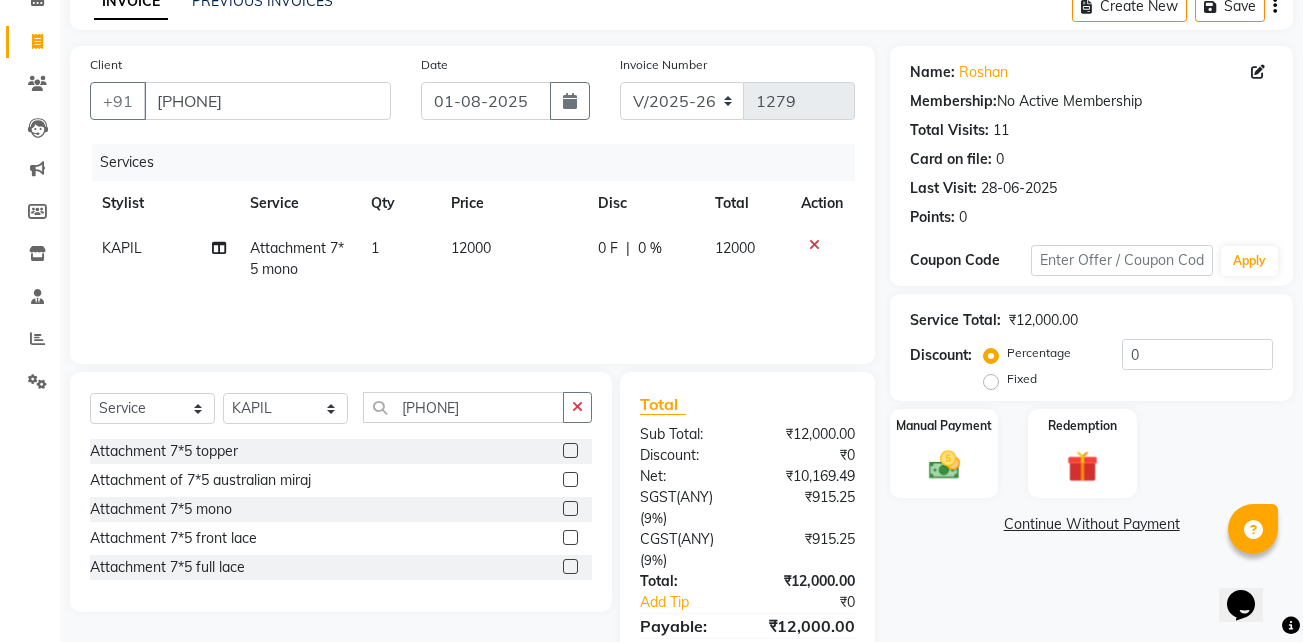 click on "12000" 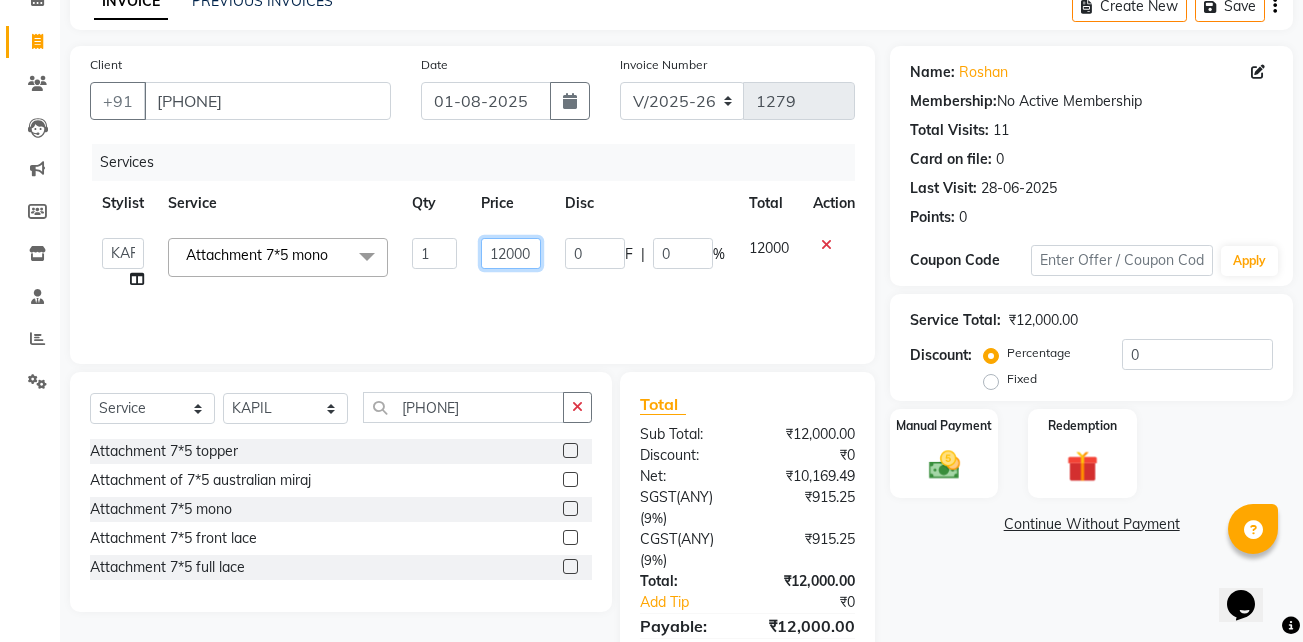 click on "12000" 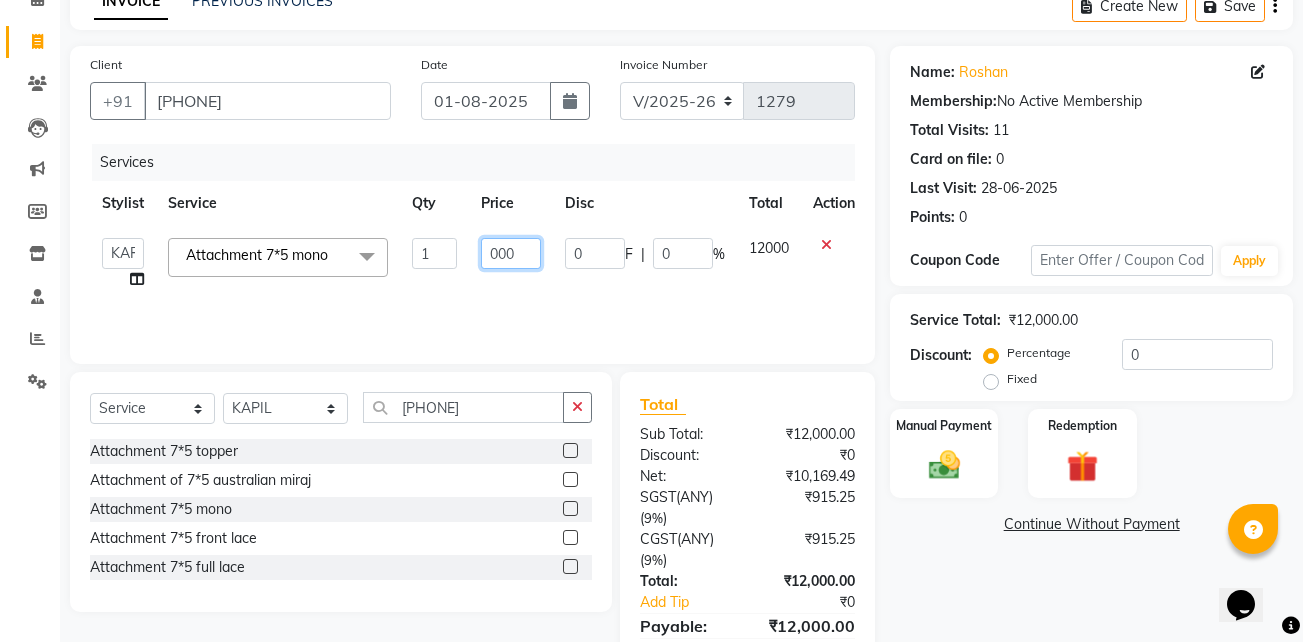 type on "8000" 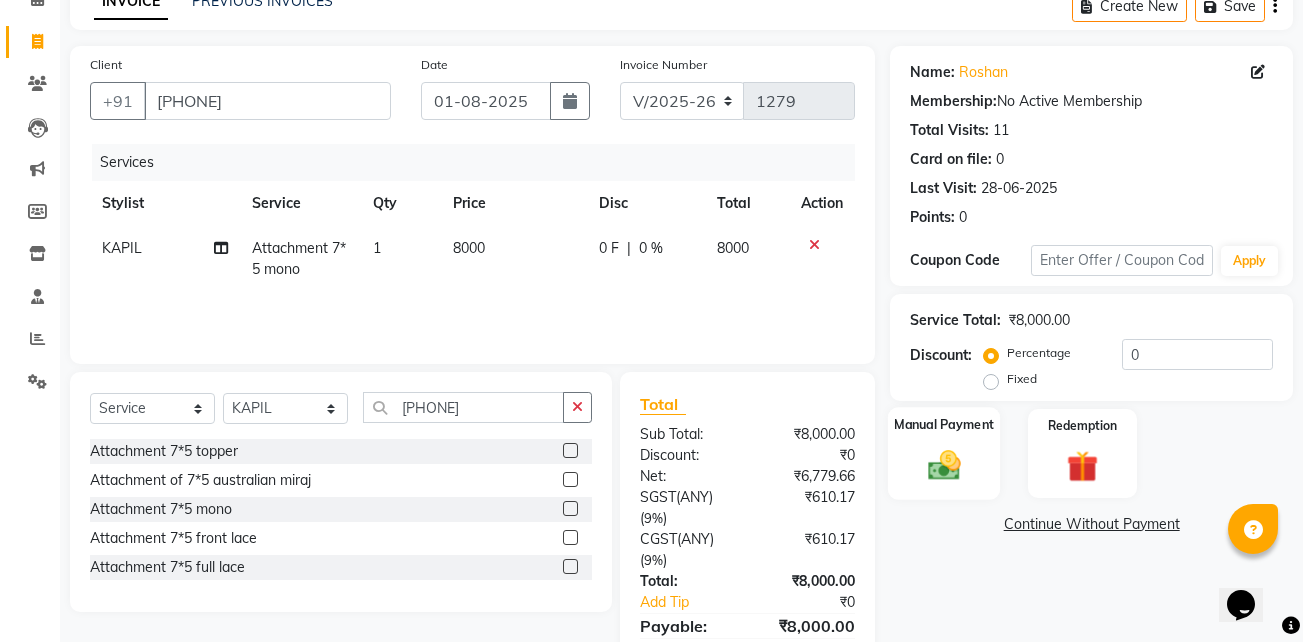 click on "Manual Payment" 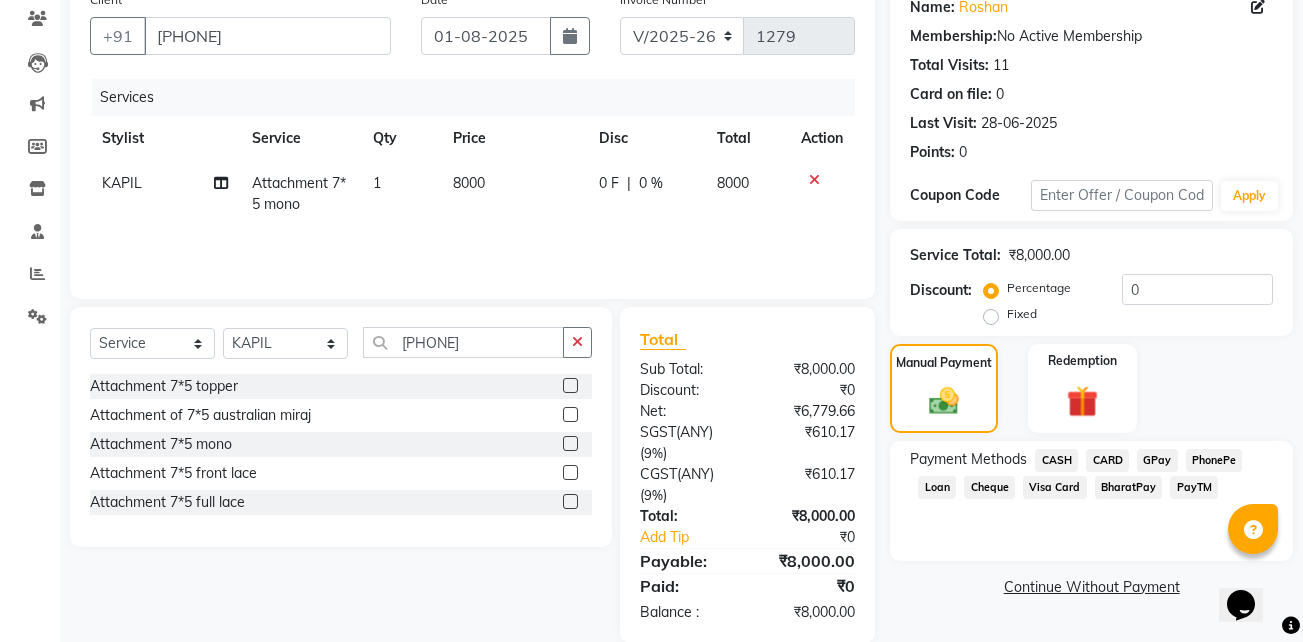 scroll, scrollTop: 177, scrollLeft: 0, axis: vertical 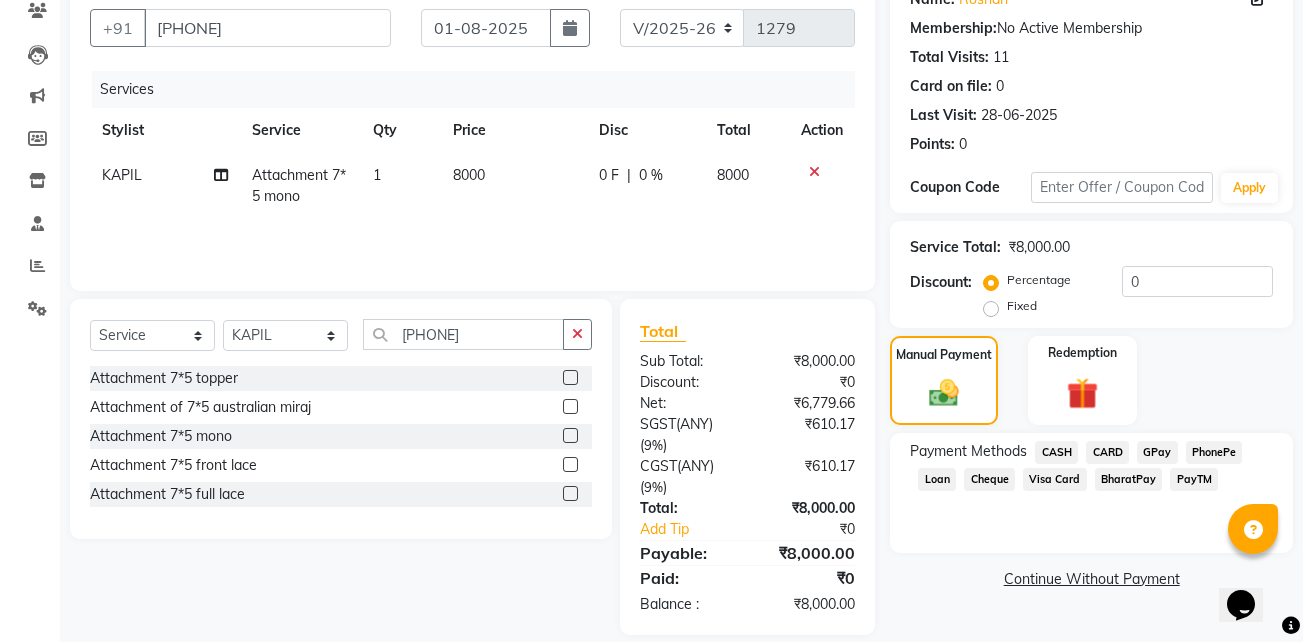 click on "GPay" 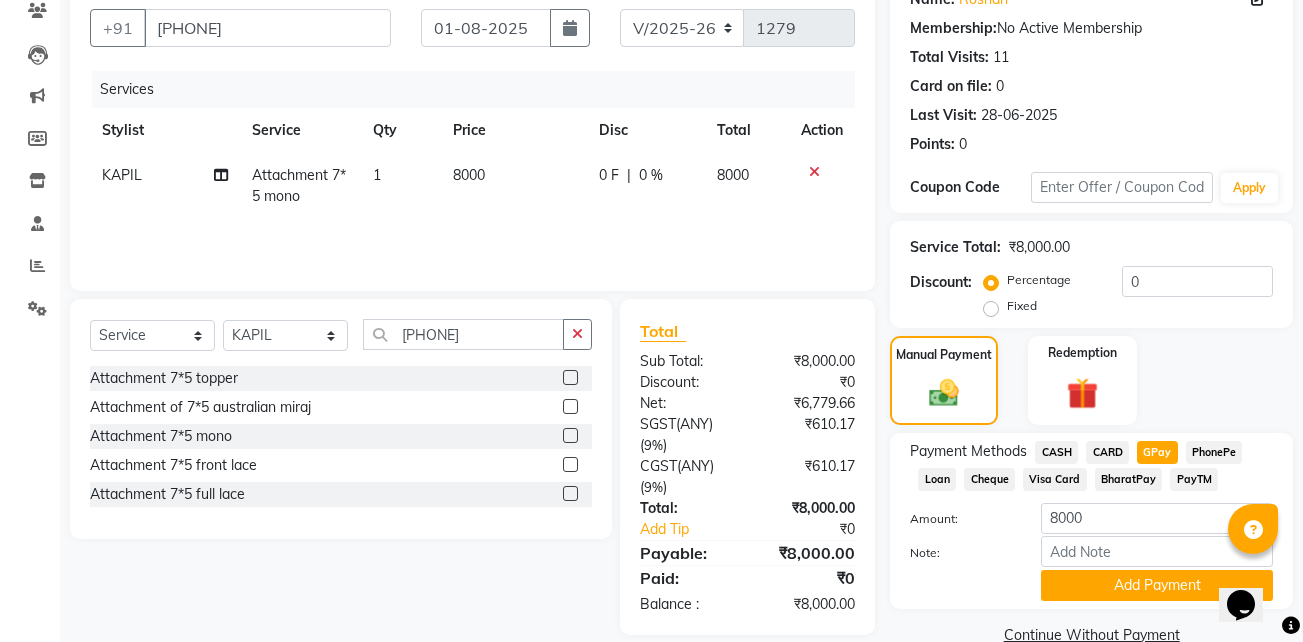 scroll, scrollTop: 215, scrollLeft: 0, axis: vertical 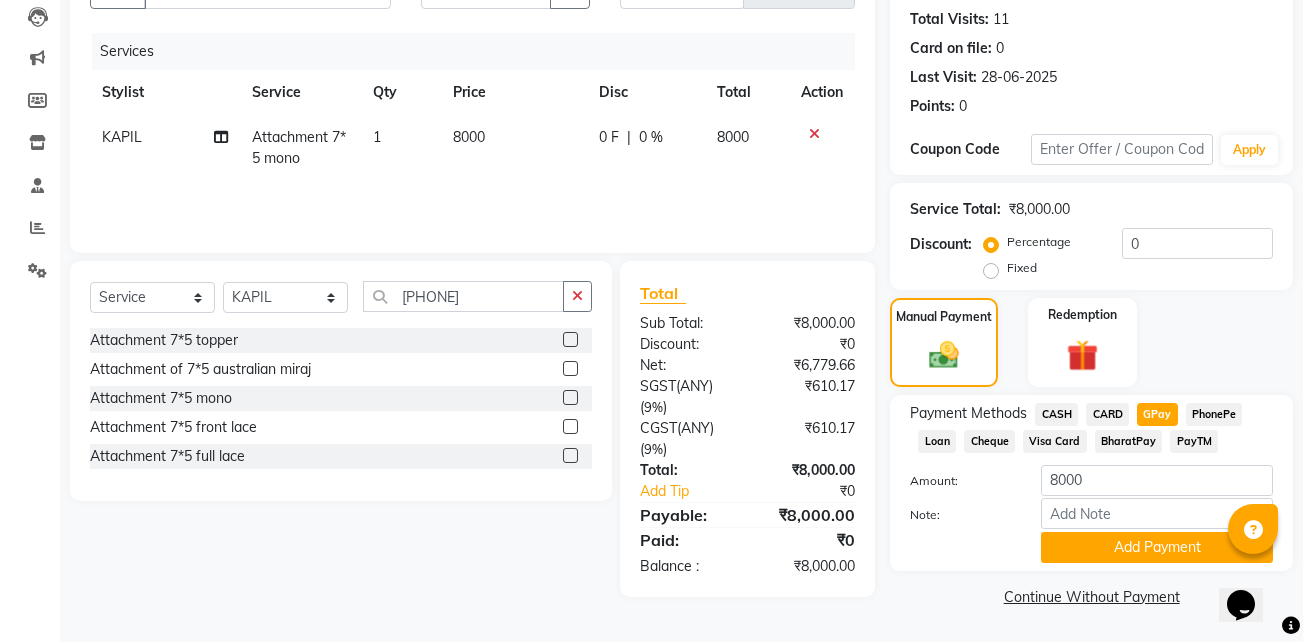 click on "CARD" 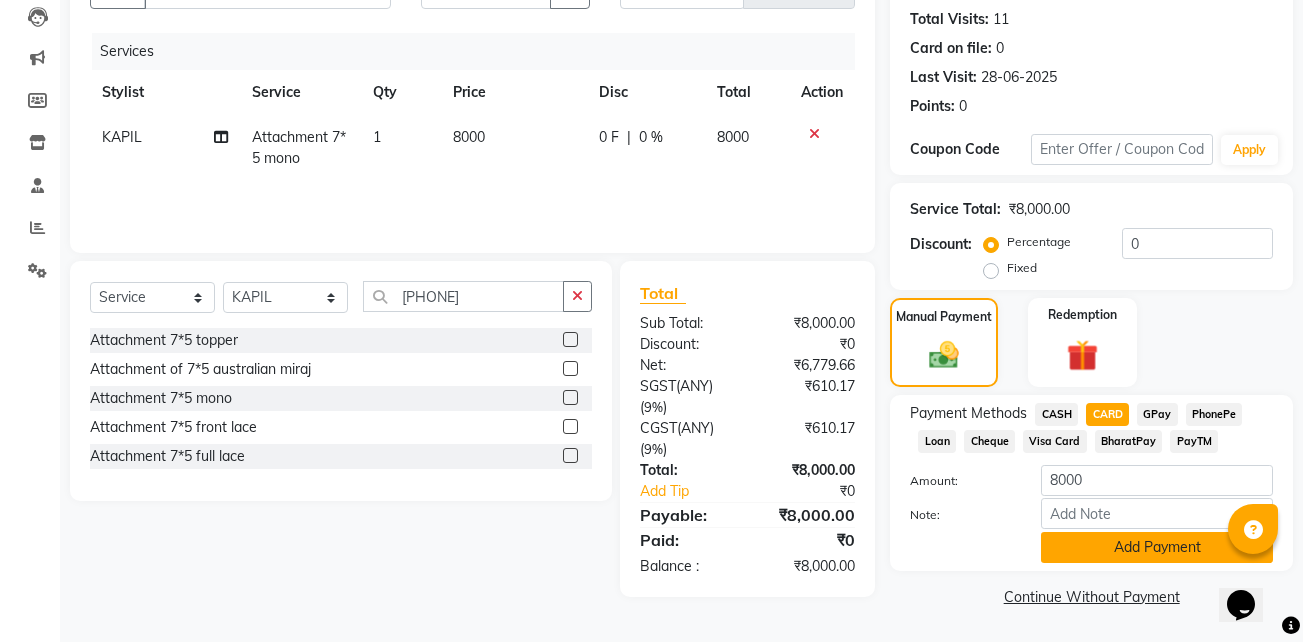 click on "Add Payment" 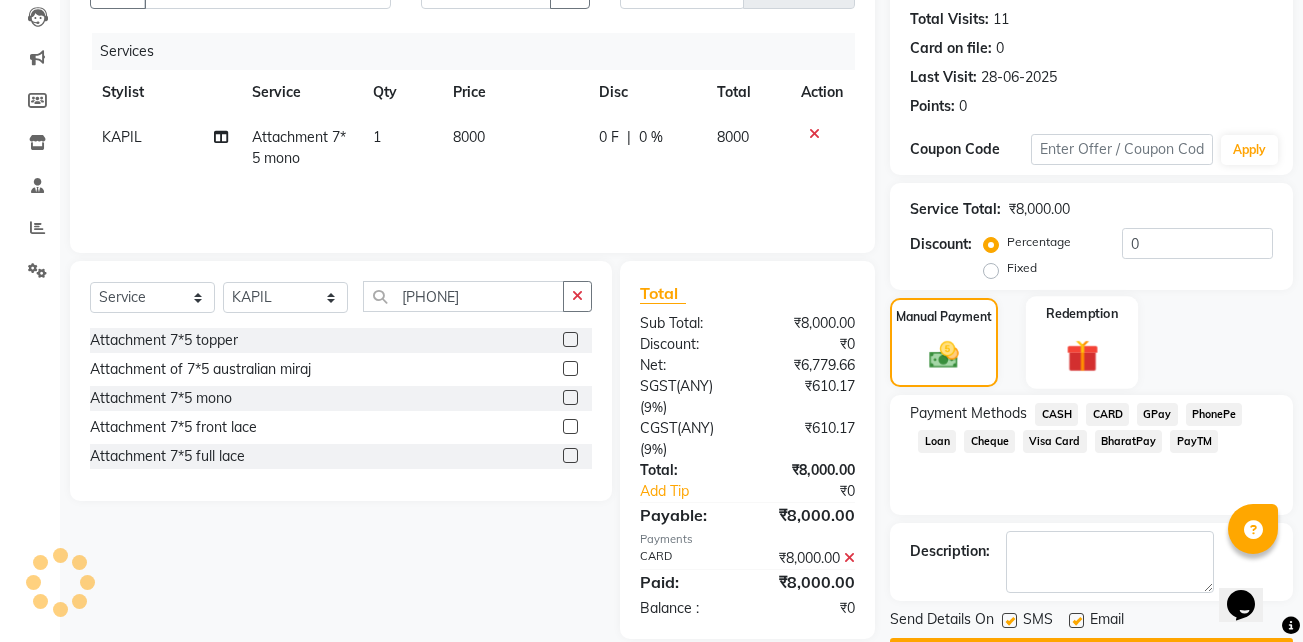 scroll, scrollTop: 272, scrollLeft: 0, axis: vertical 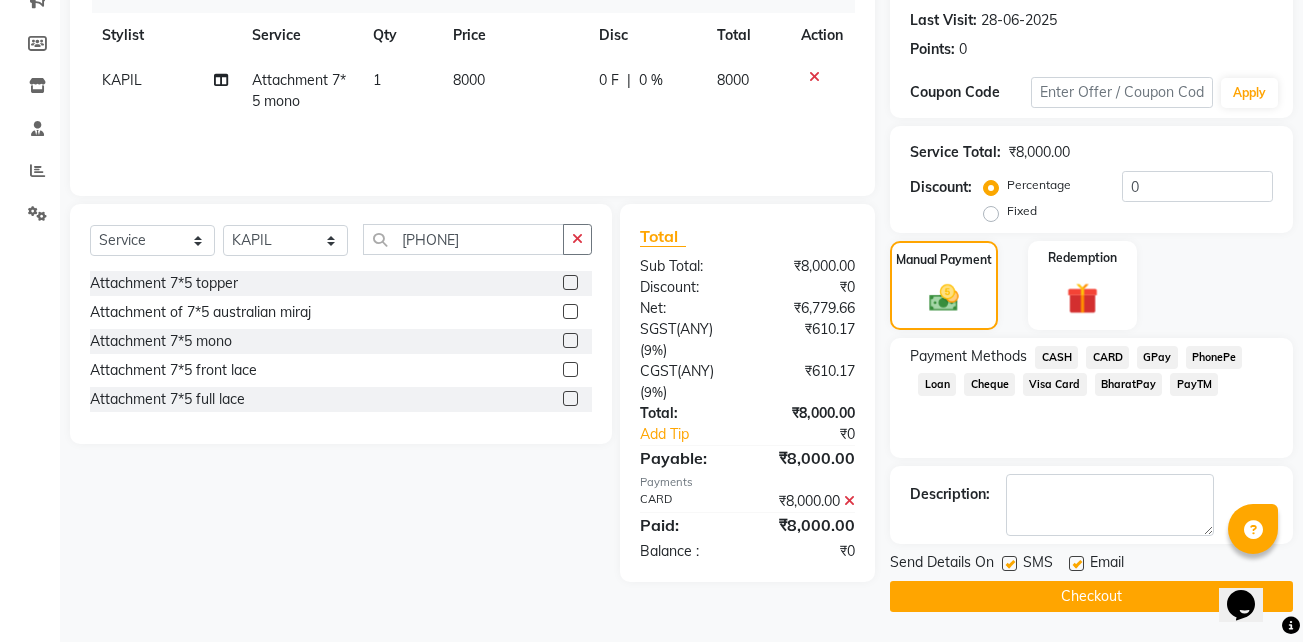 click 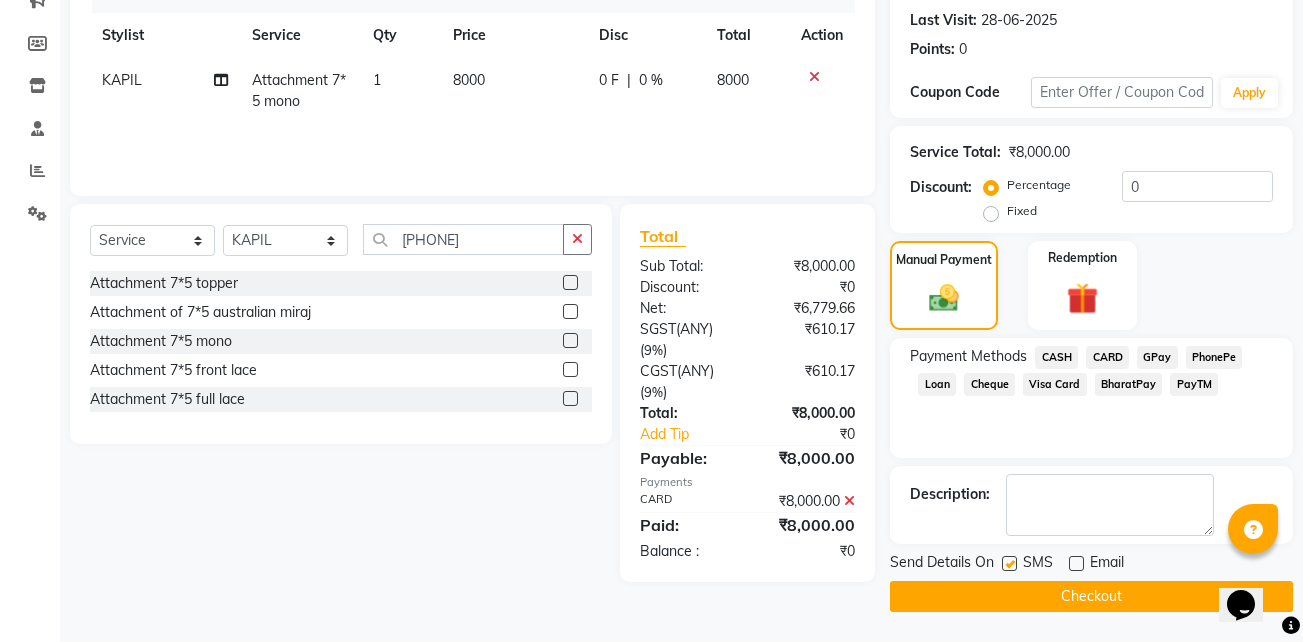 click 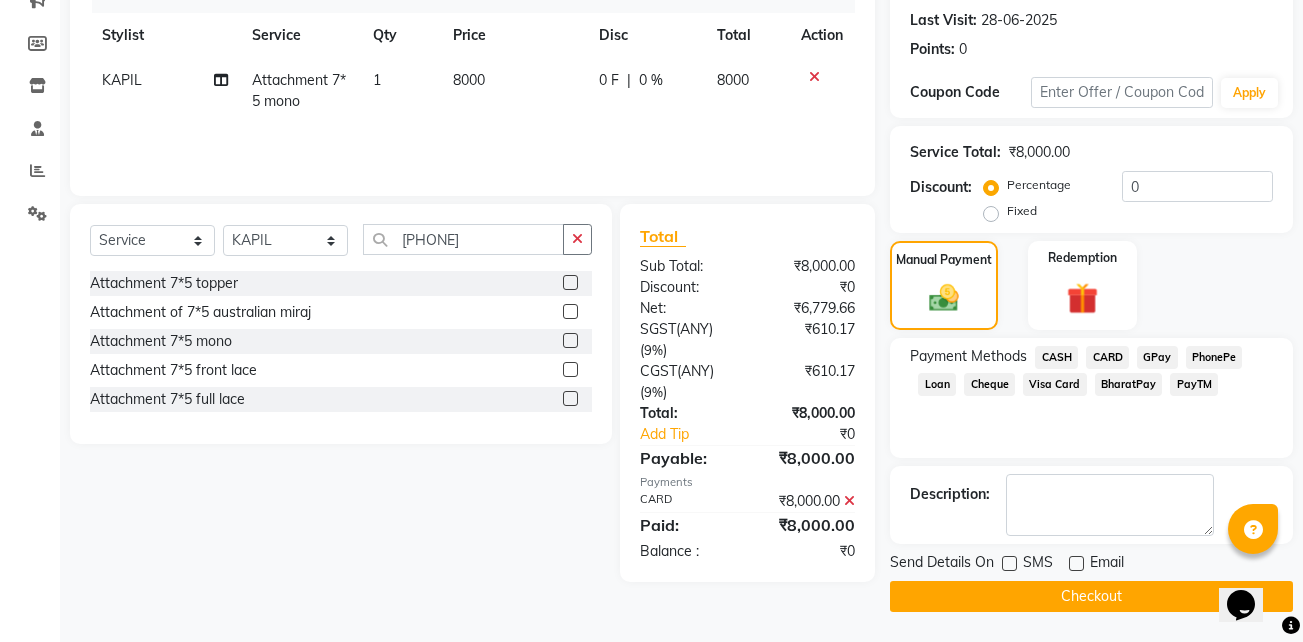click on "Checkout" 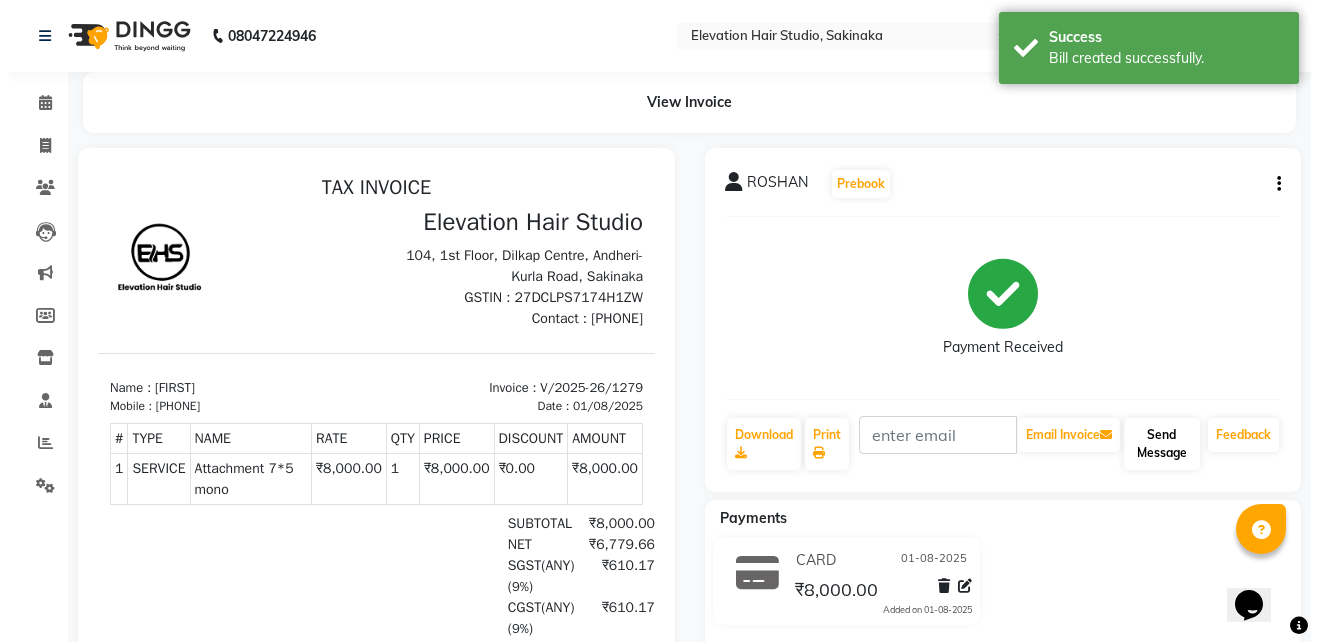 scroll, scrollTop: 0, scrollLeft: 0, axis: both 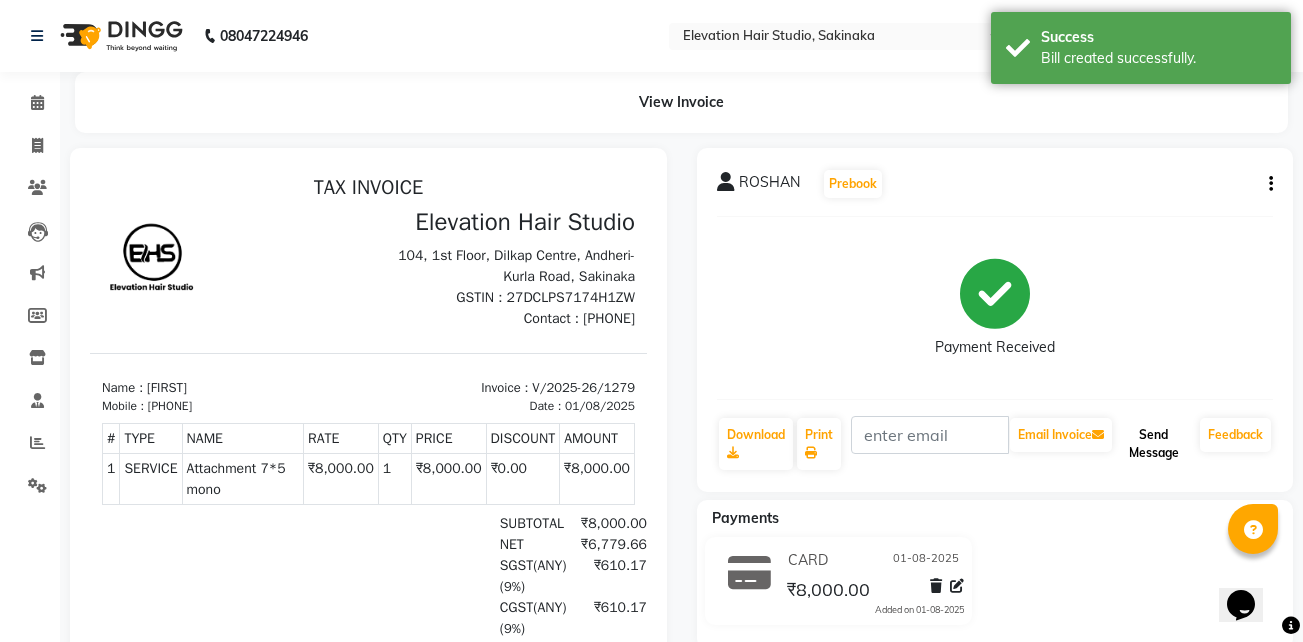 click on "Send Message" 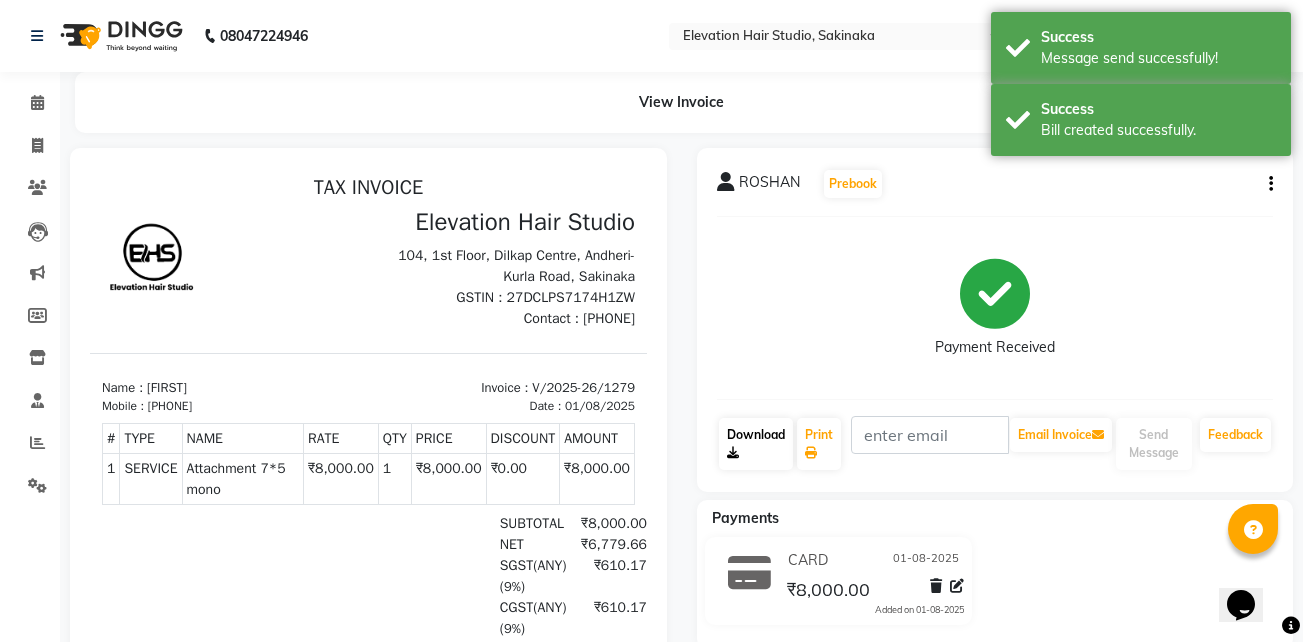 click on "Download" 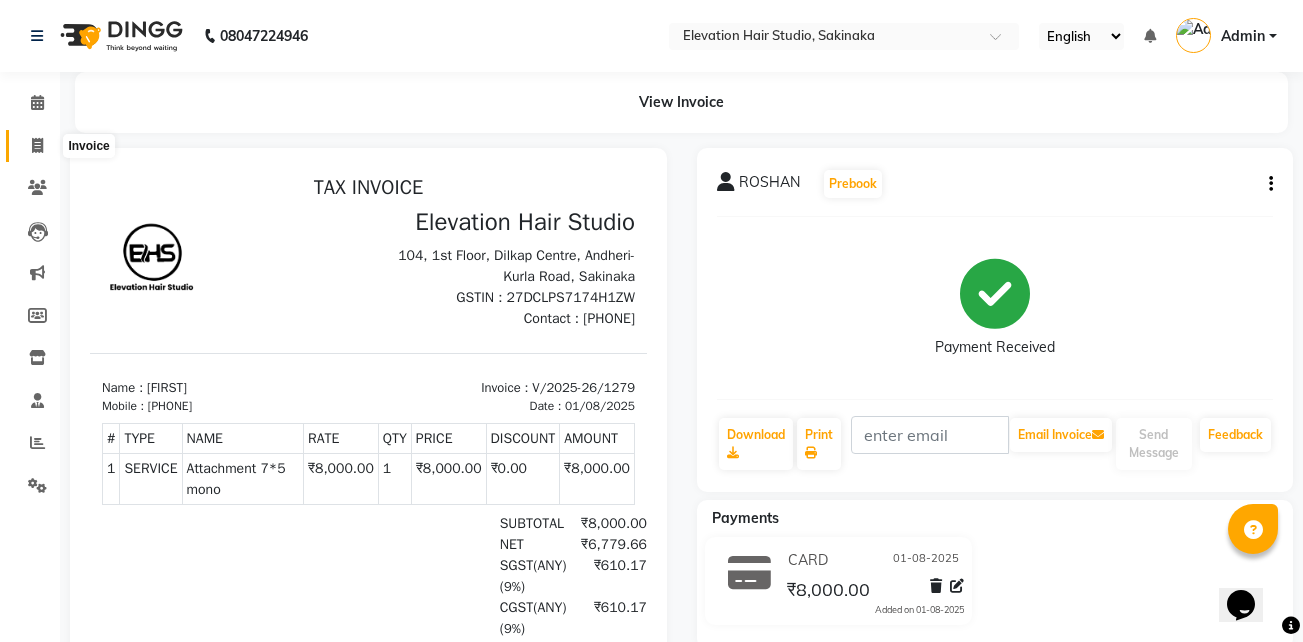 click 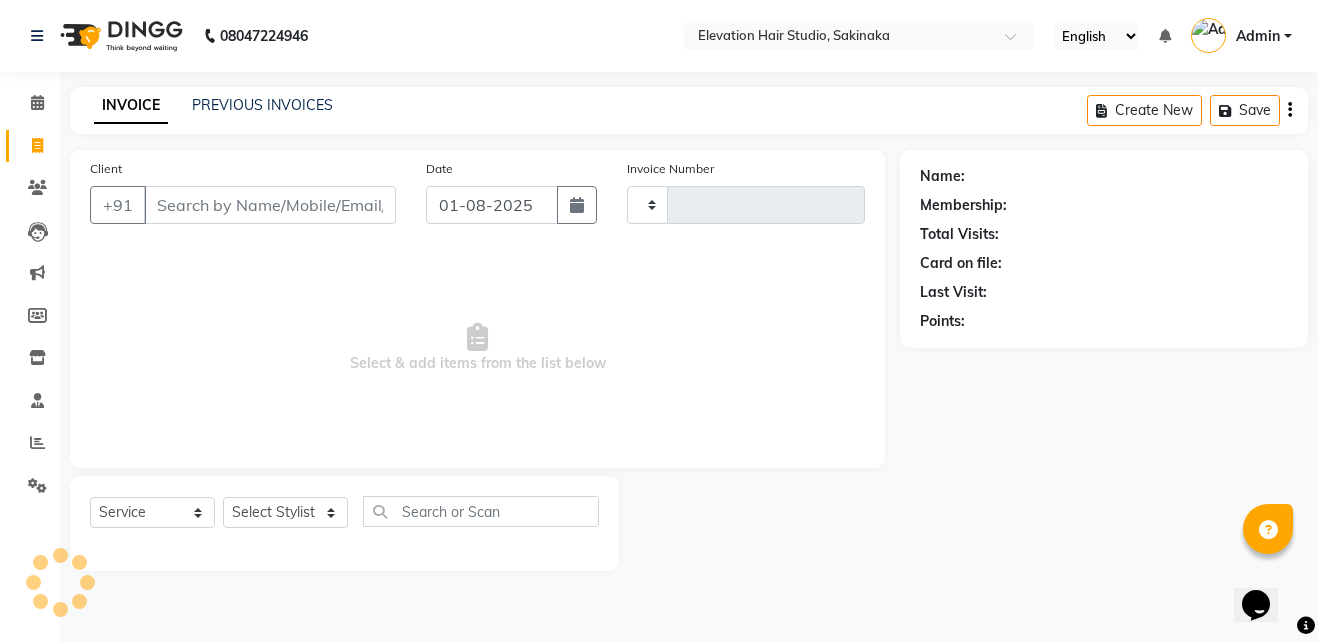 type on "1280" 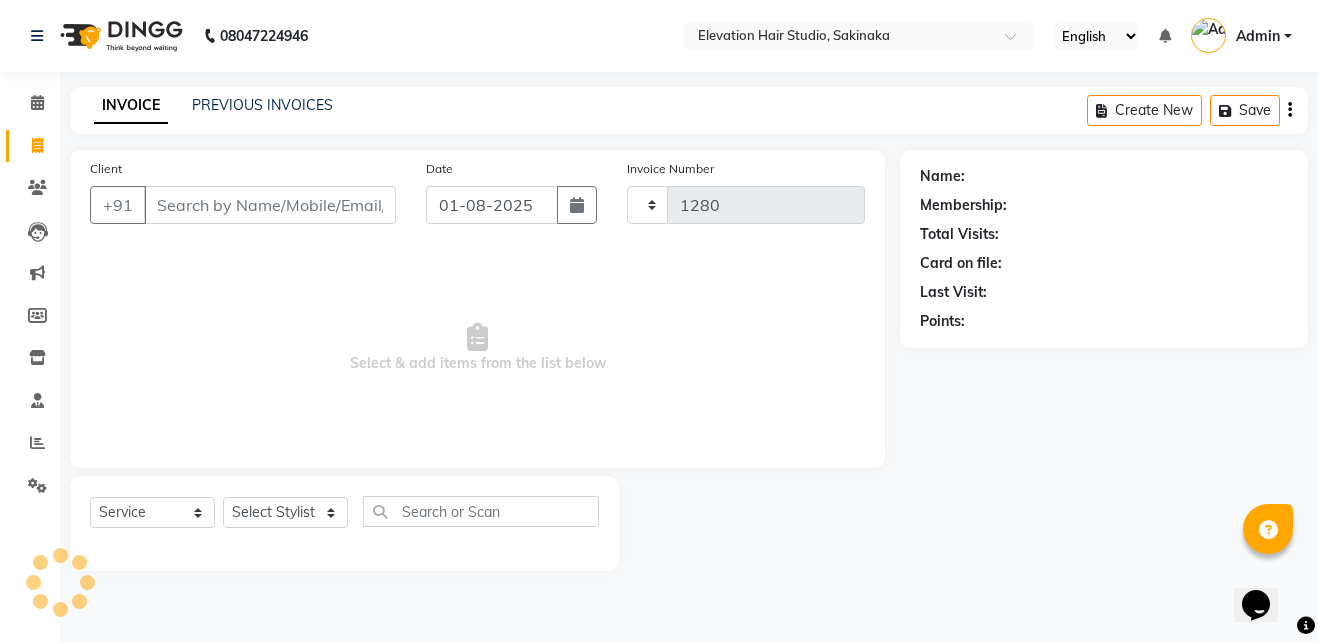select on "4949" 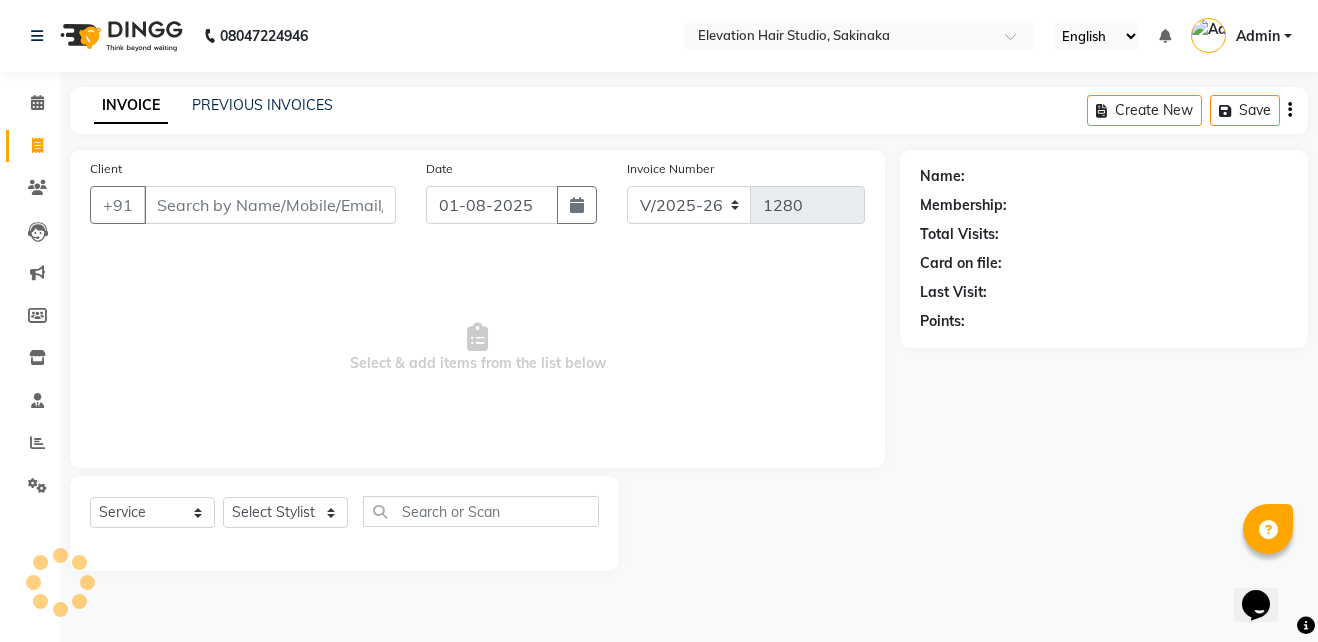 click on "Client" at bounding box center (270, 205) 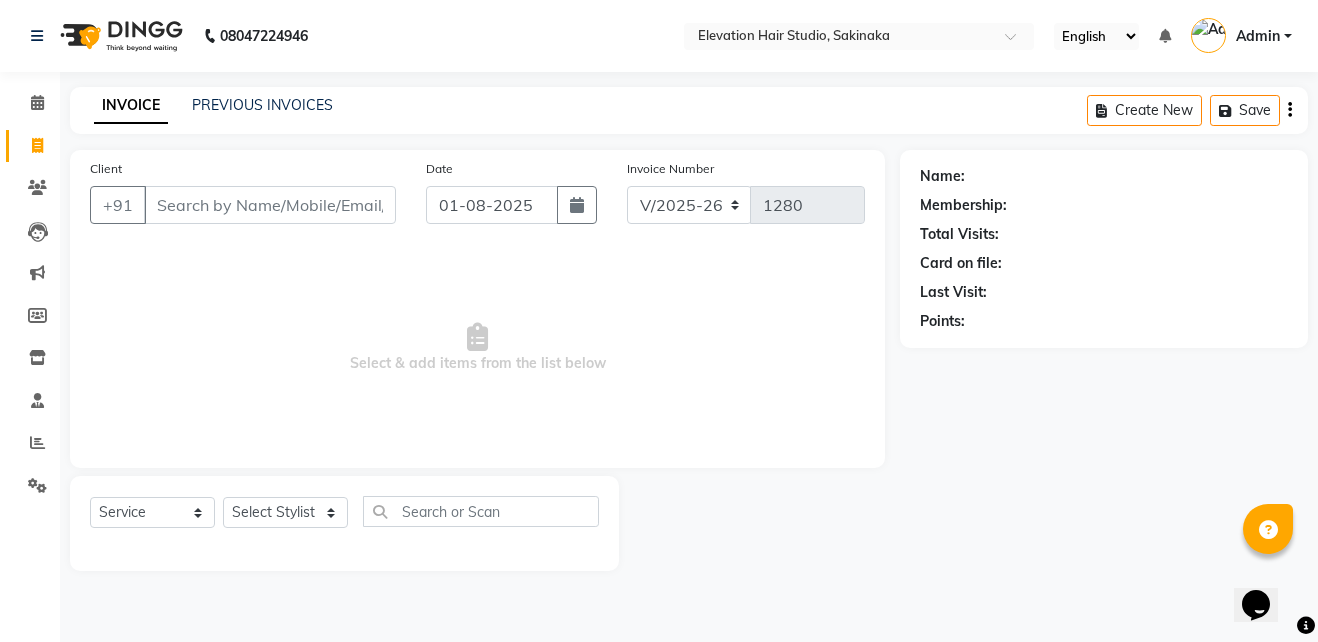 click on "Client" at bounding box center (270, 205) 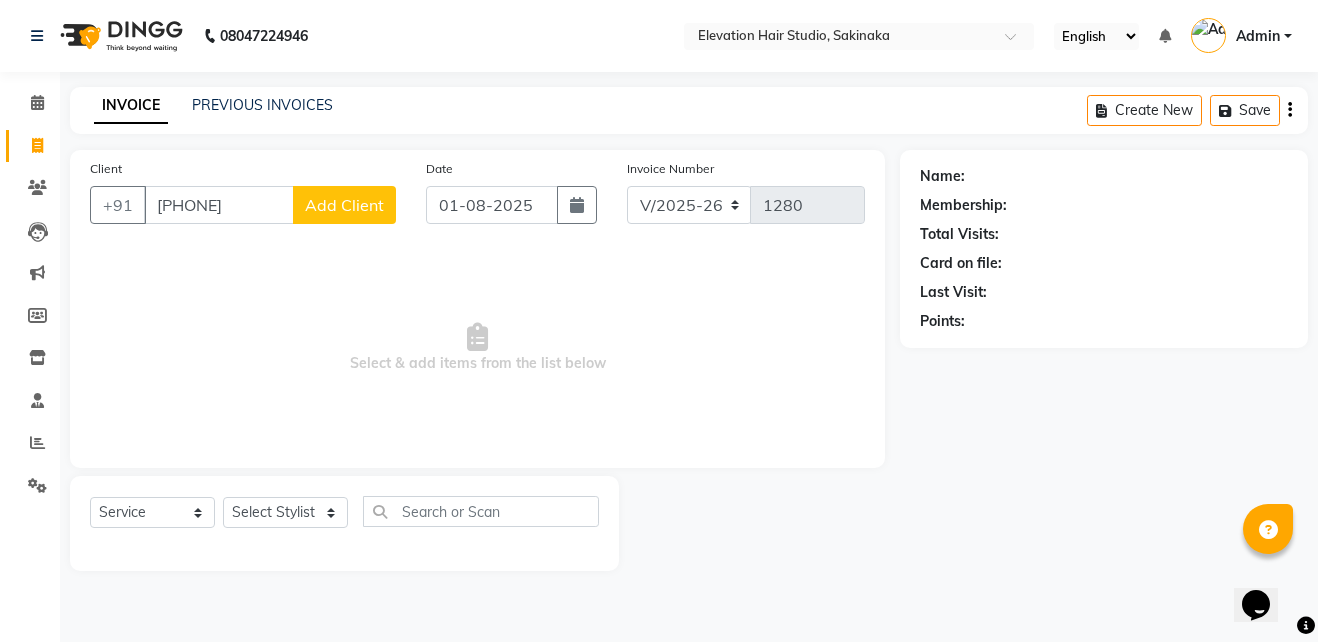 type on "7387620318" 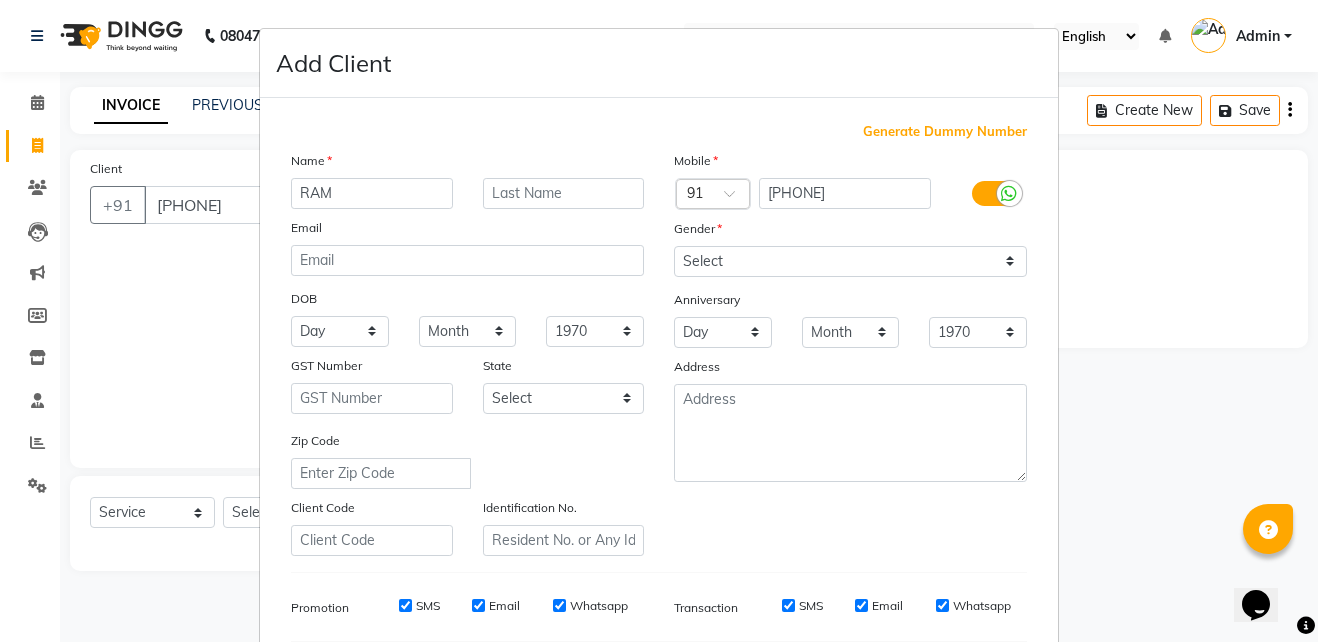type on "RAM" 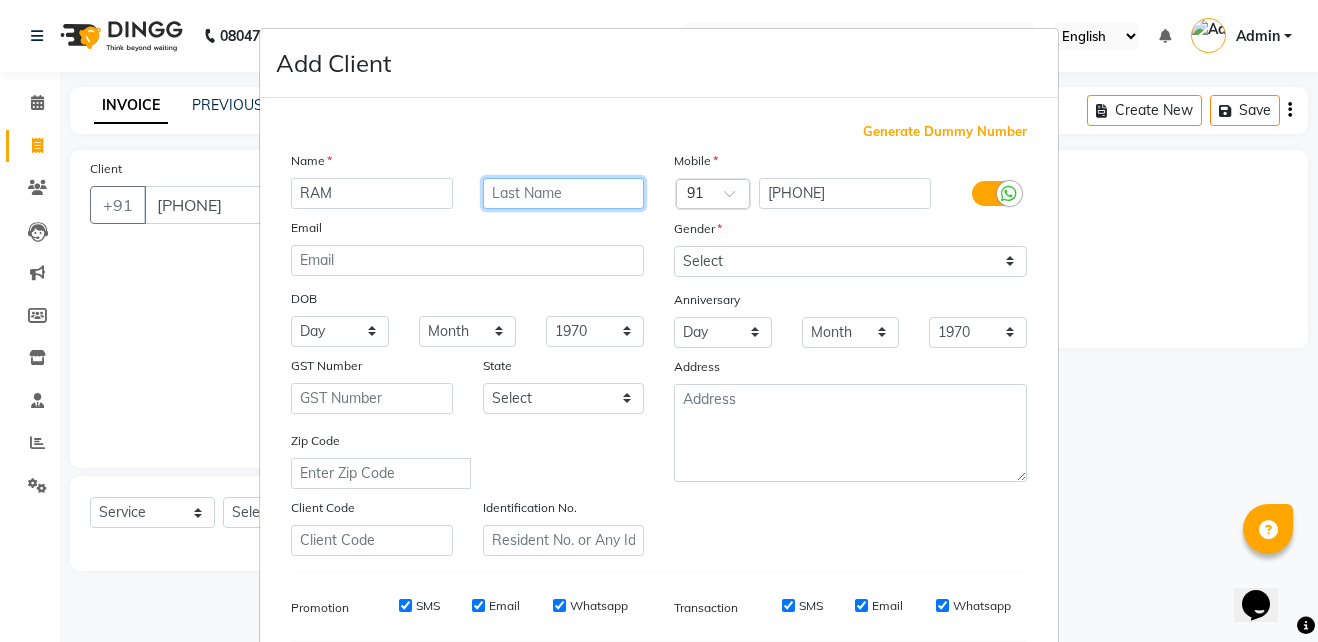 click at bounding box center (564, 193) 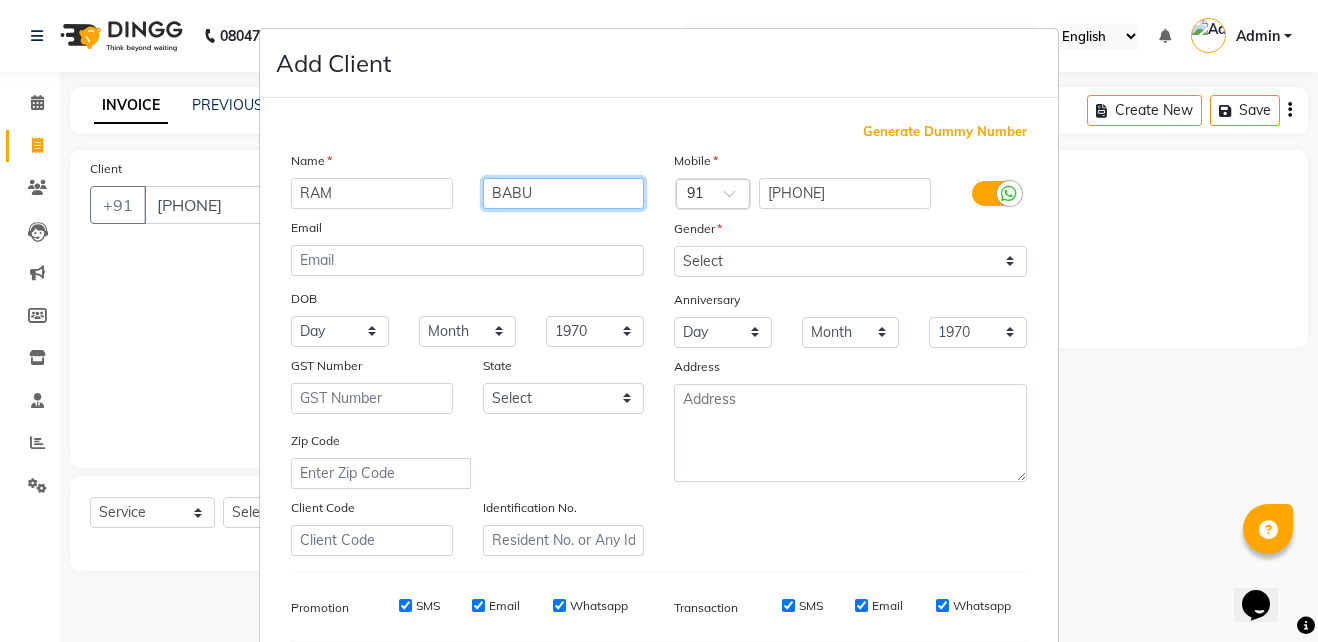 type on "BABU" 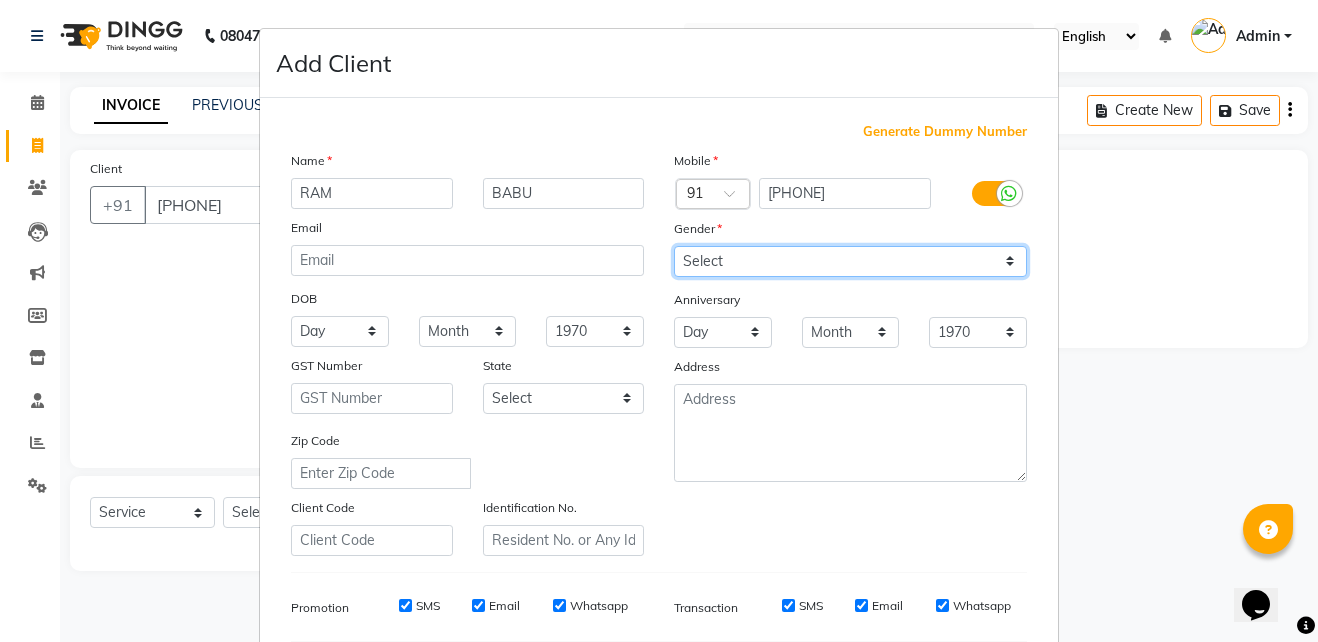 drag, startPoint x: 696, startPoint y: 256, endPoint x: 715, endPoint y: 313, distance: 60.083275 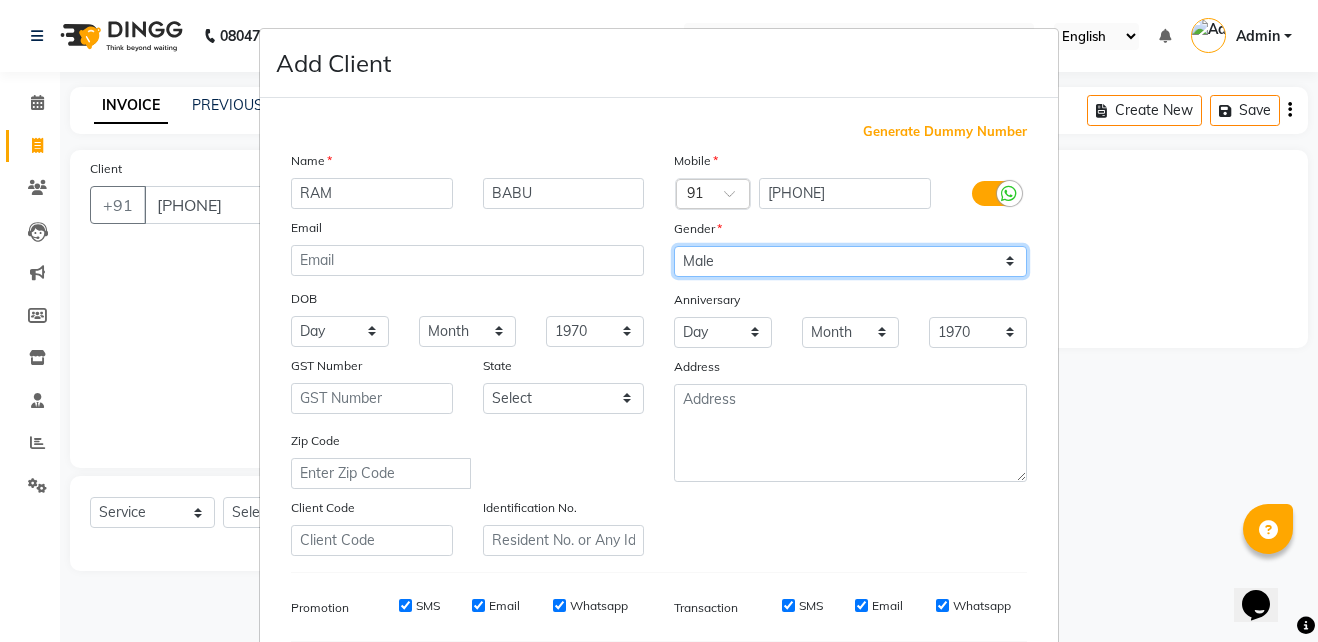click on "Select Male Female Other Prefer Not To Say" at bounding box center (850, 261) 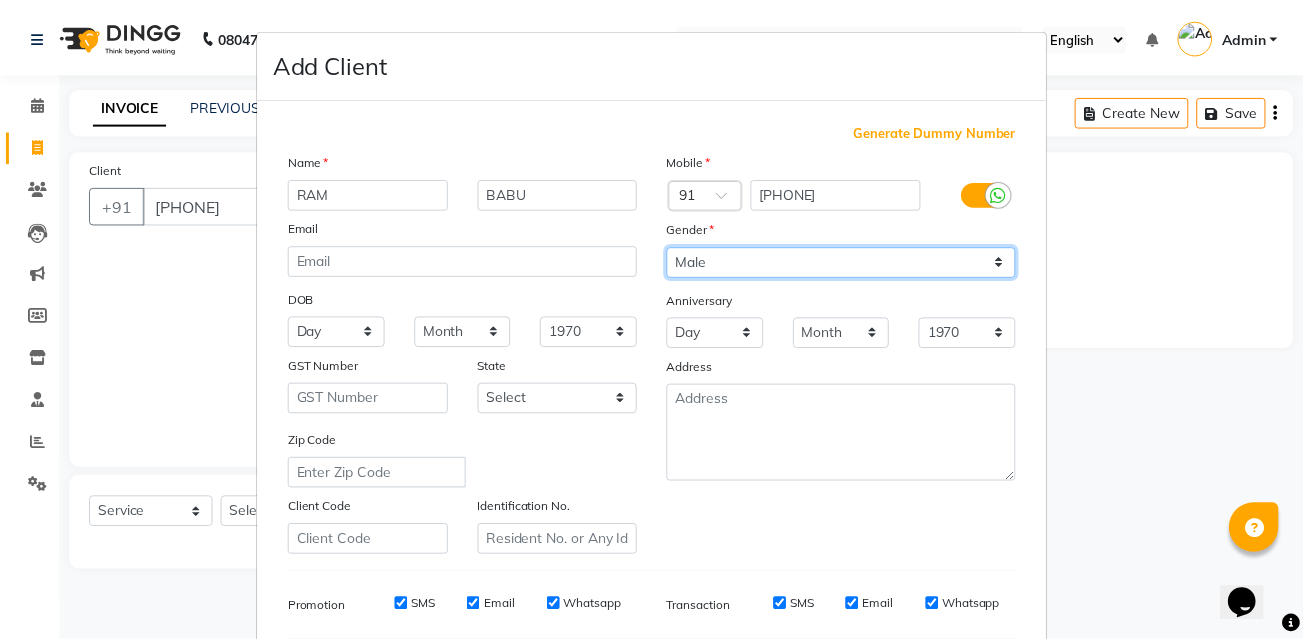 scroll, scrollTop: 281, scrollLeft: 0, axis: vertical 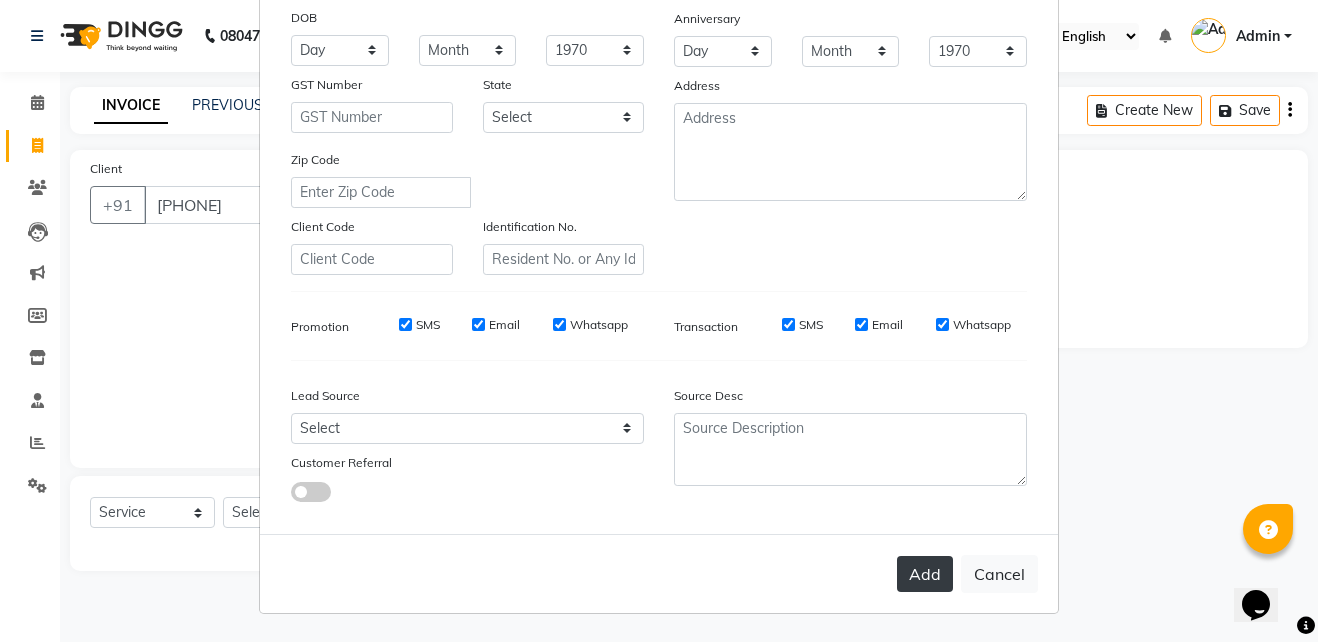 click on "Add" at bounding box center (925, 574) 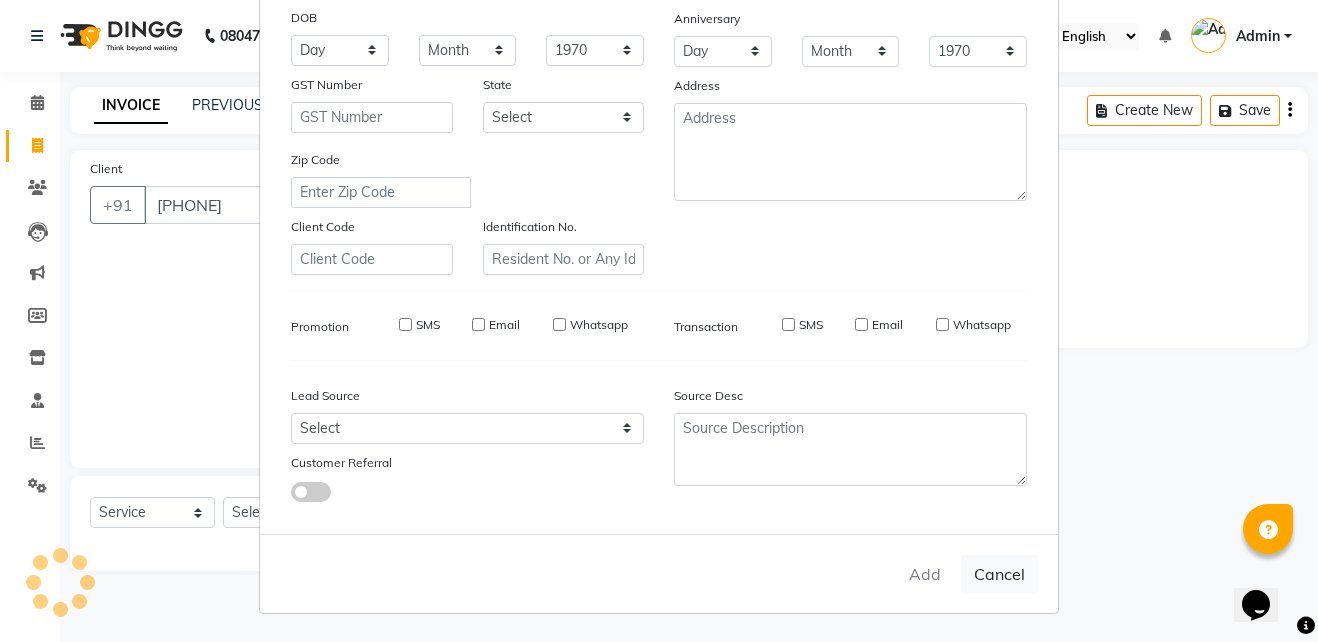 type 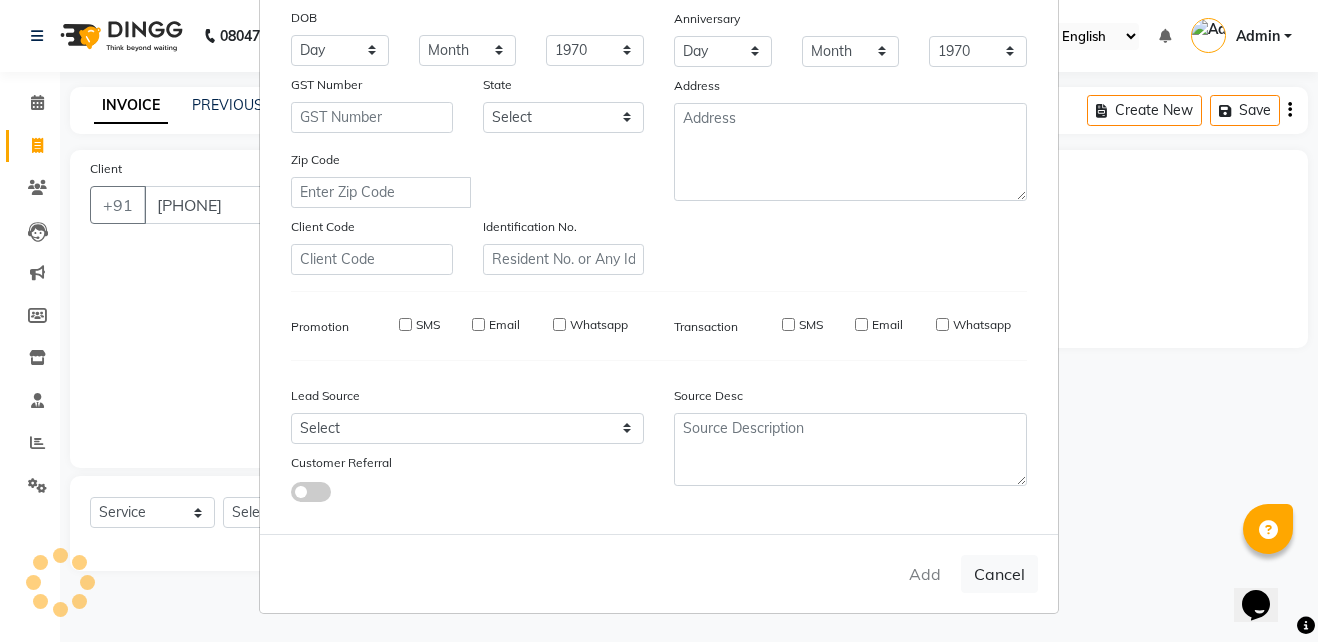 type 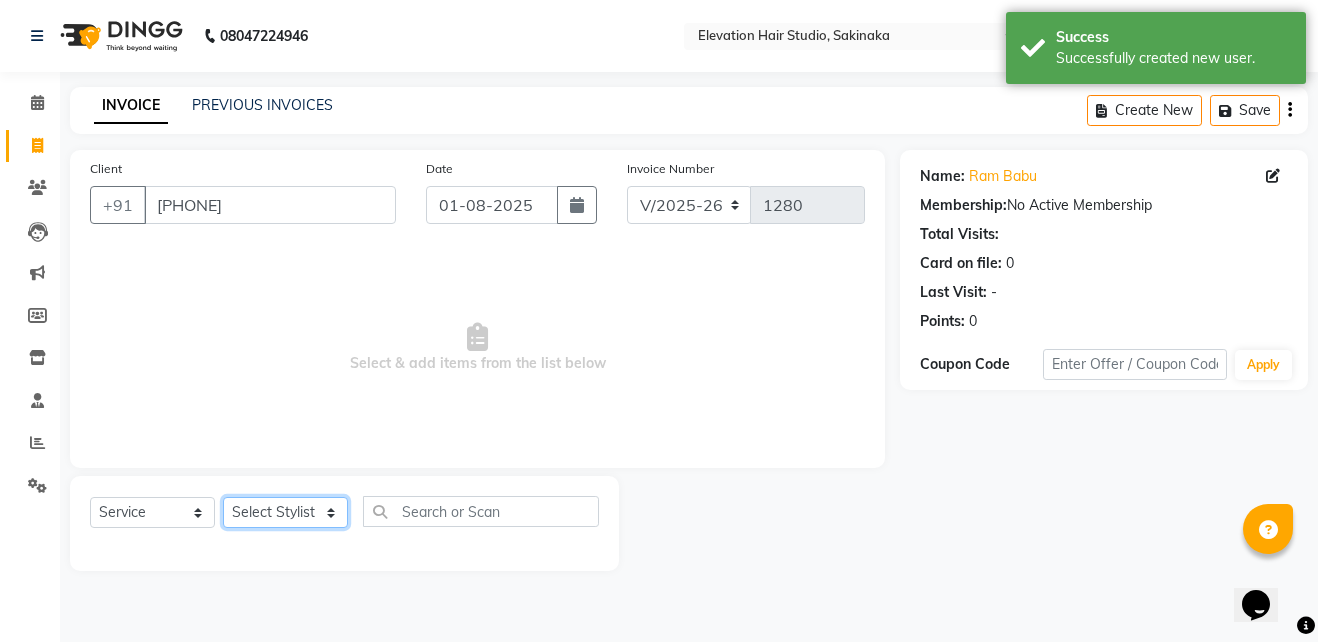 click on "Select Stylist Admin (EHS Thane) ANEES  DILIP KAPIL  PRIYA RUPESH SAHIL  Sarfaraz SHAHEENA SHAIKH  ZEESHAN" 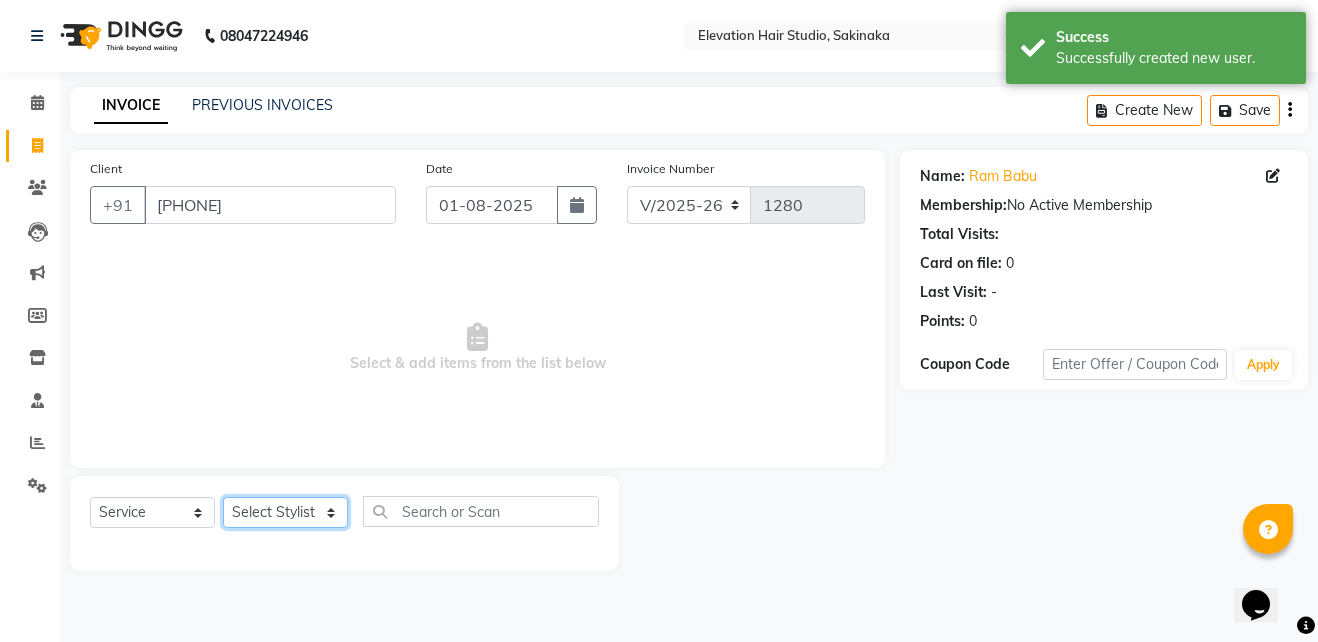 select on "50821" 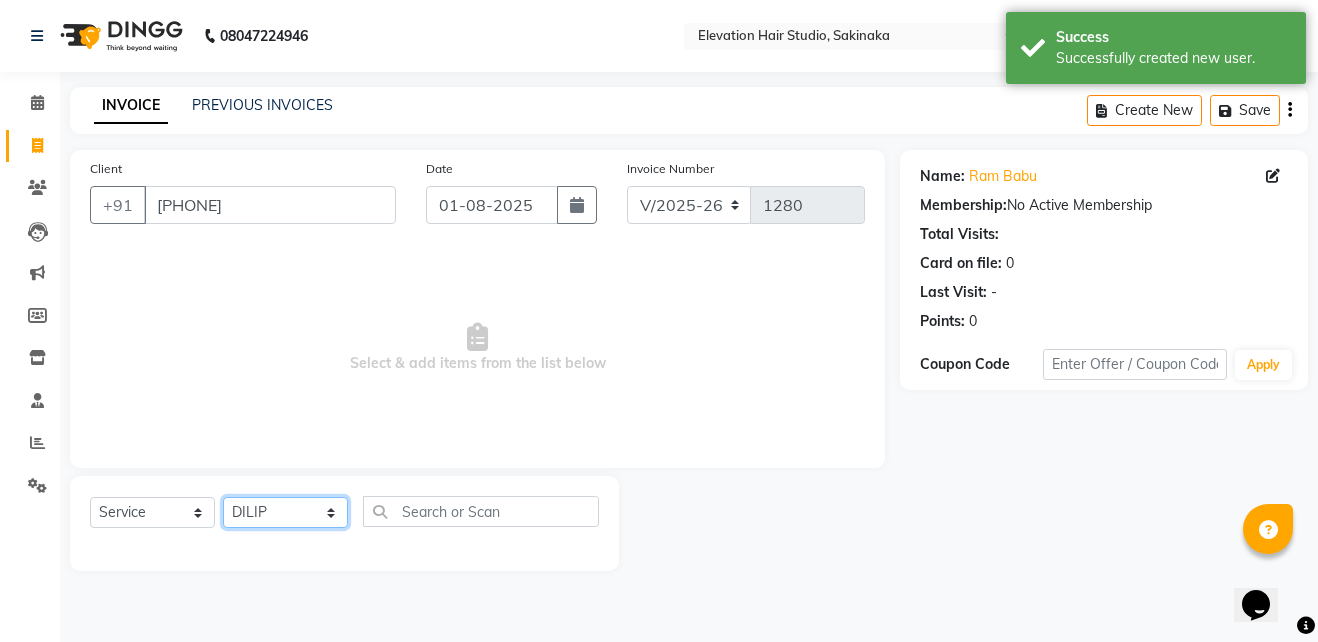 click on "Select Stylist Admin (EHS Thane) ANEES  DILIP KAPIL  PRIYA RUPESH SAHIL  Sarfaraz SHAHEENA SHAIKH  ZEESHAN" 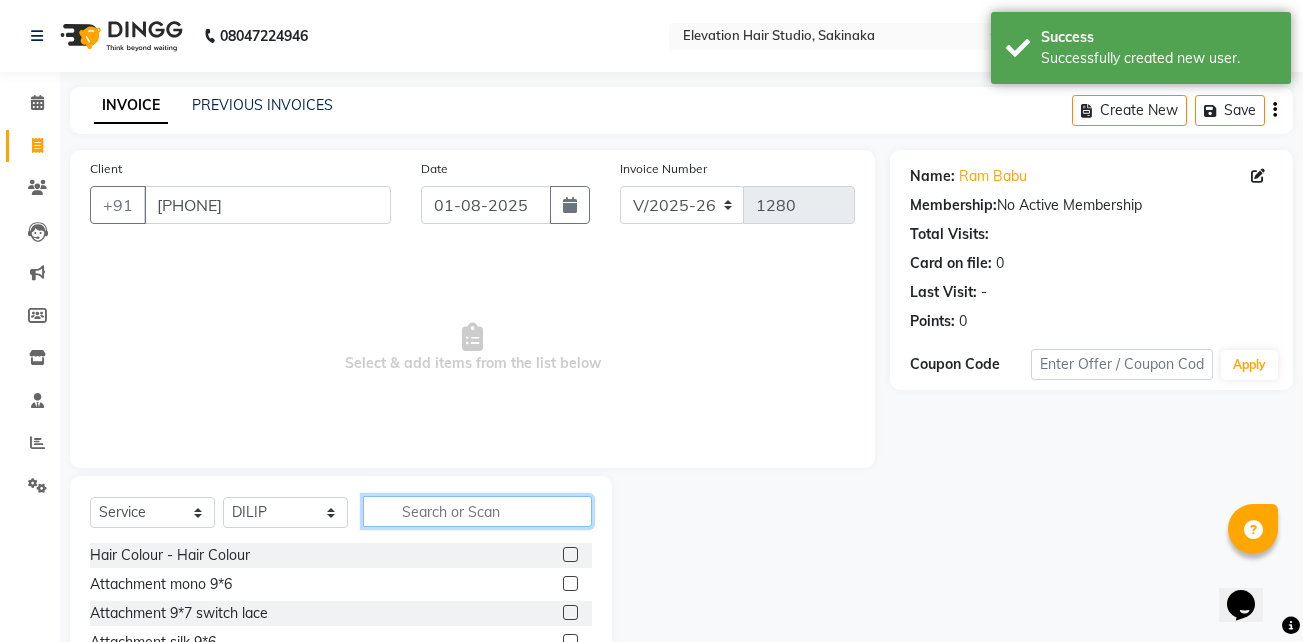 click 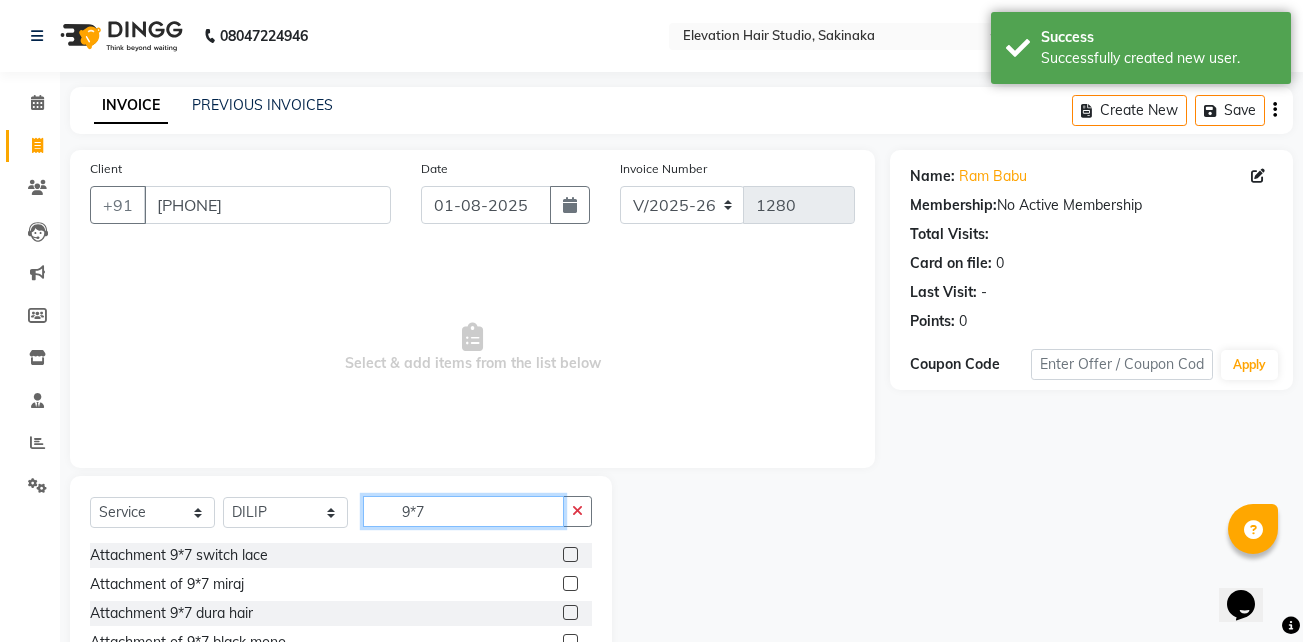 scroll, scrollTop: 104, scrollLeft: 0, axis: vertical 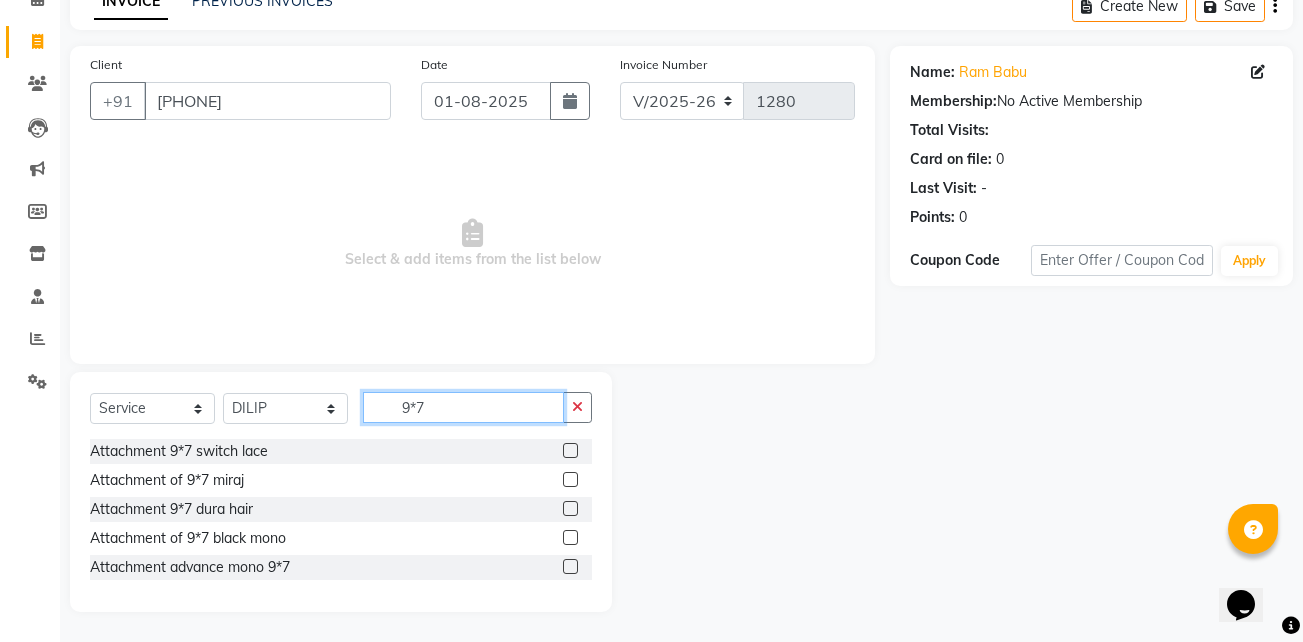type on "9*7" 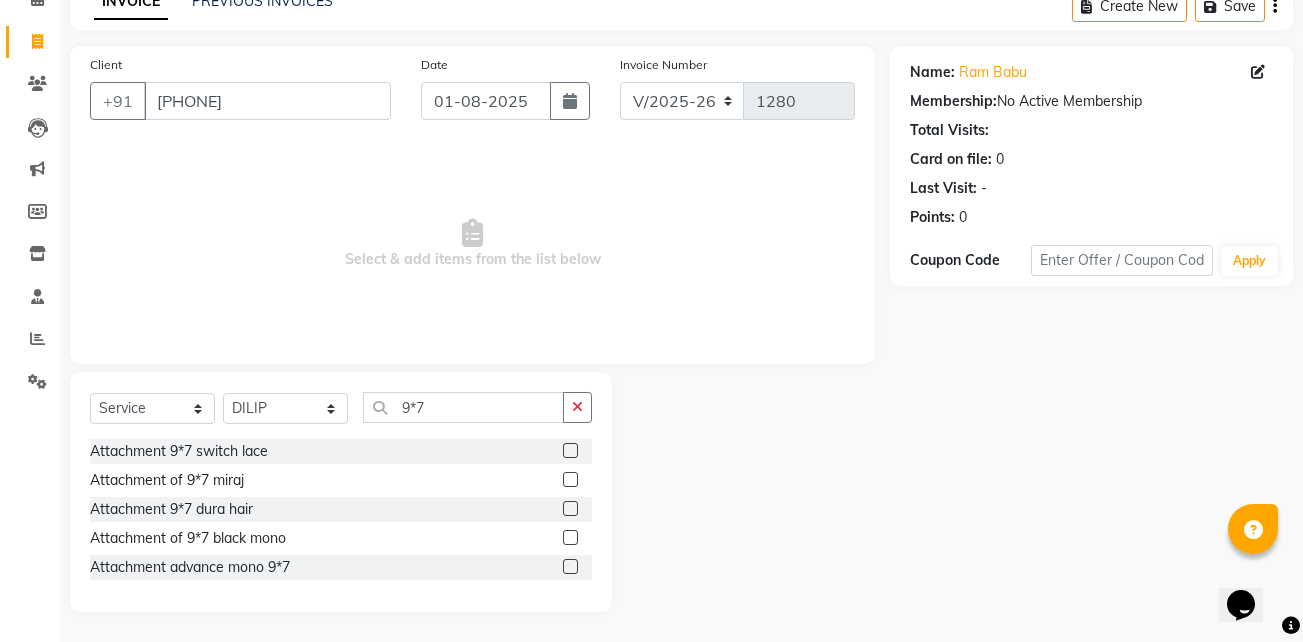 click 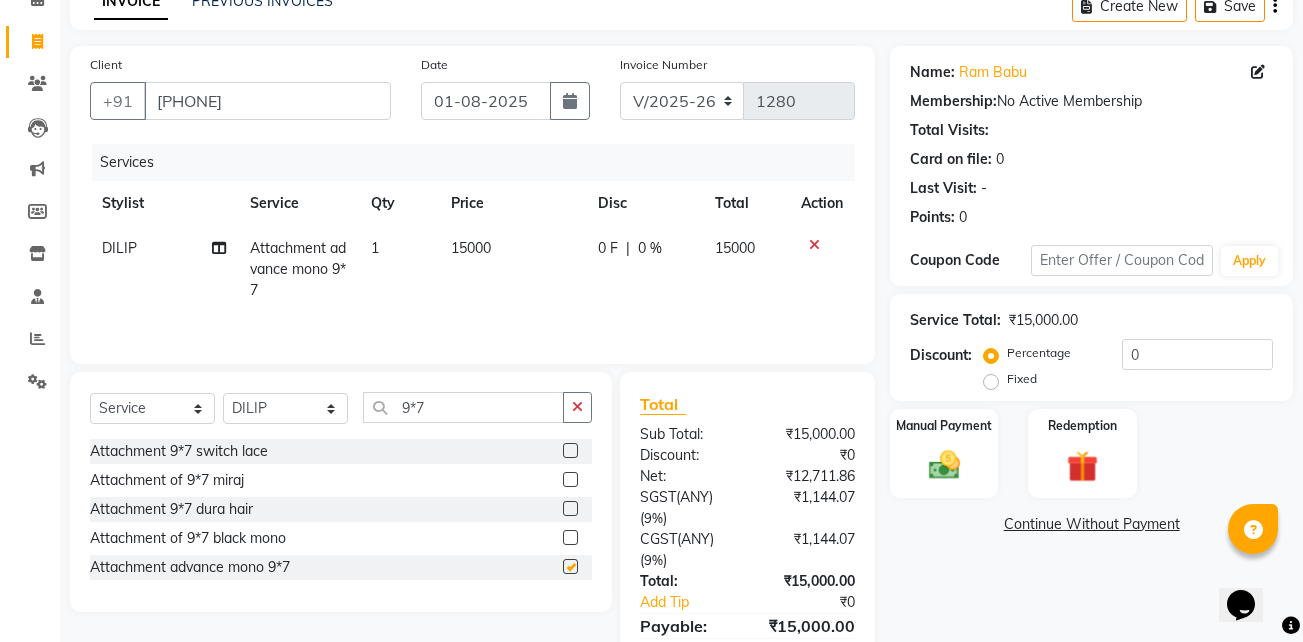 click 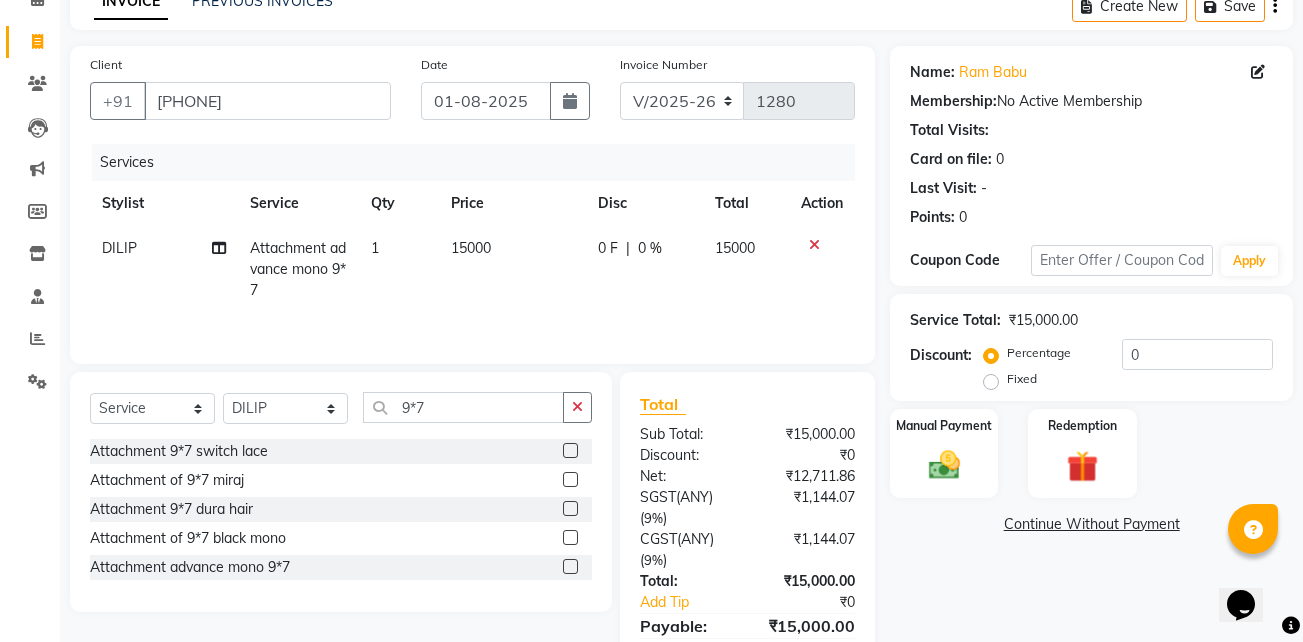 click on "Services Stylist Service Qty Price Disc Total Action DILIP Attachment advance mono 9*7 1 15000 0 F | 0 % 15000" 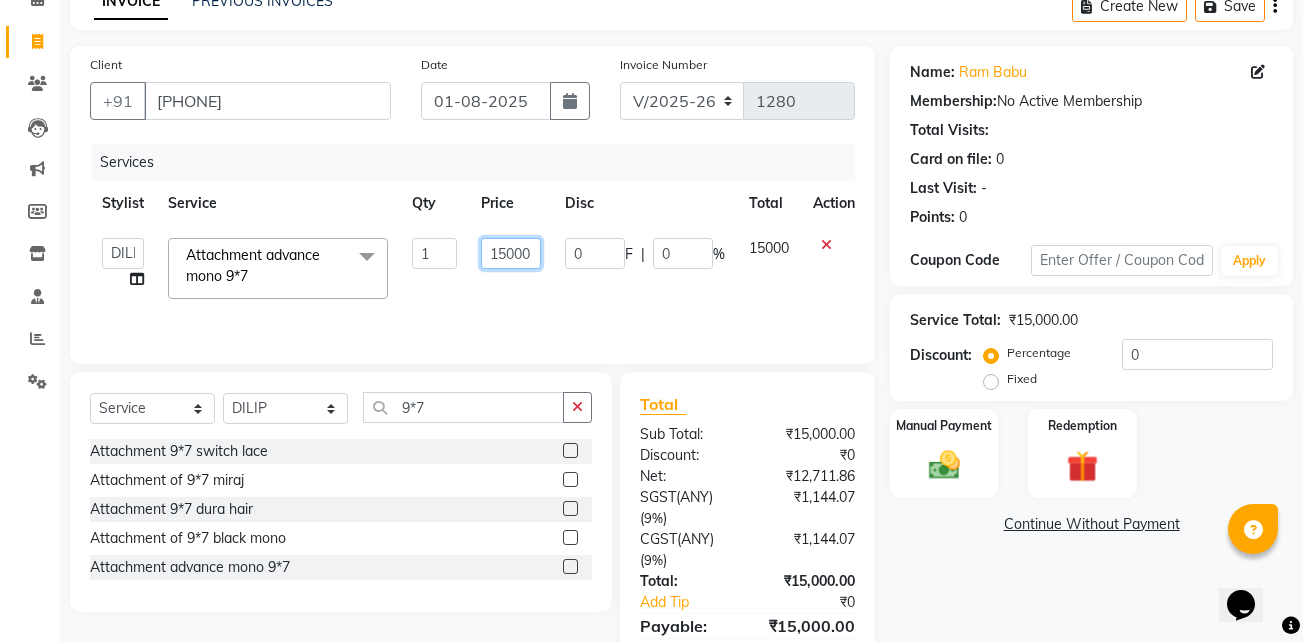 click on "15000" 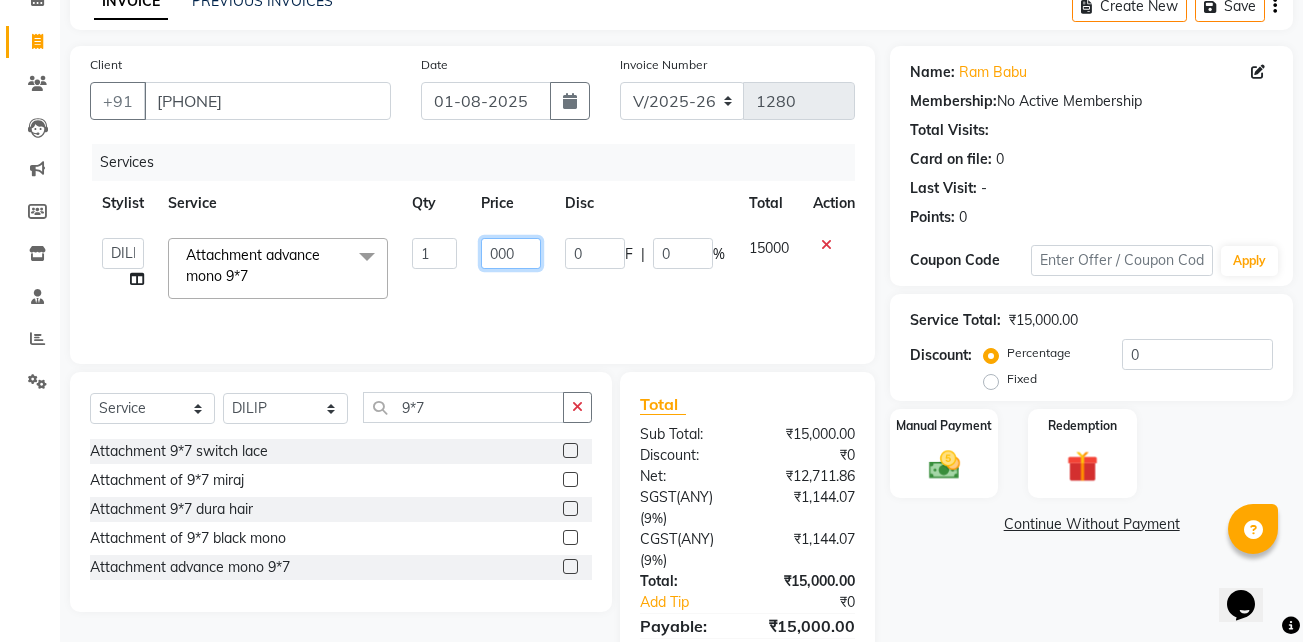 type on "6000" 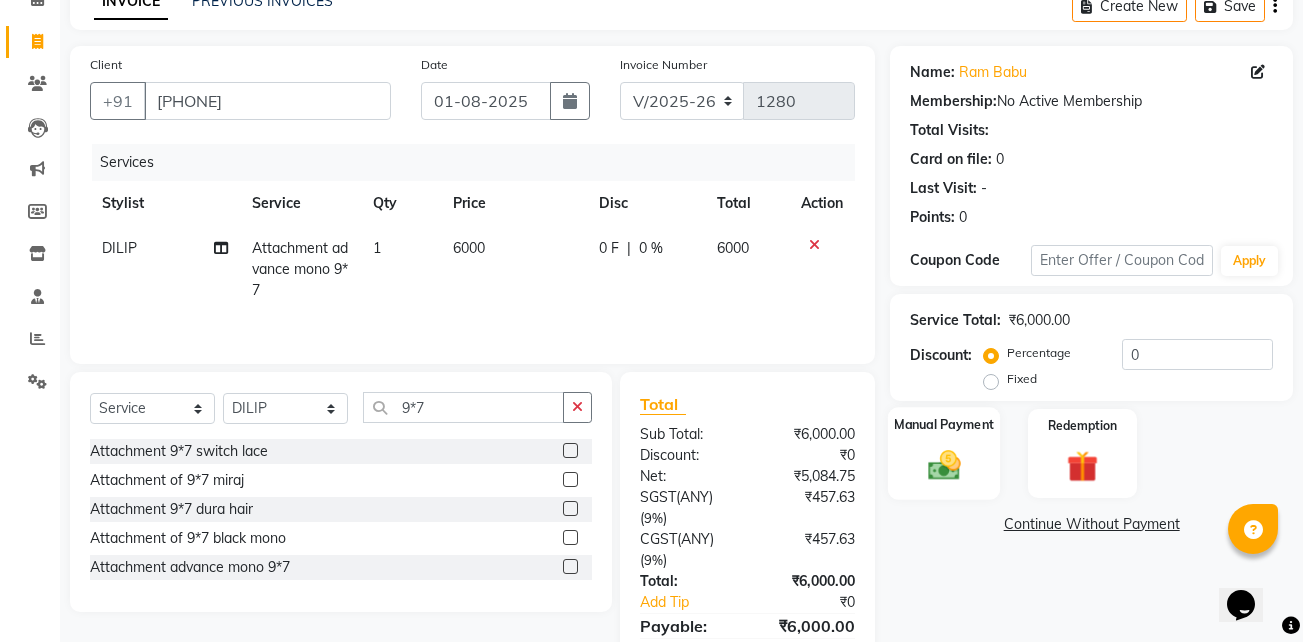 click 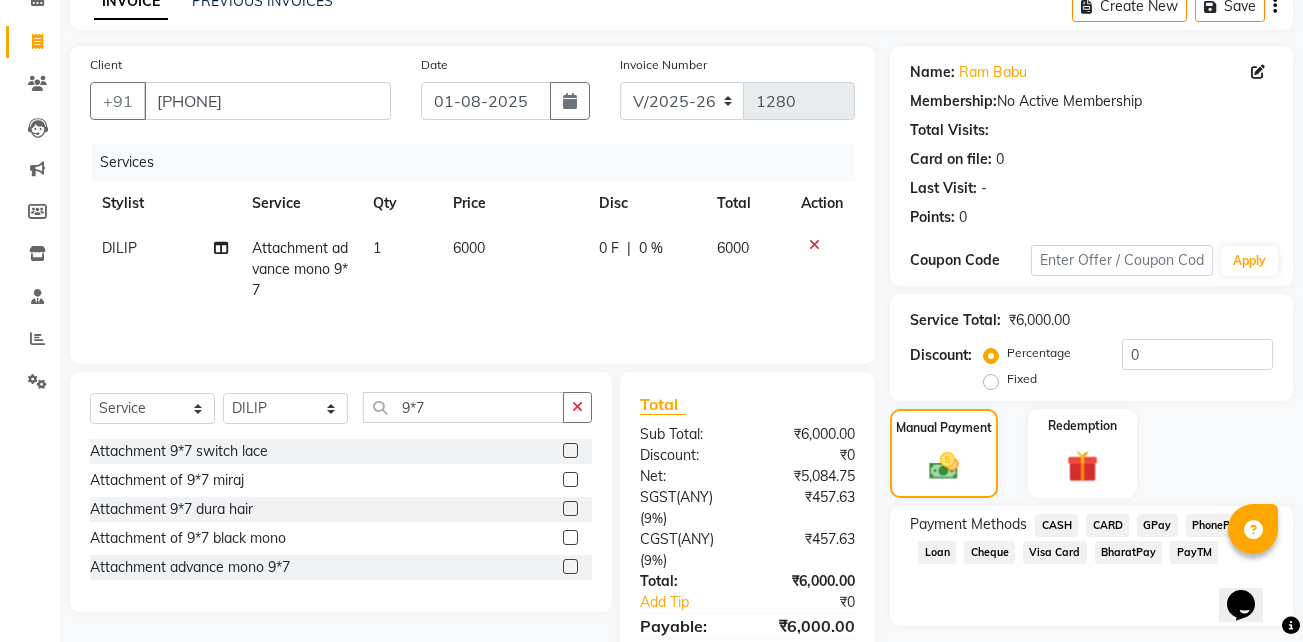 click on "GPay" 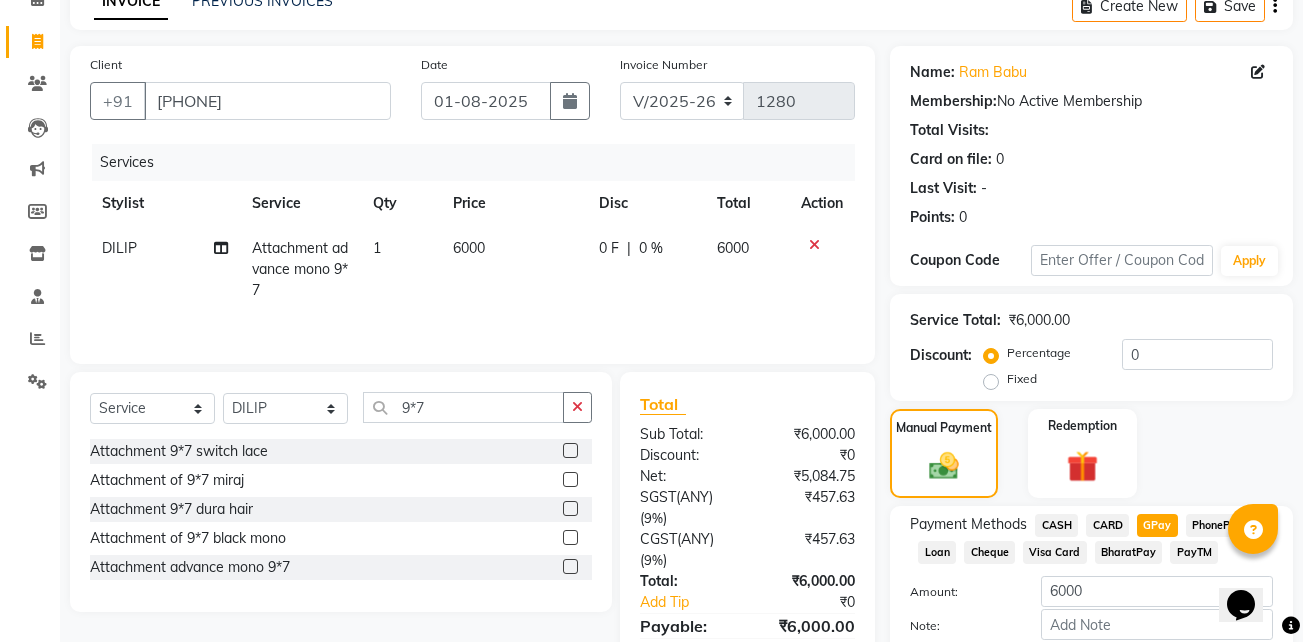 scroll, scrollTop: 215, scrollLeft: 0, axis: vertical 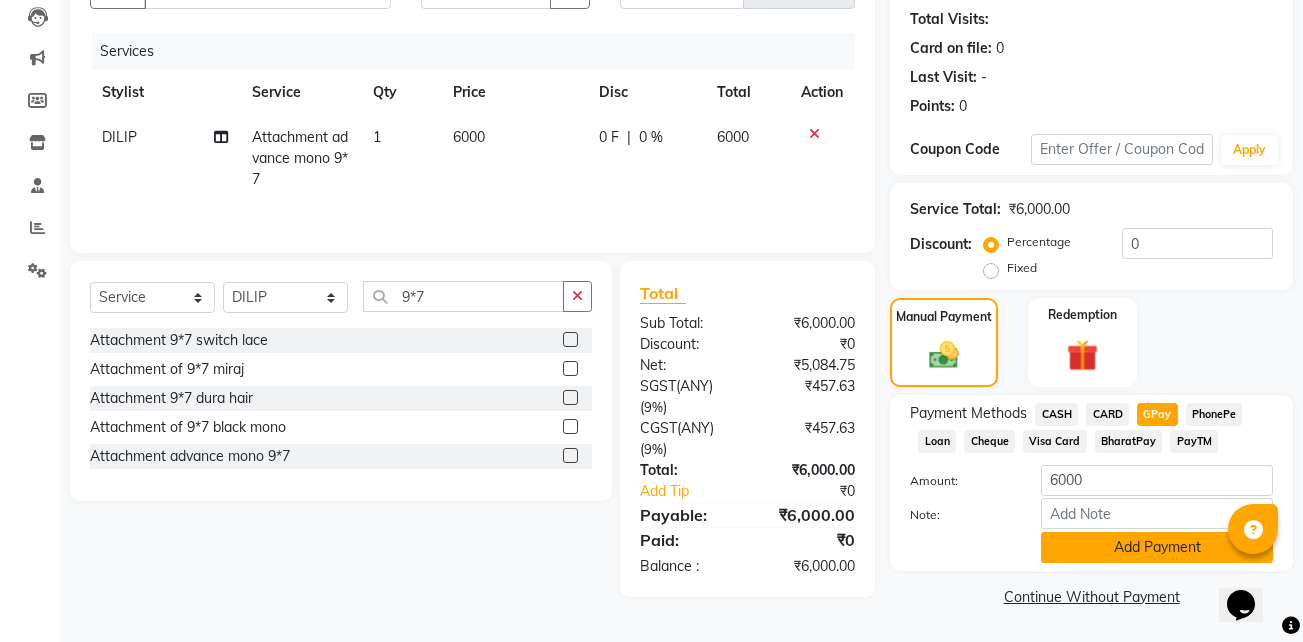 click on "Add Payment" 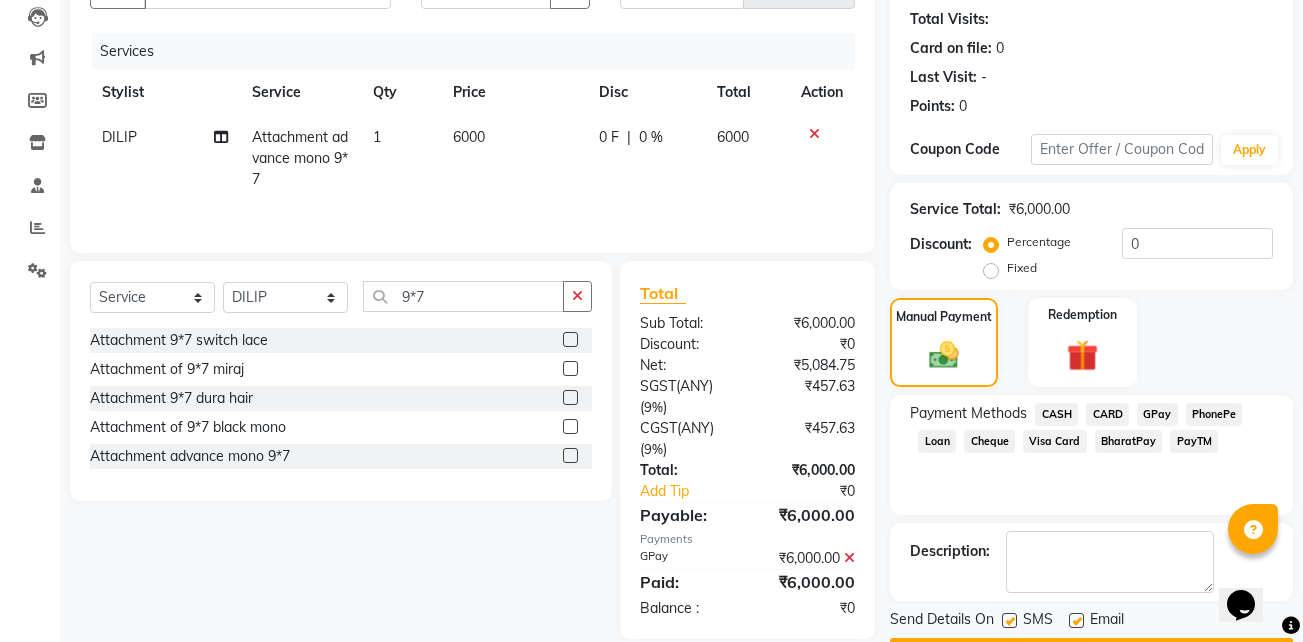 scroll, scrollTop: 272, scrollLeft: 0, axis: vertical 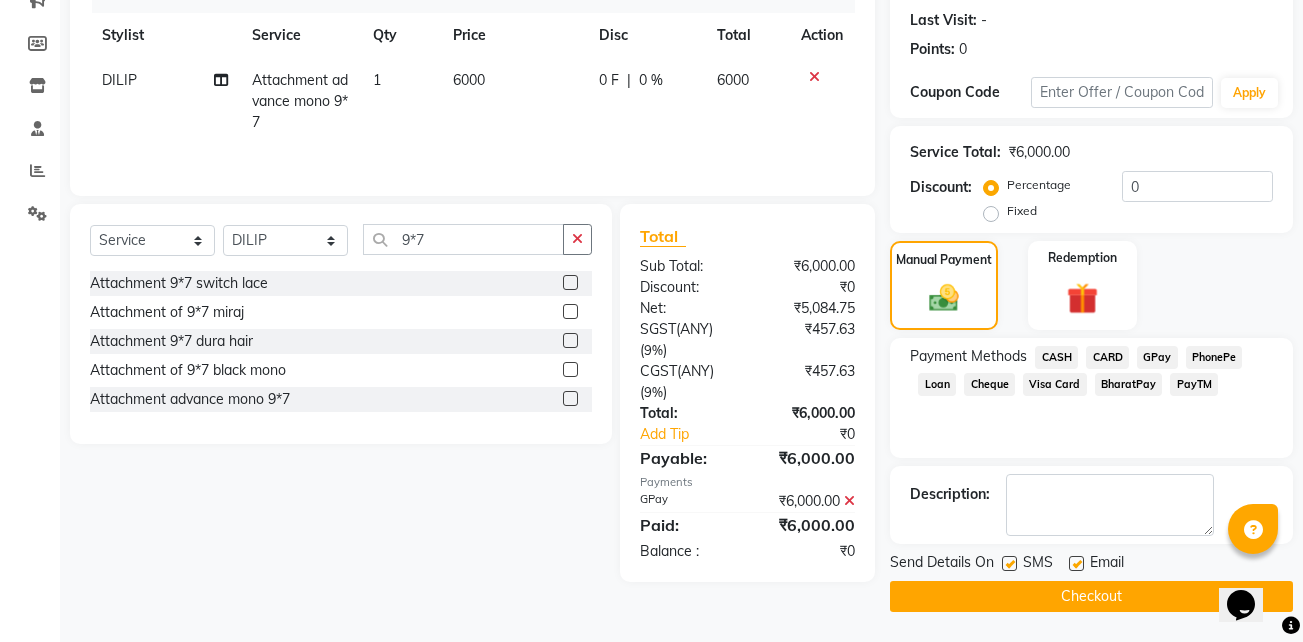 click 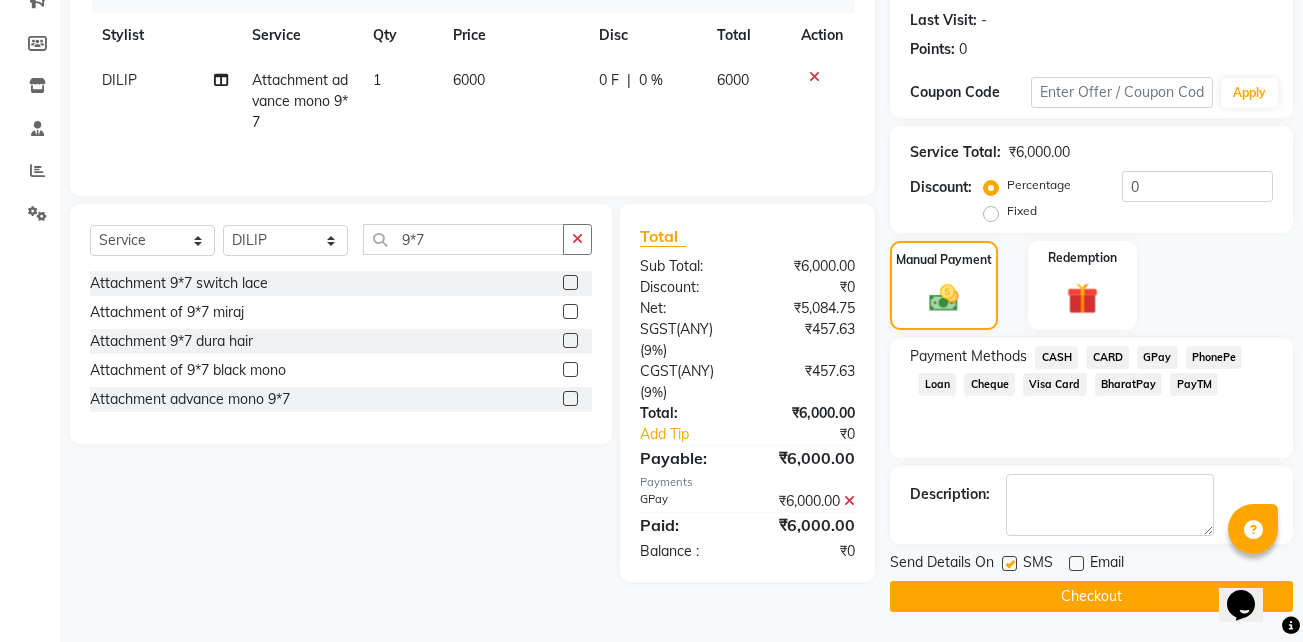 click 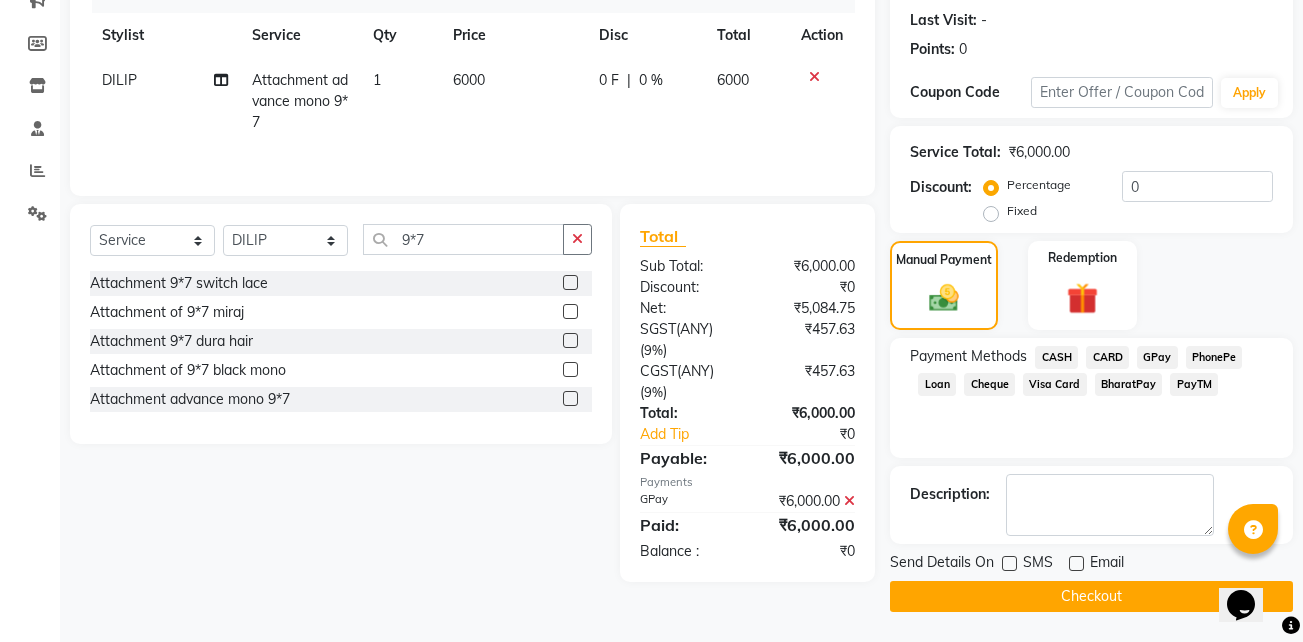 click on "Checkout" 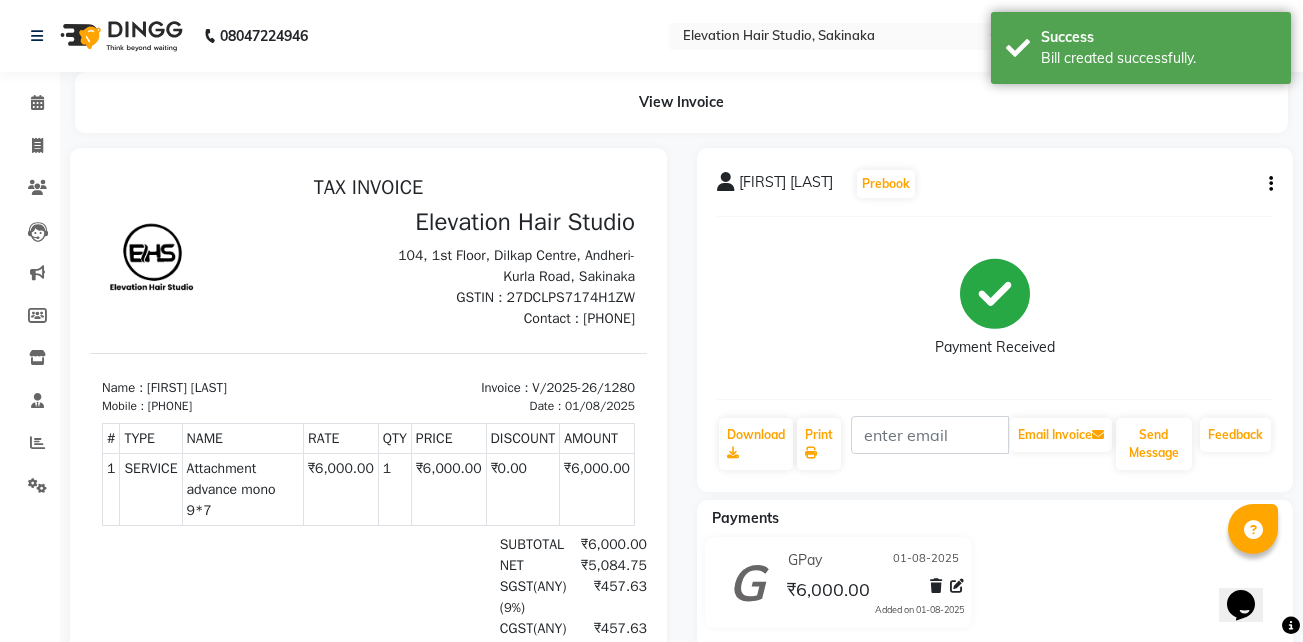 scroll, scrollTop: 0, scrollLeft: 0, axis: both 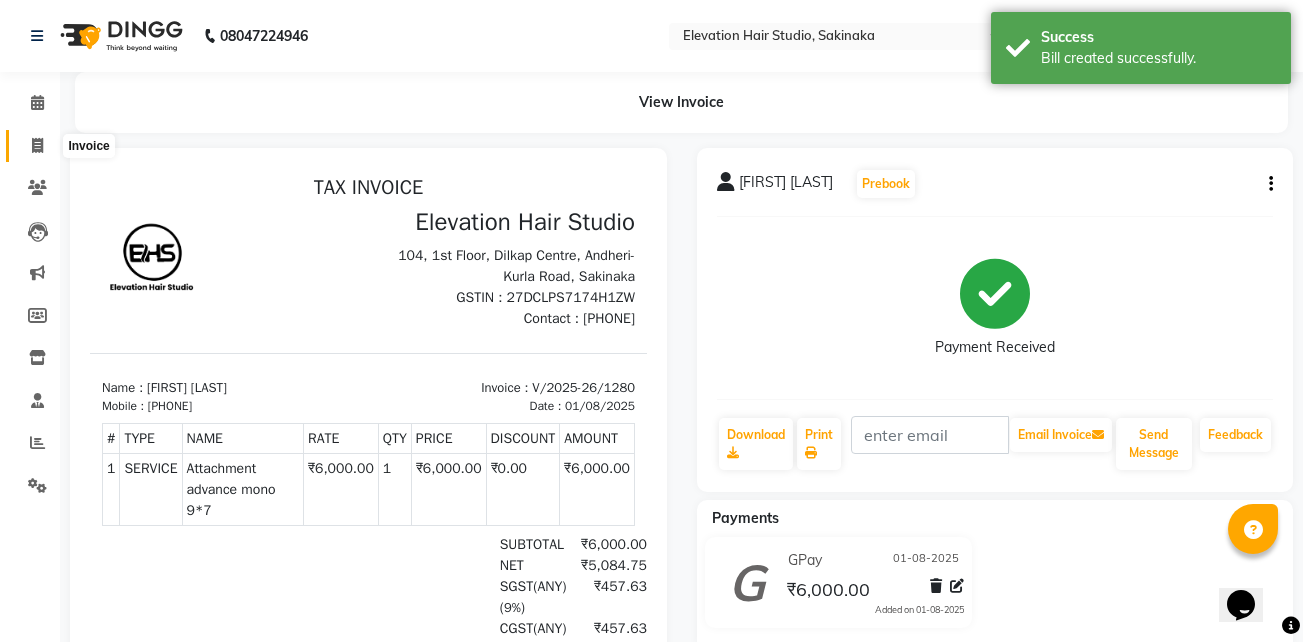 click 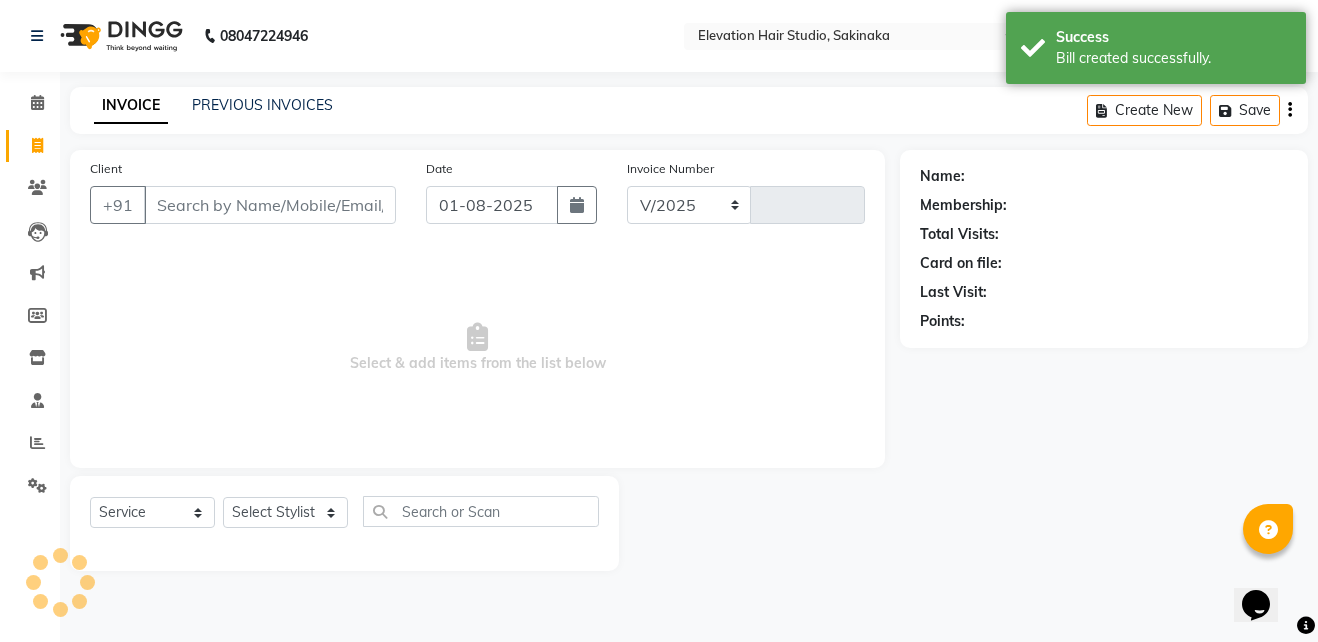 select on "4949" 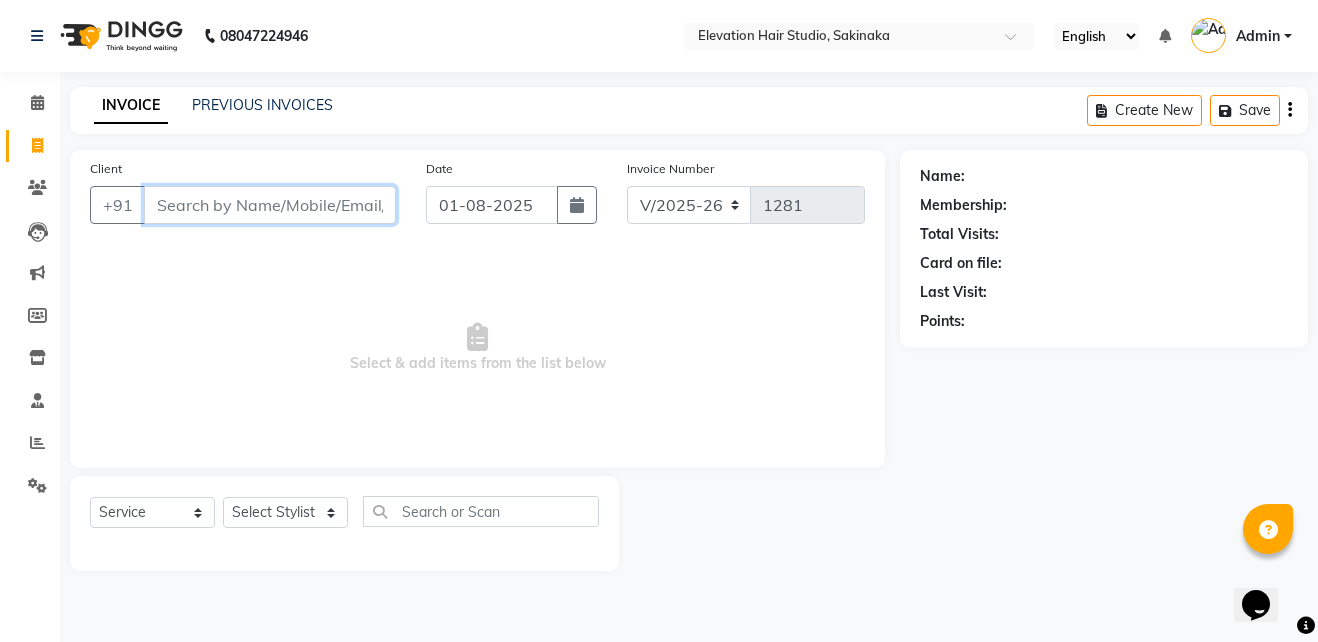 click on "Client" at bounding box center [270, 205] 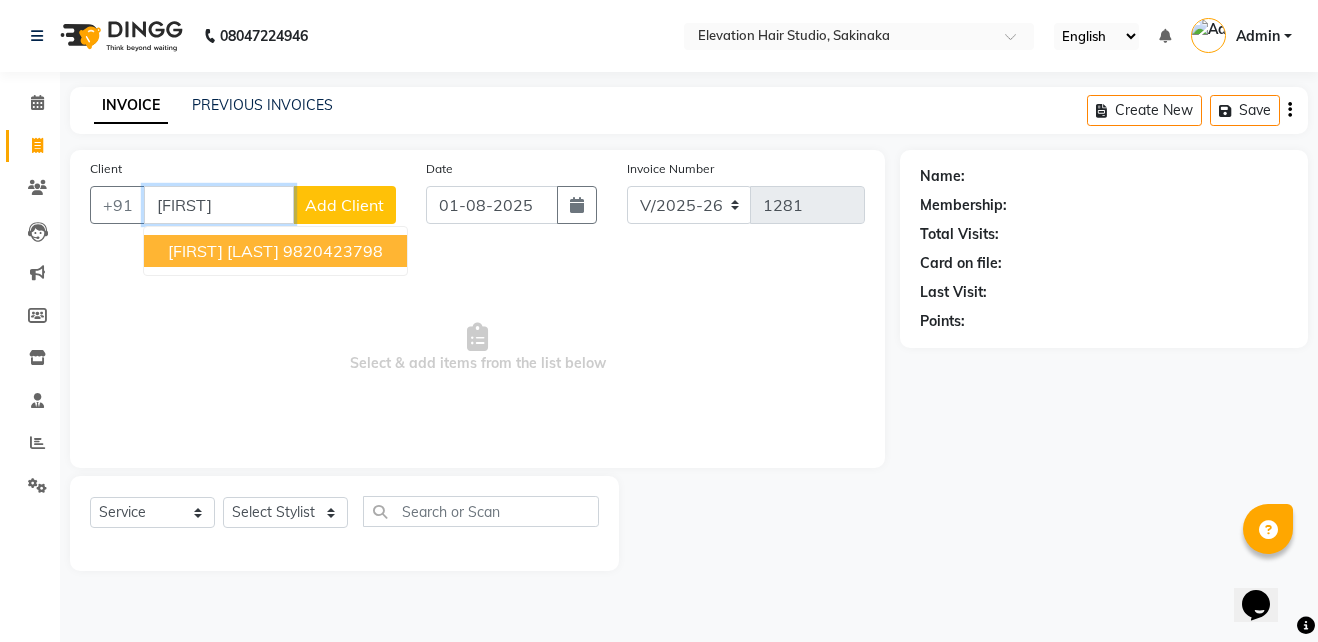 click on "AMEY VELAWDEKAR" at bounding box center [223, 251] 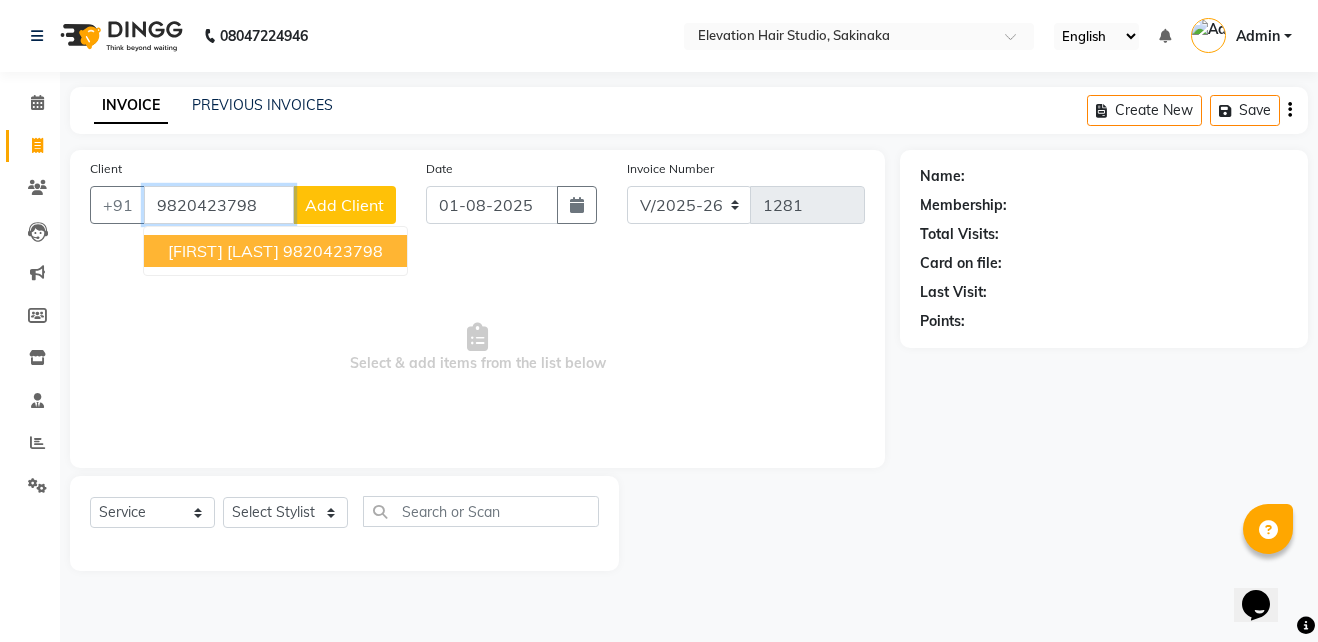type on "9820423798" 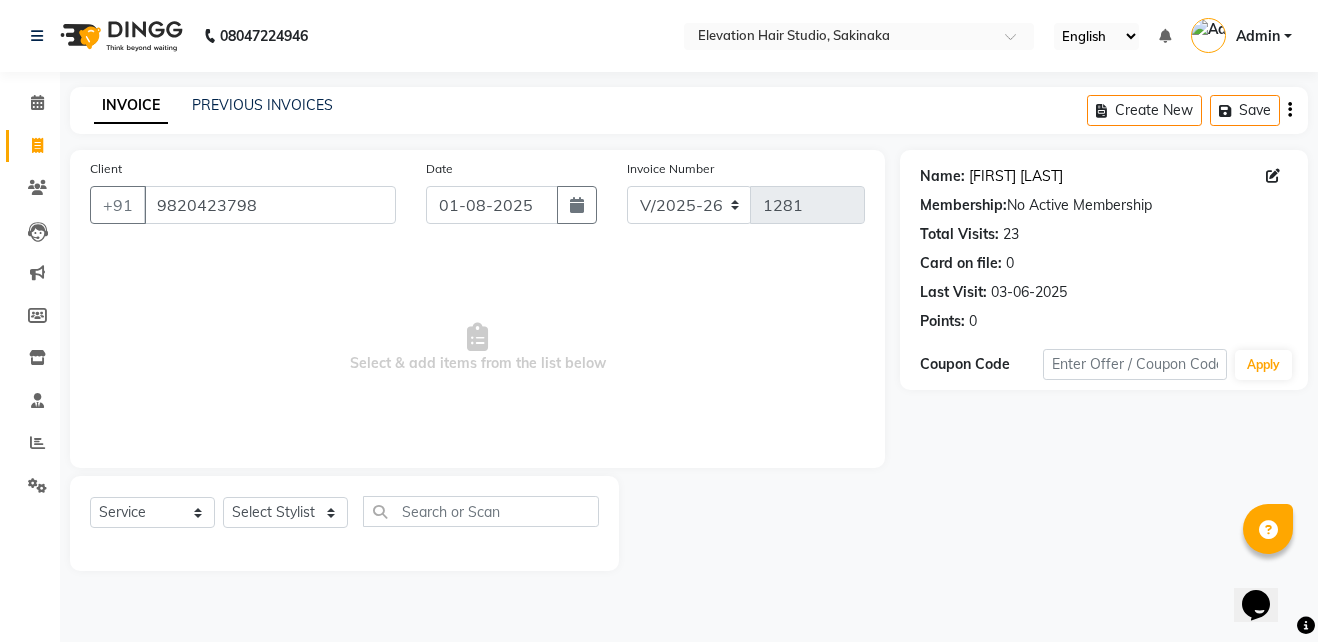 click on "Amey Velawdekar" 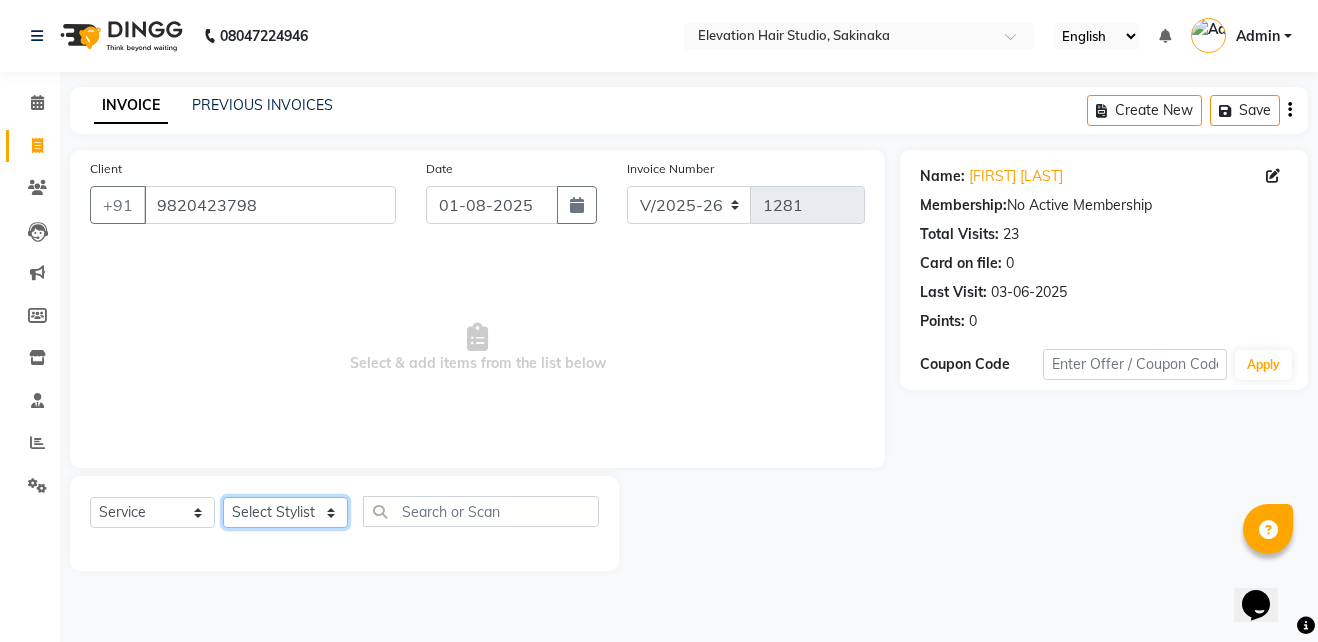 click on "Select Stylist Admin (EHS Thane) ANEES  DILIP KAPIL  PRIYA RUPESH SAHIL  Sarfaraz SHAHEENA SHAIKH  ZEESHAN" 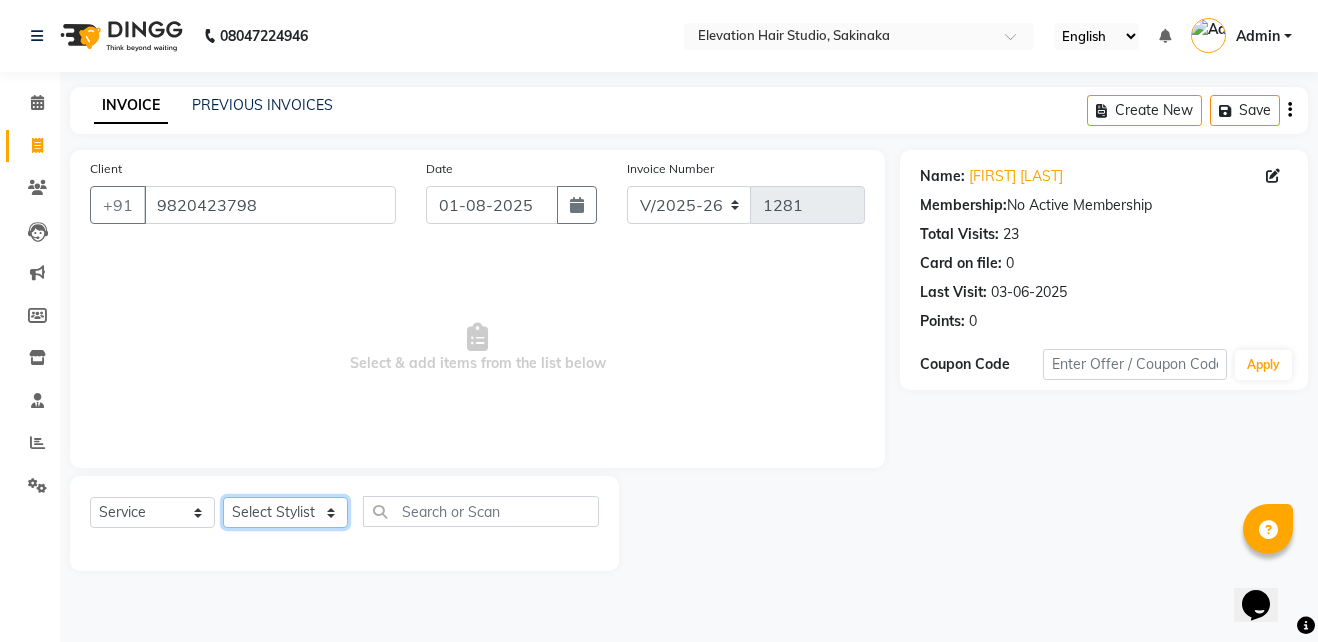 select on "77524" 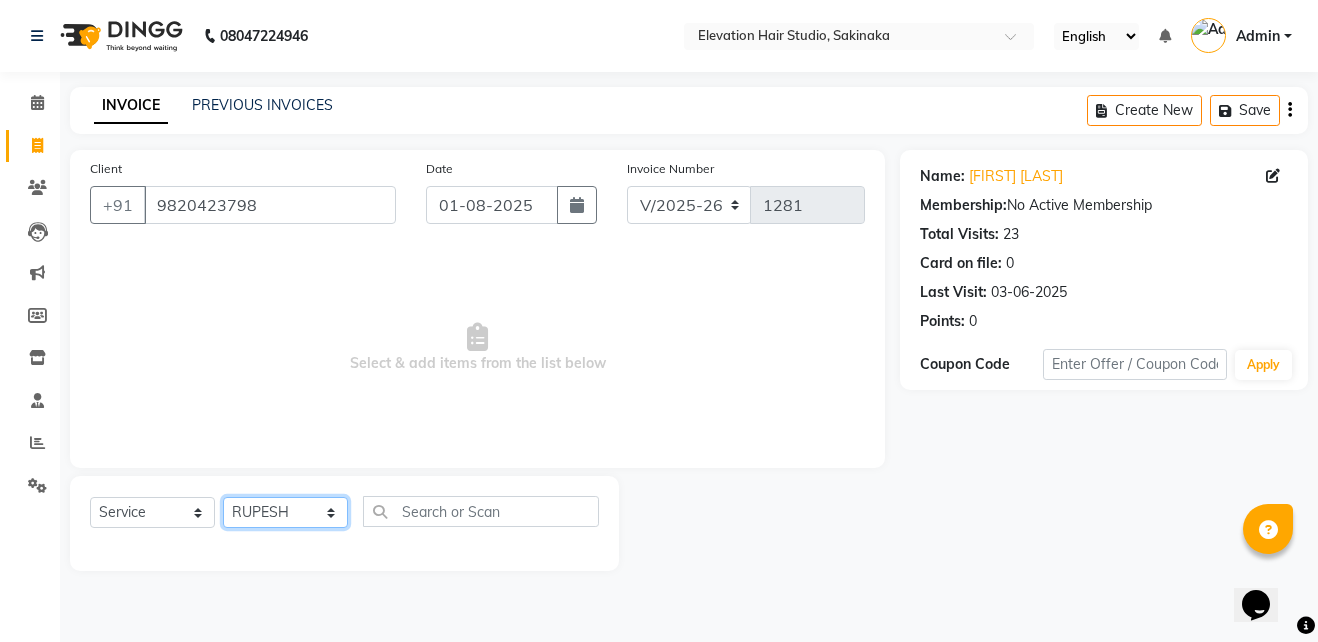 click on "Select Stylist Admin (EHS Thane) ANEES  DILIP KAPIL  PRIYA RUPESH SAHIL  Sarfaraz SHAHEENA SHAIKH  ZEESHAN" 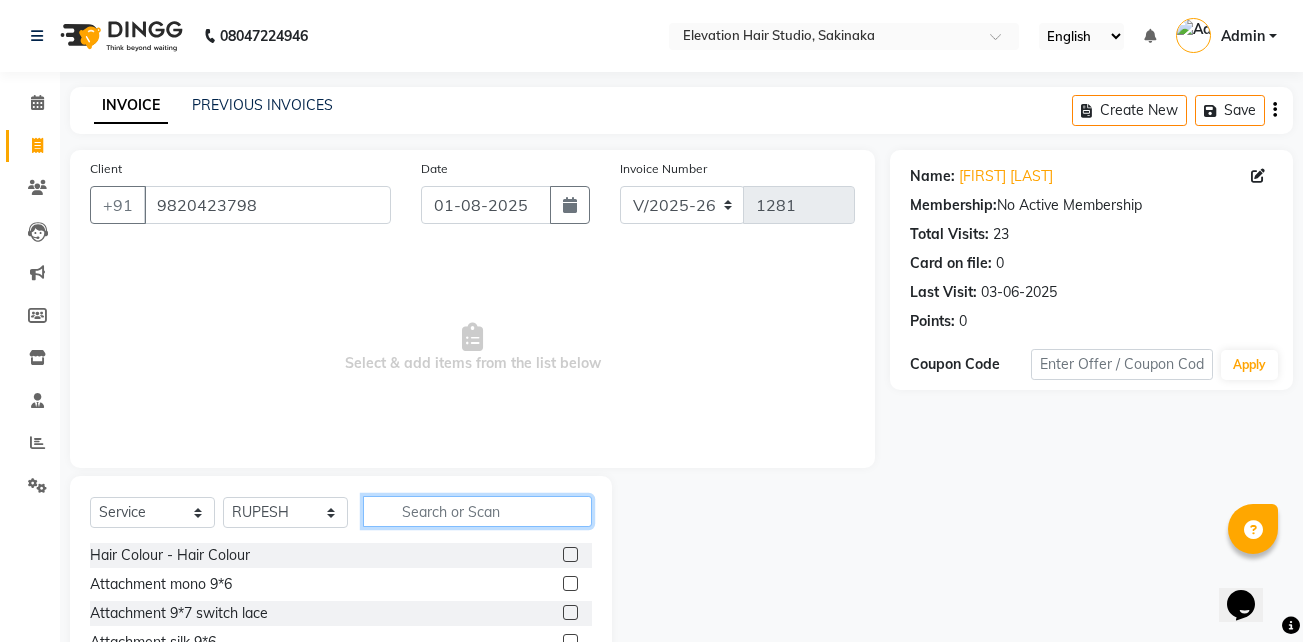 click 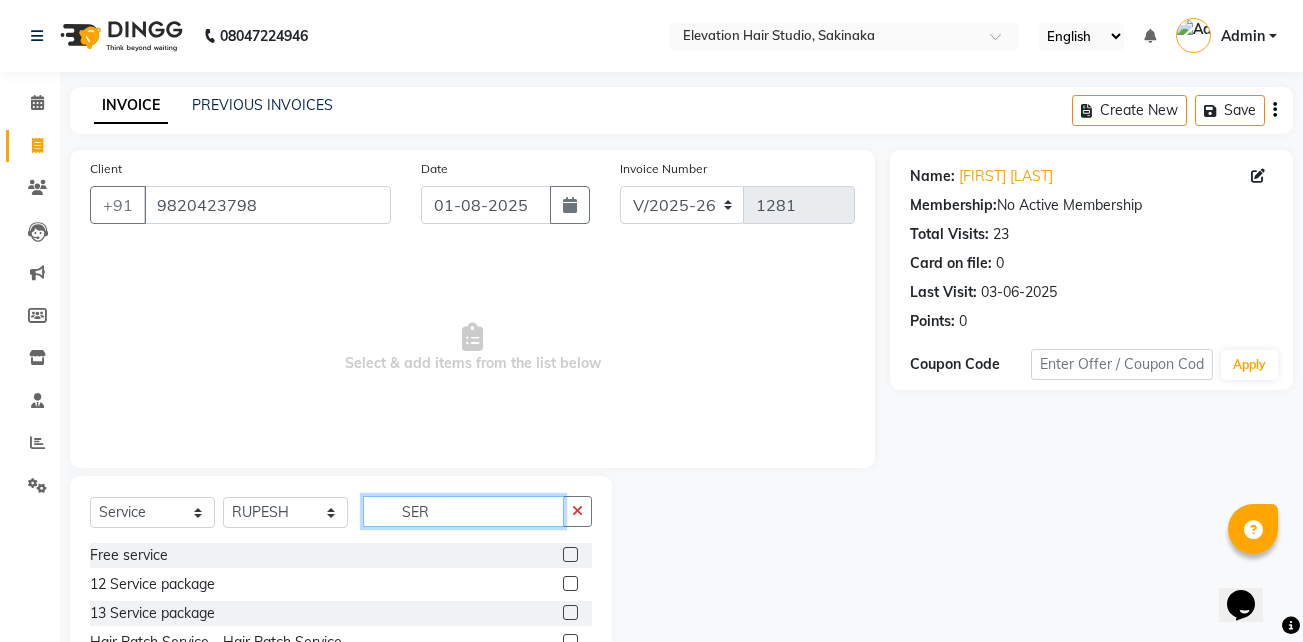 scroll, scrollTop: 104, scrollLeft: 0, axis: vertical 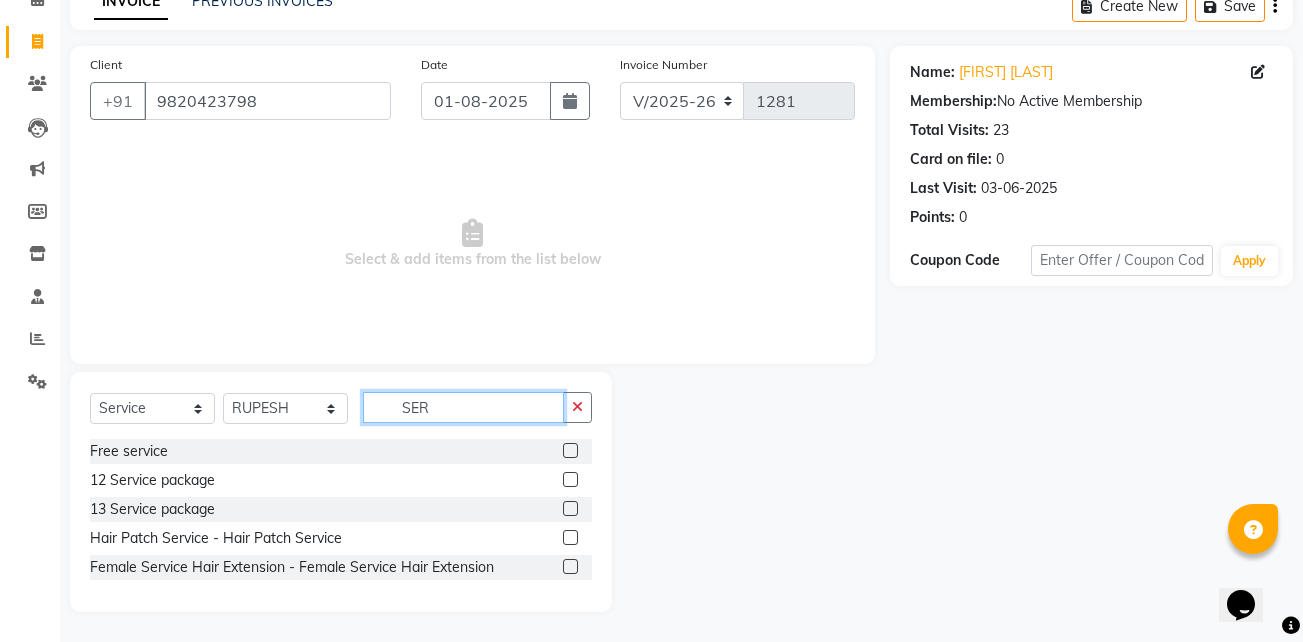 type on "SER" 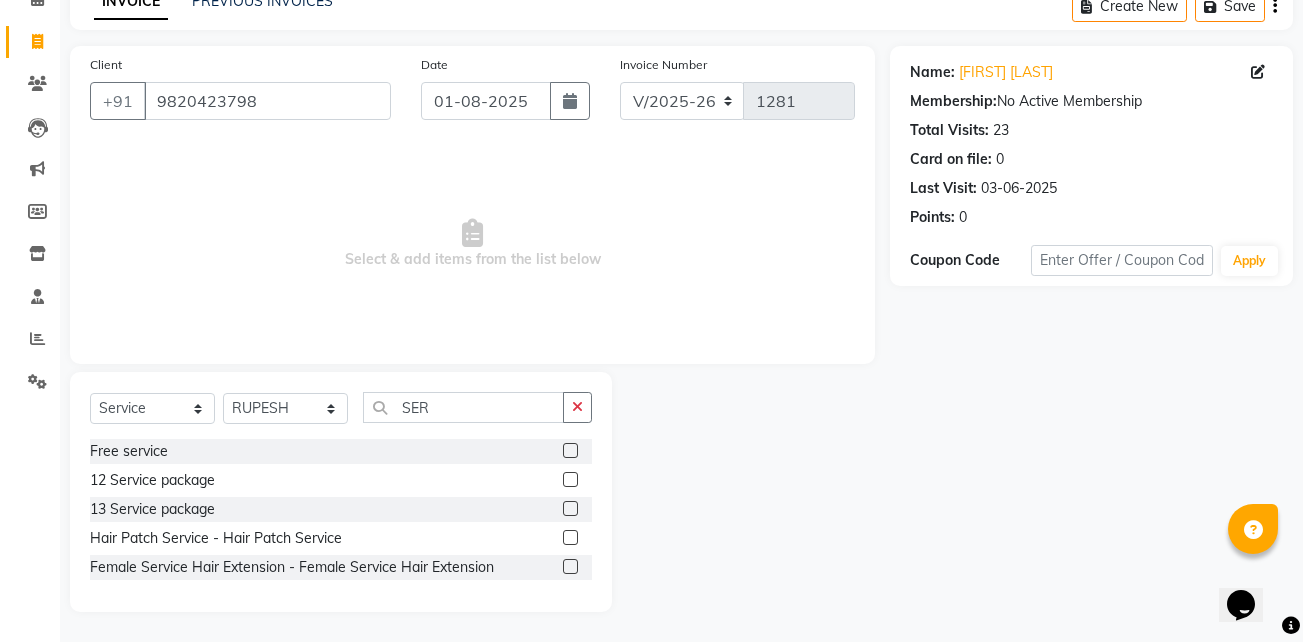 click 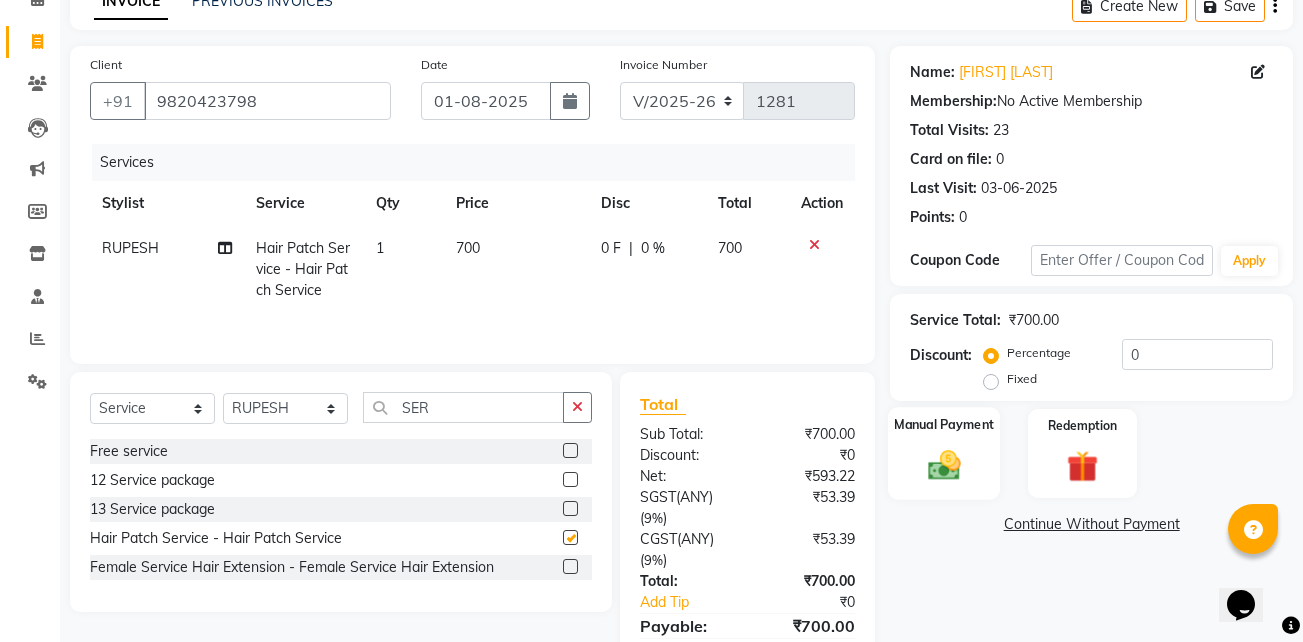 checkbox on "false" 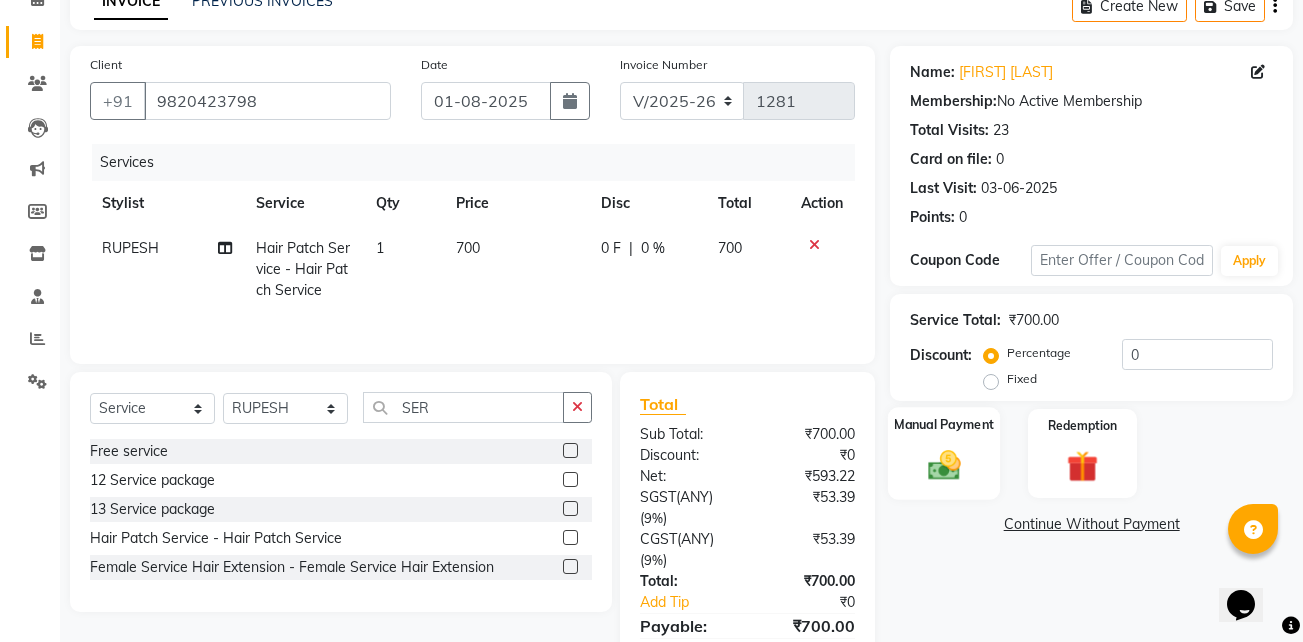 click 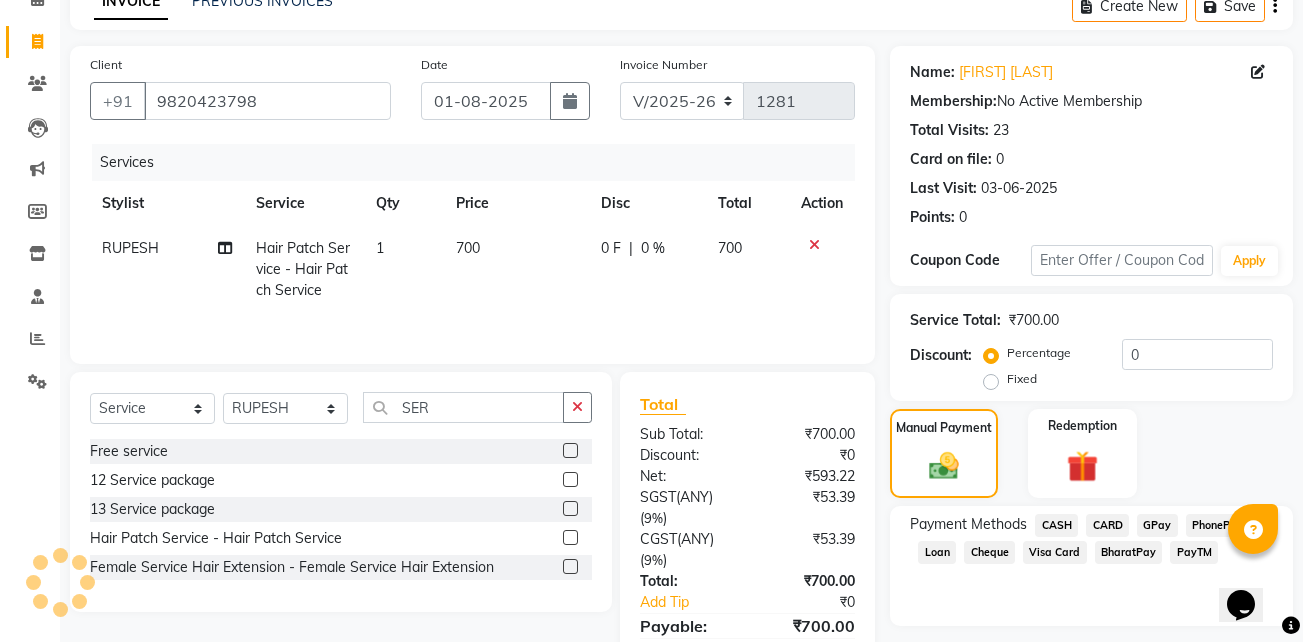 click on "GPay" 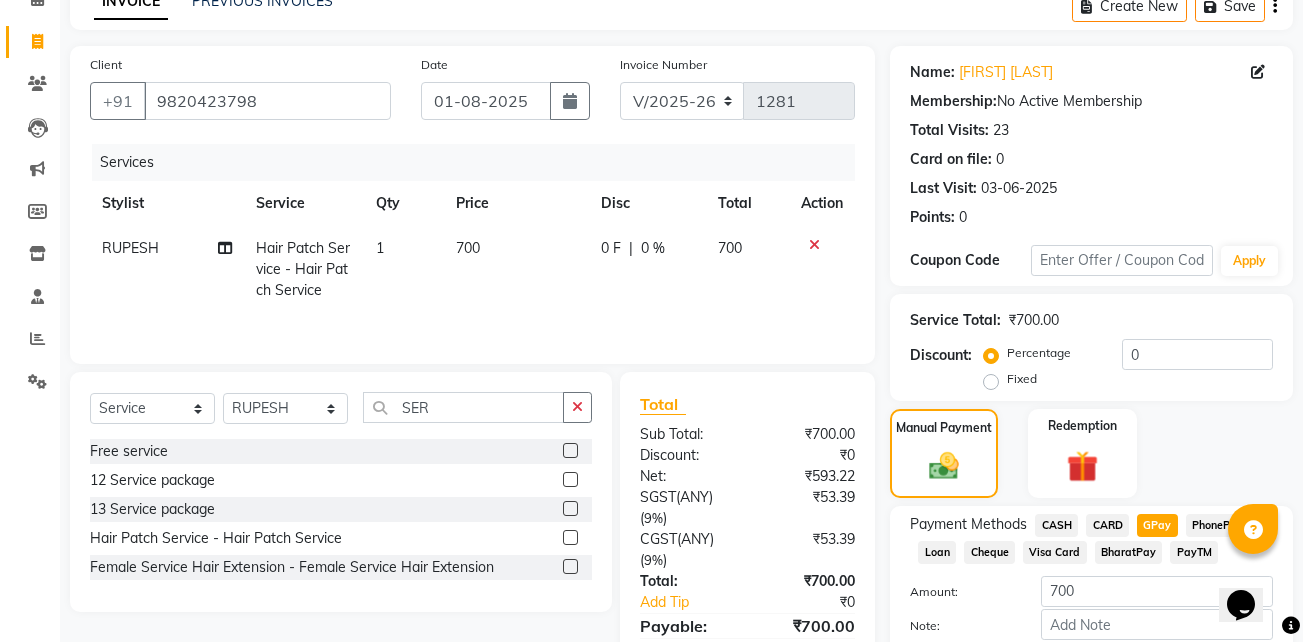 scroll, scrollTop: 215, scrollLeft: 0, axis: vertical 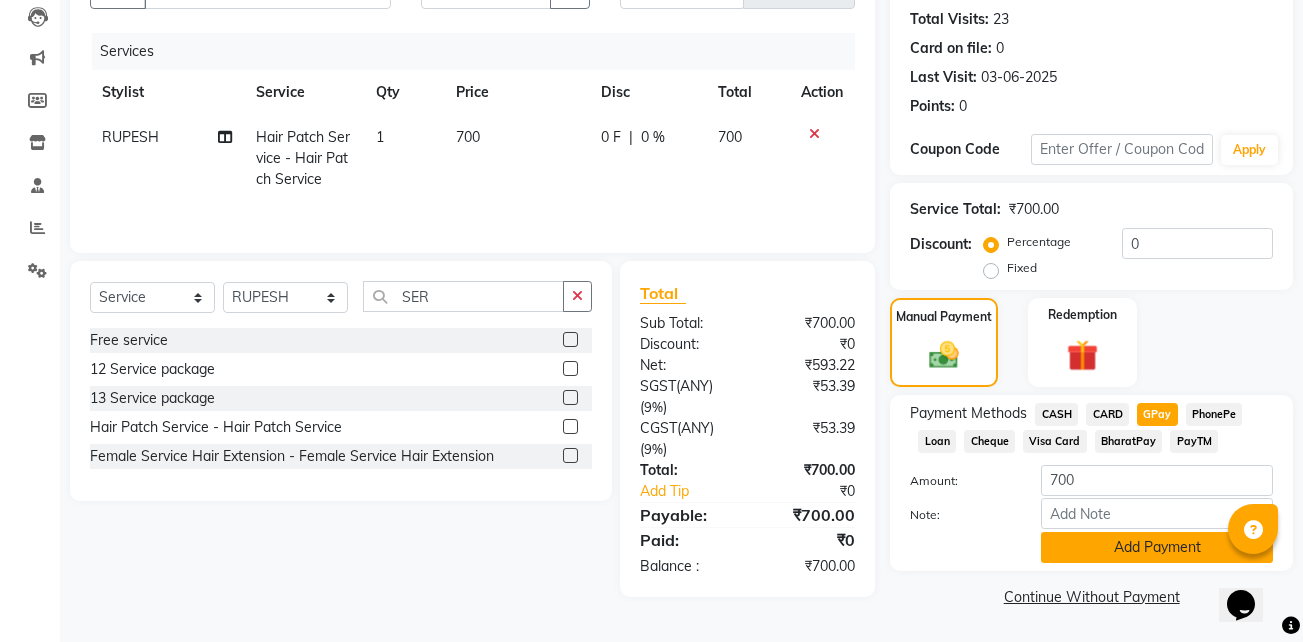click on "Add Payment" 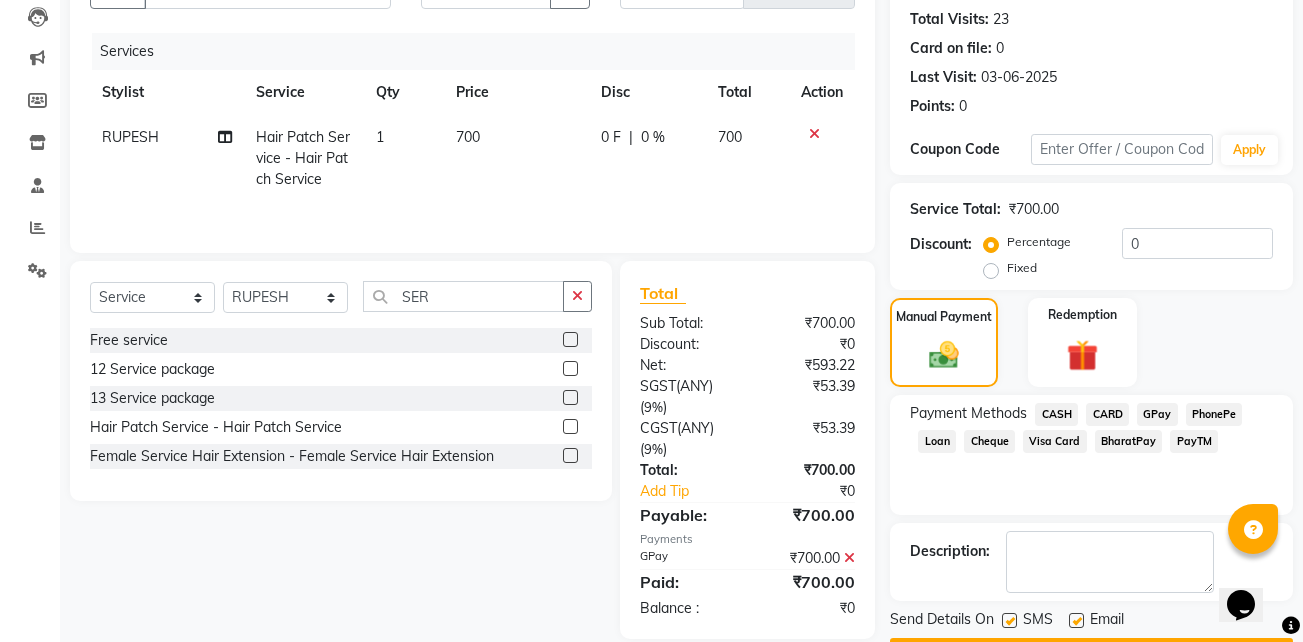 scroll, scrollTop: 272, scrollLeft: 0, axis: vertical 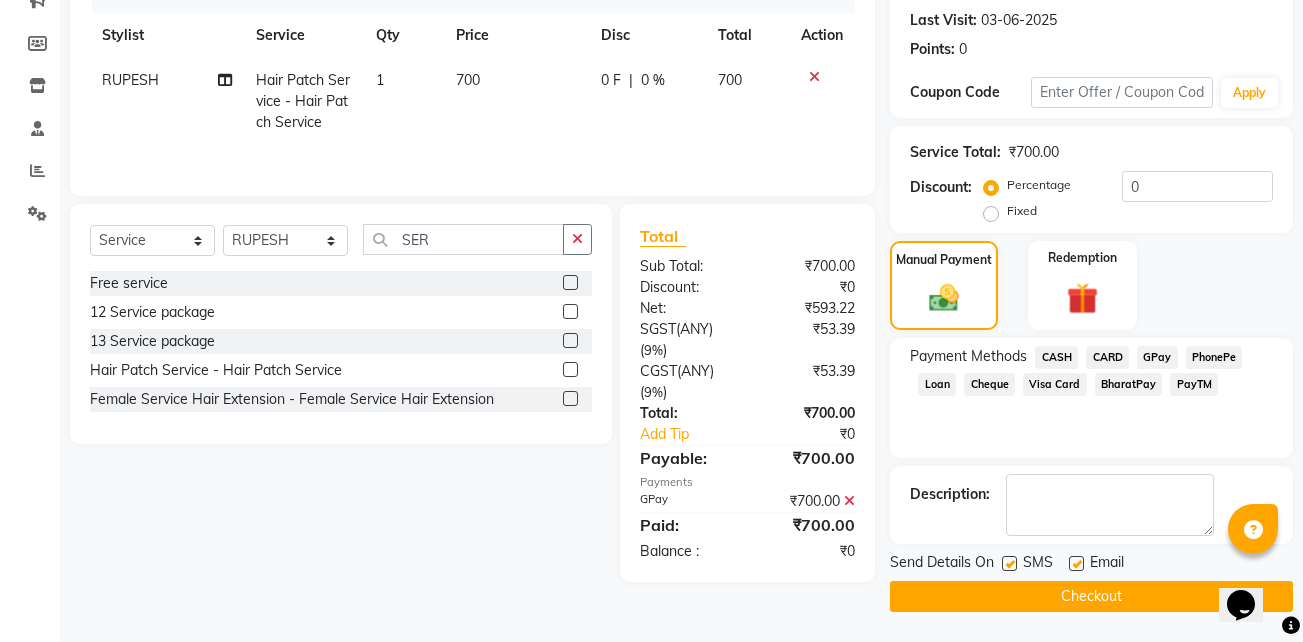 click 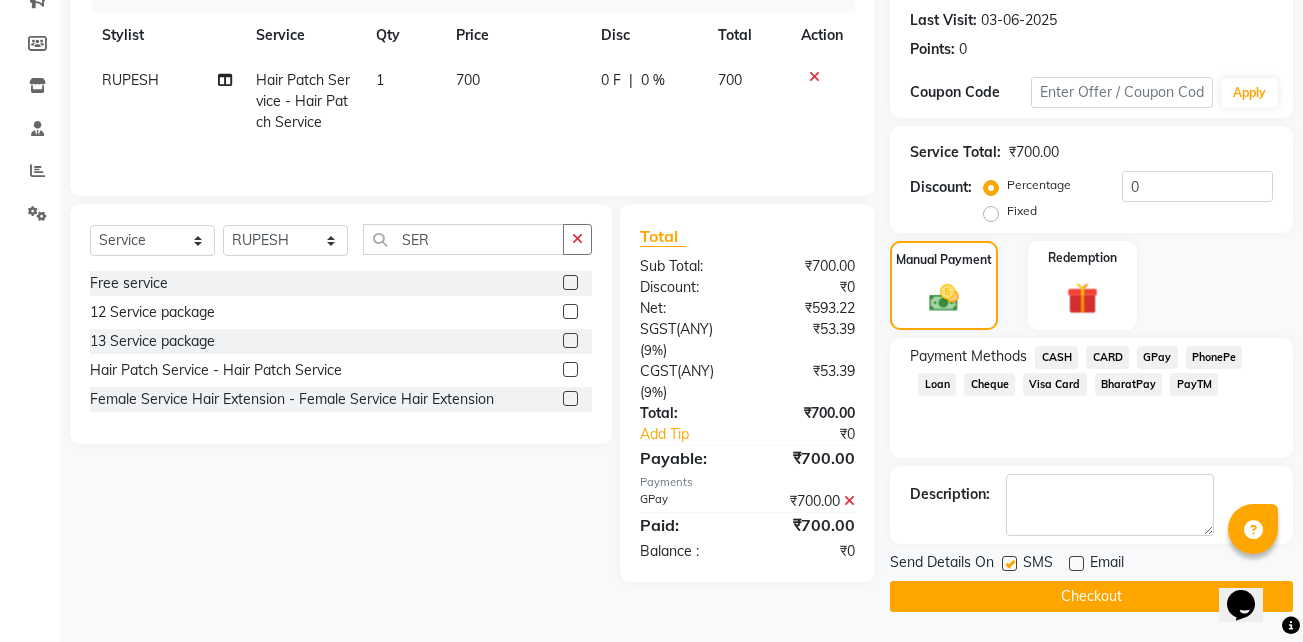 click 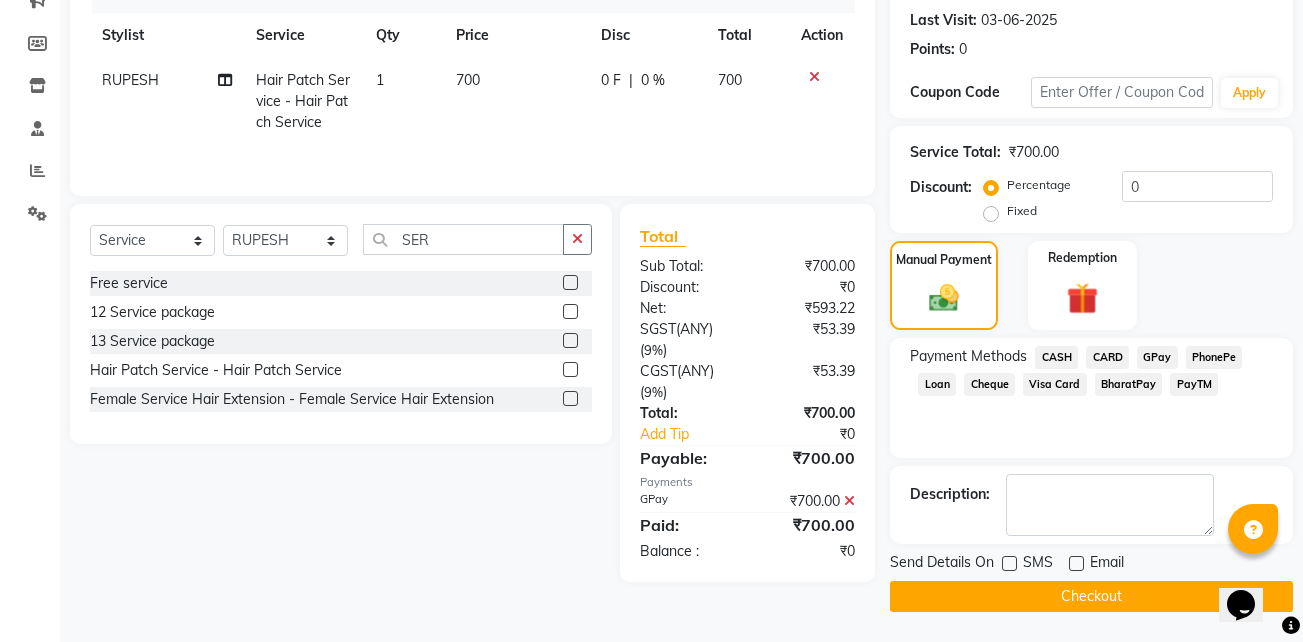 click on "Checkout" 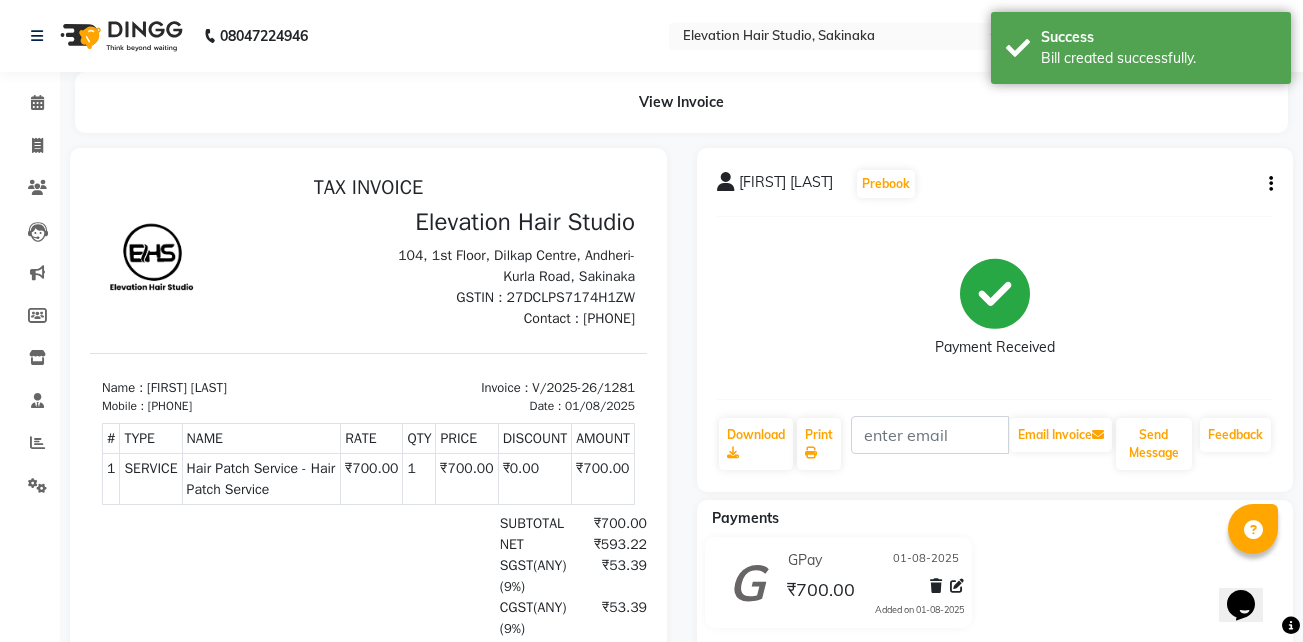 scroll, scrollTop: 0, scrollLeft: 0, axis: both 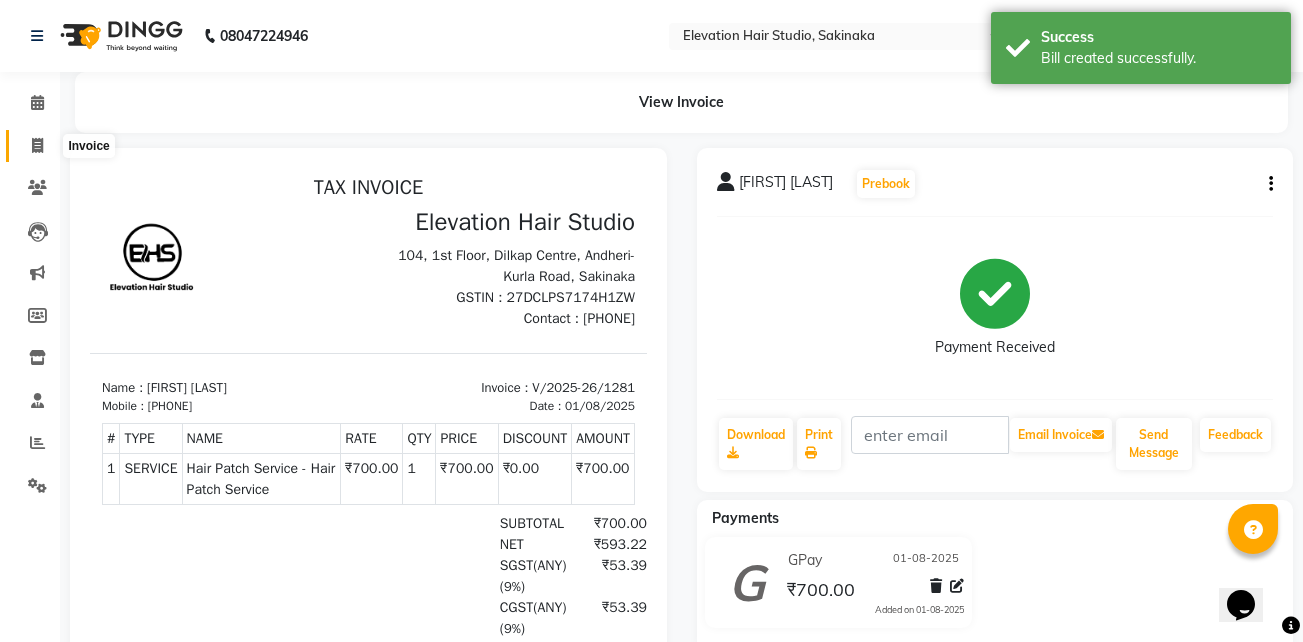 click 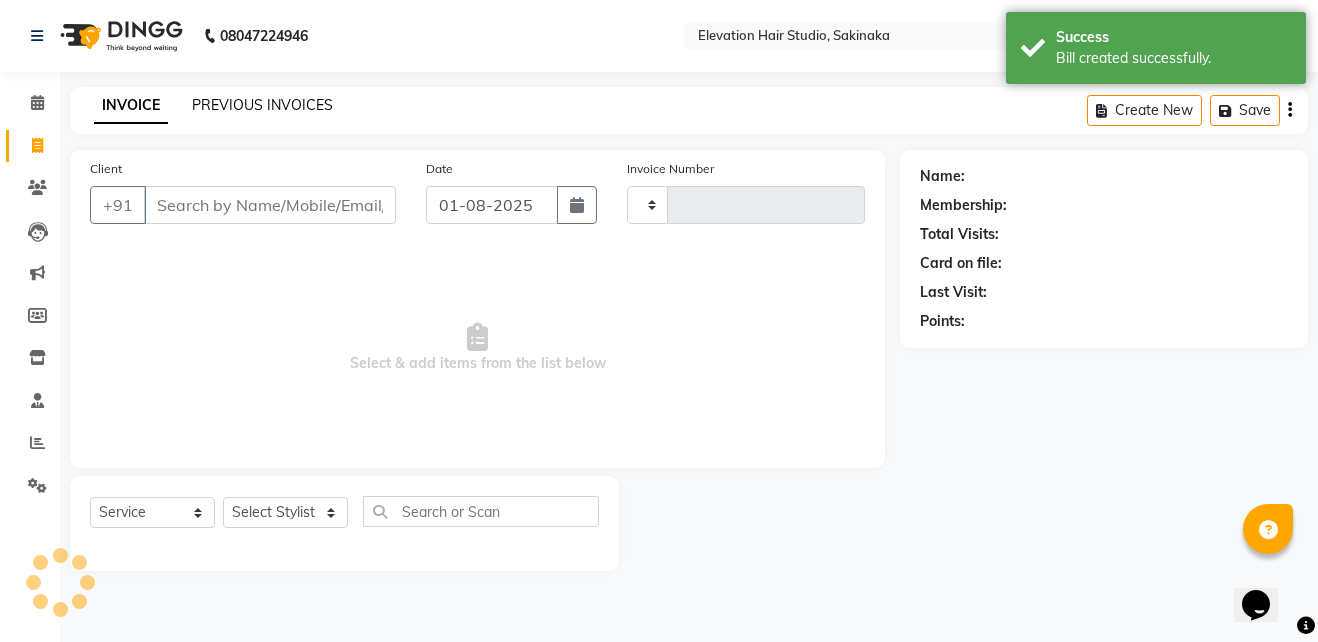 type on "1282" 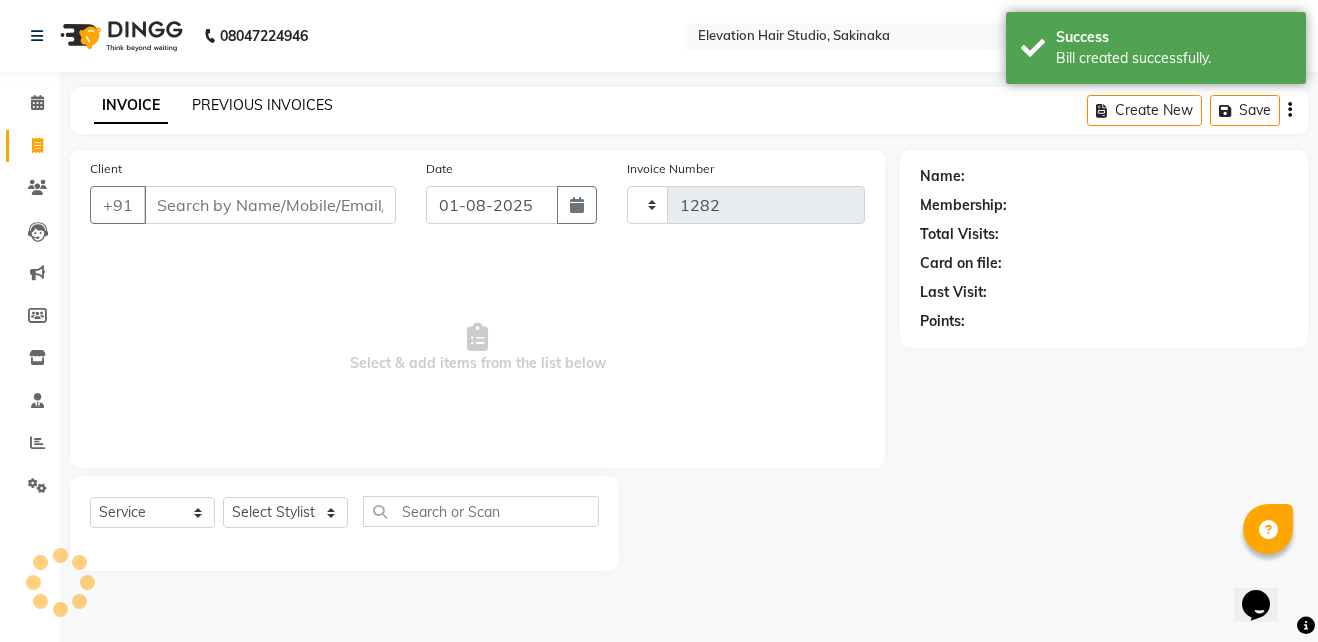 select on "4949" 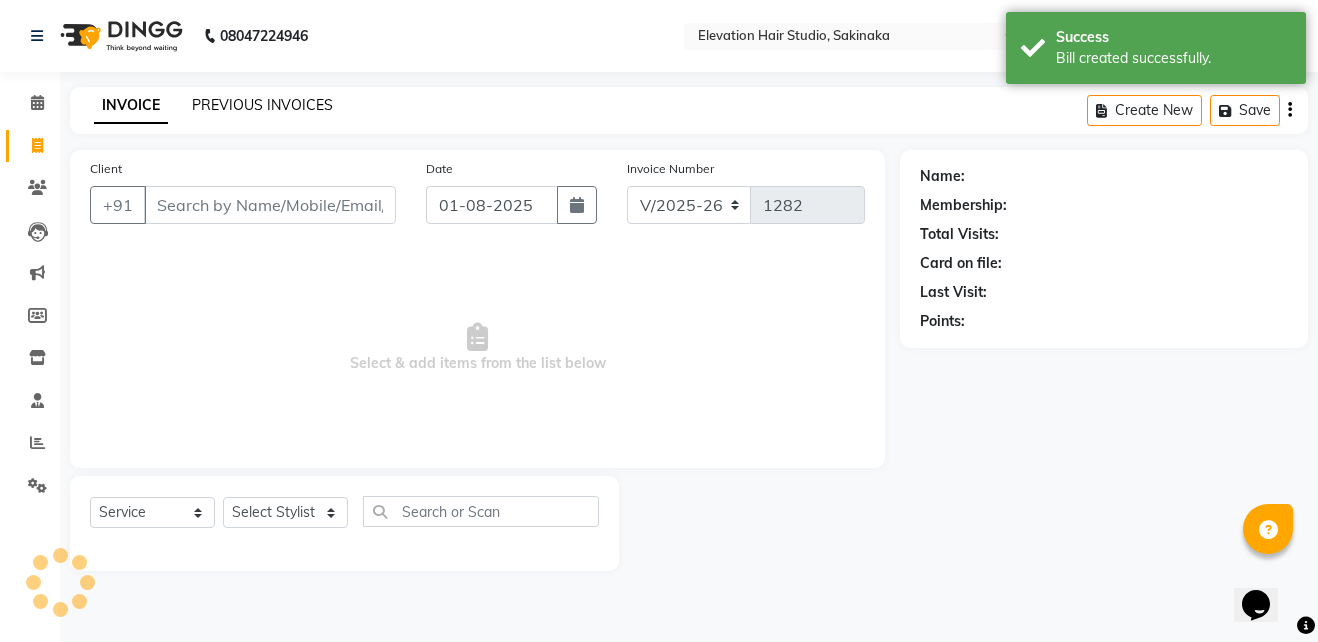 click on "PREVIOUS INVOICES" 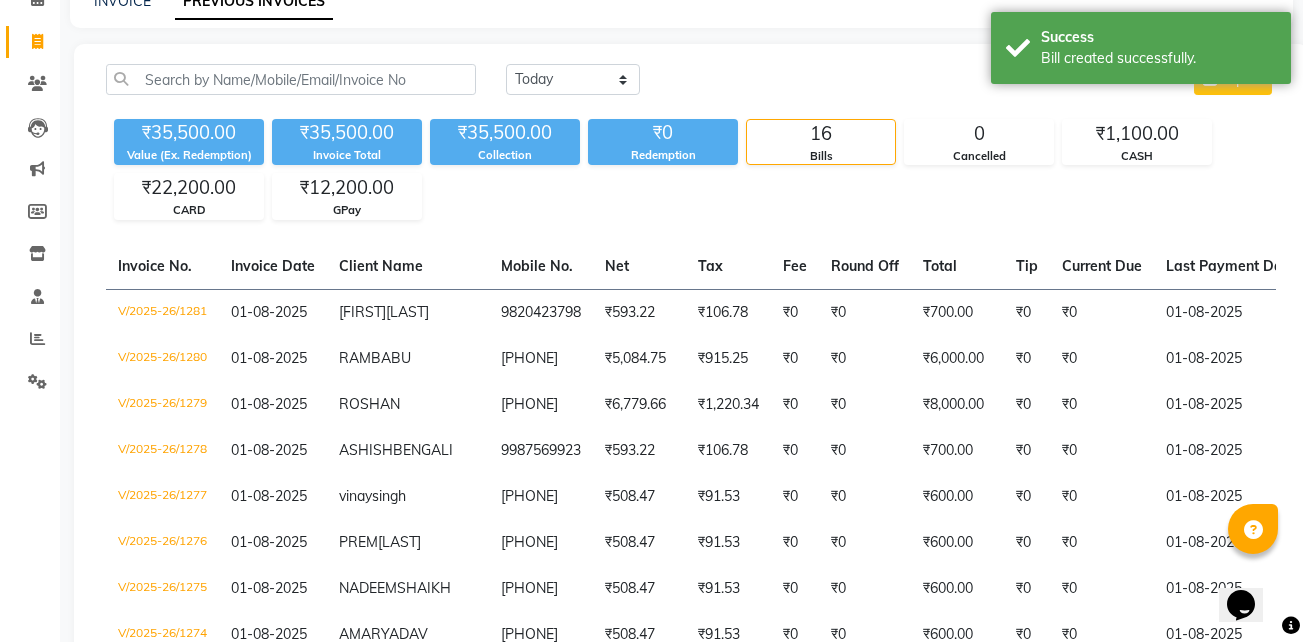 scroll, scrollTop: 106, scrollLeft: 0, axis: vertical 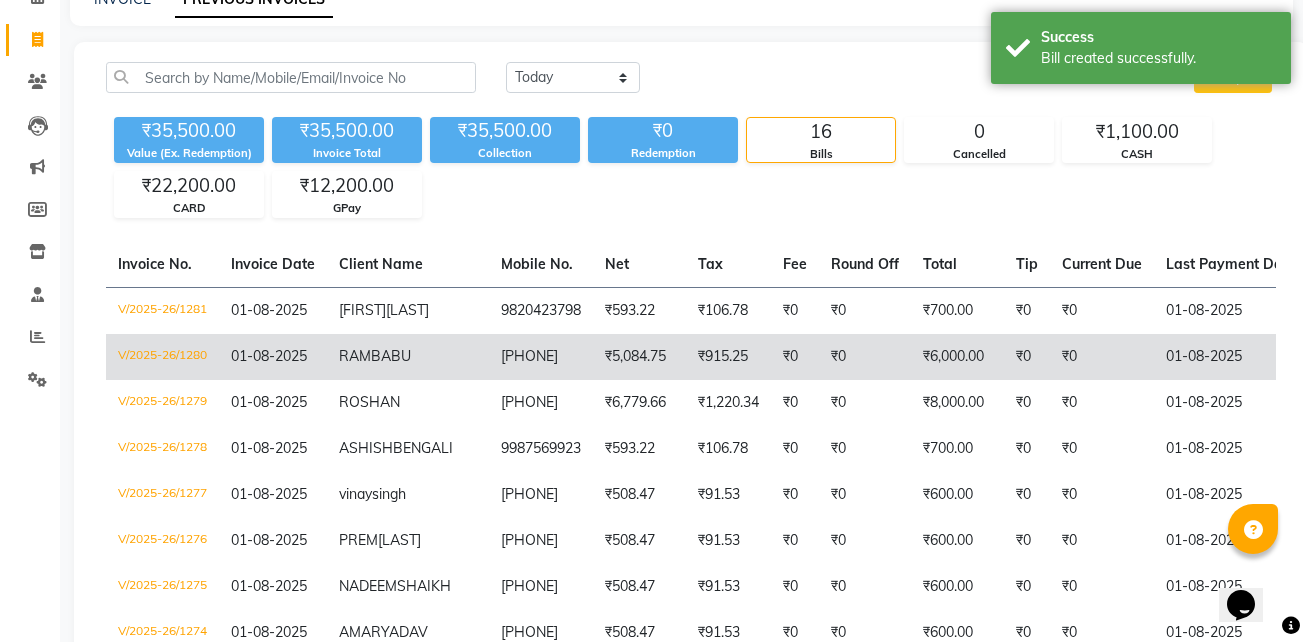 click on "7387620318" 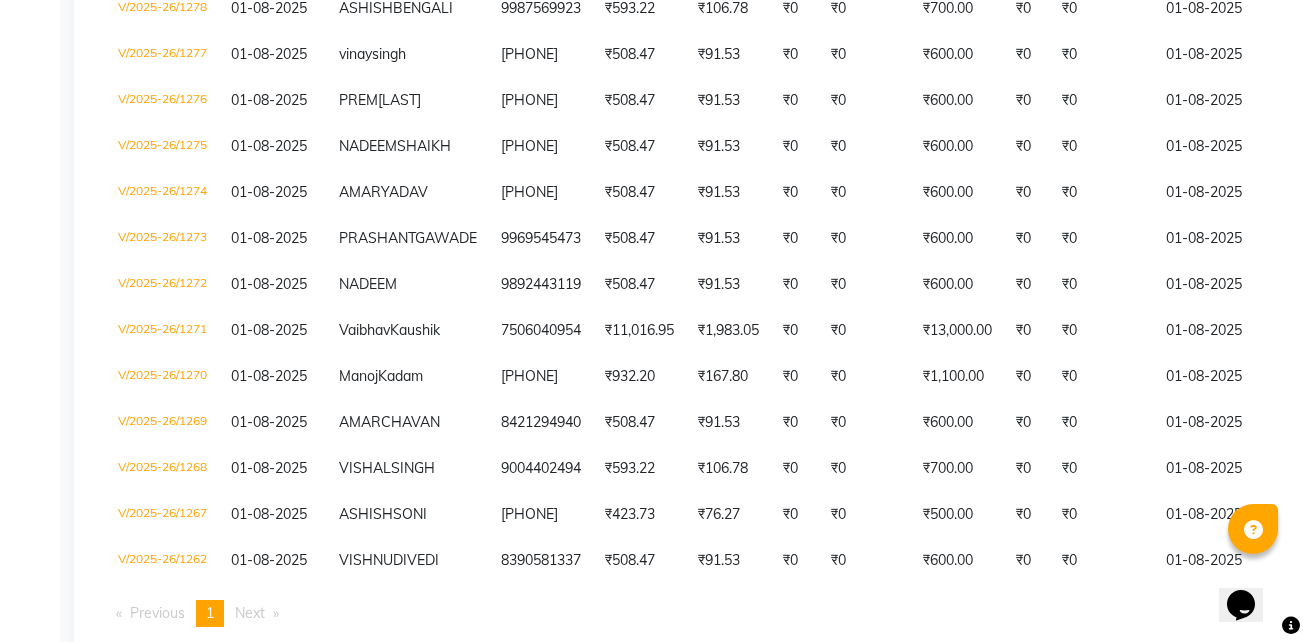 scroll, scrollTop: 0, scrollLeft: 0, axis: both 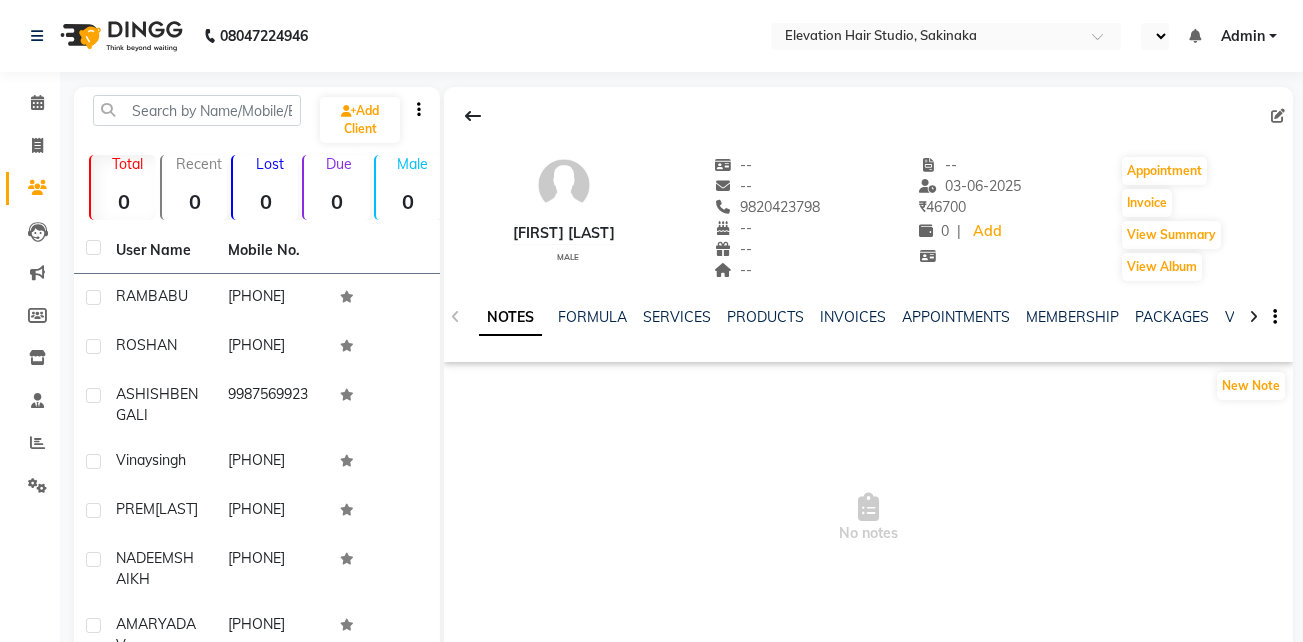 select on "en" 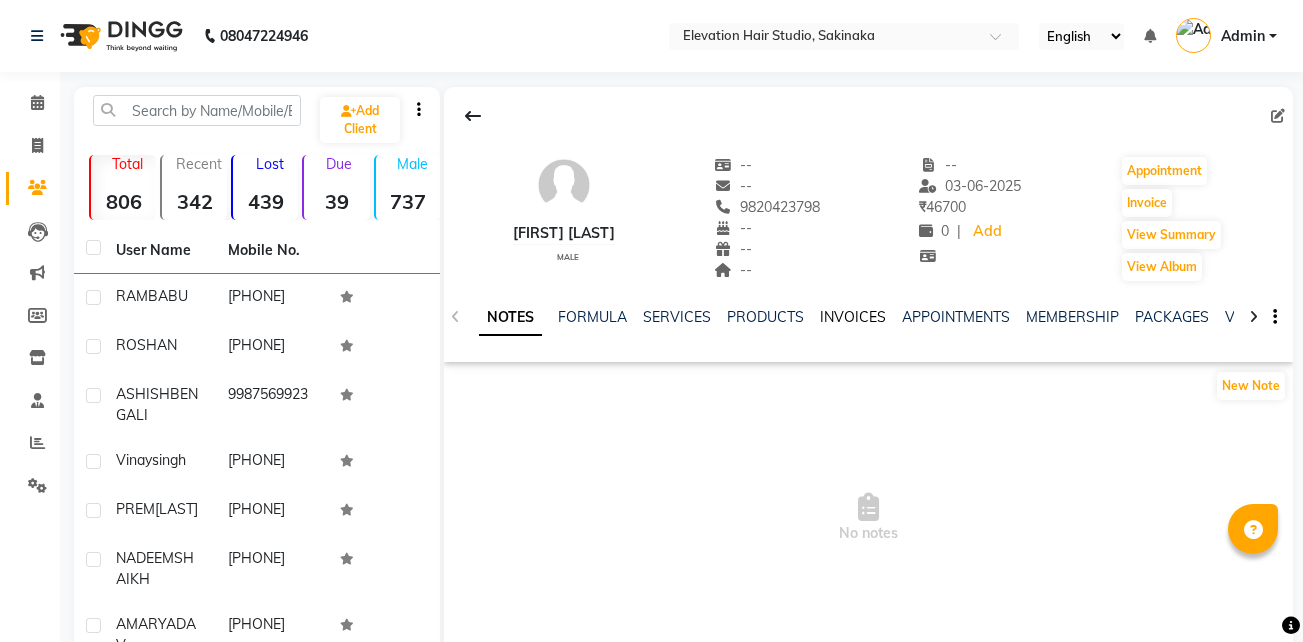 click on "INVOICES" 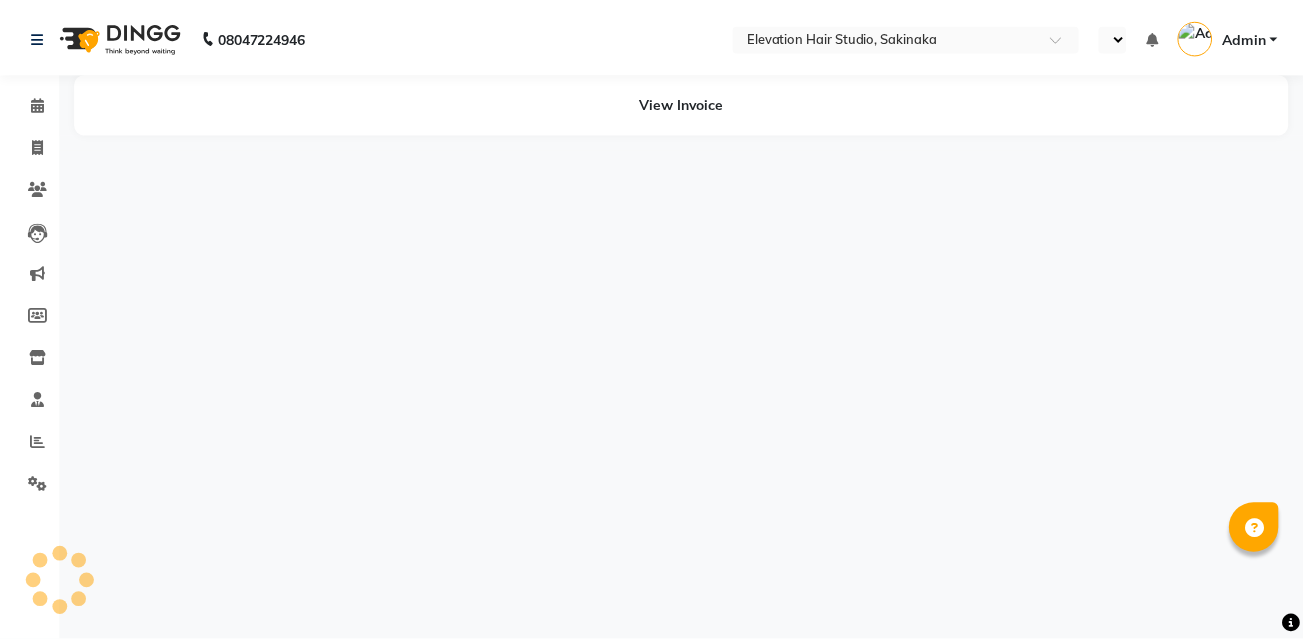 scroll, scrollTop: 0, scrollLeft: 0, axis: both 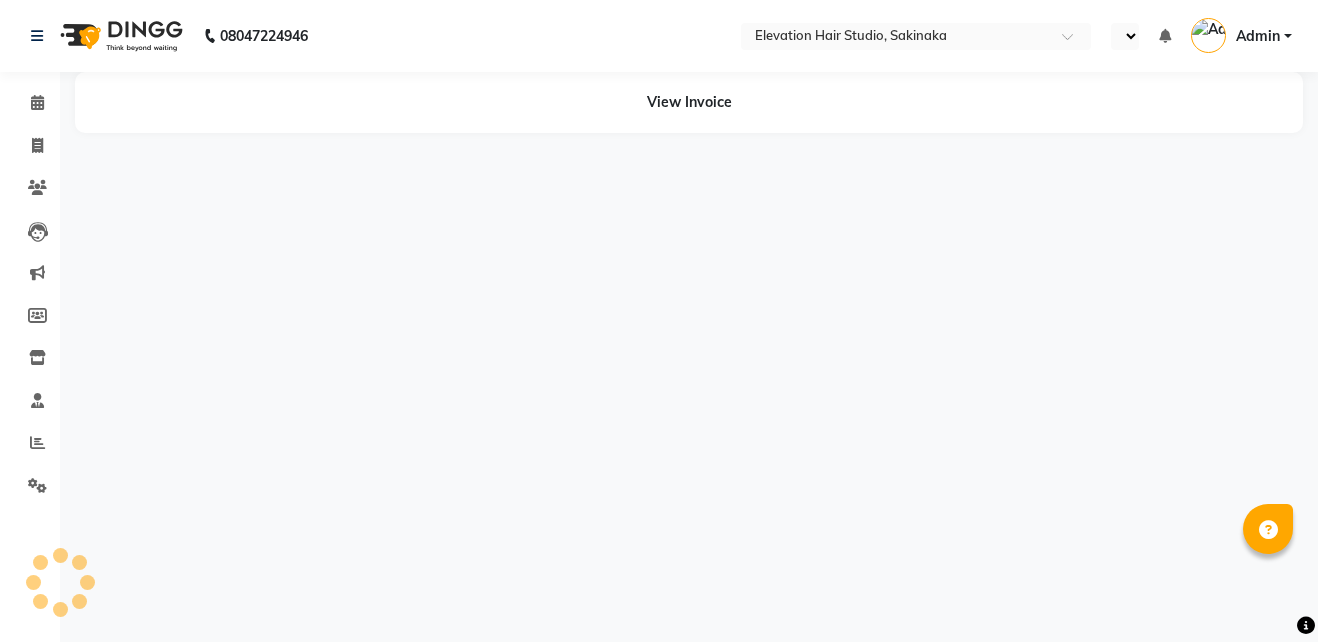 select on "en" 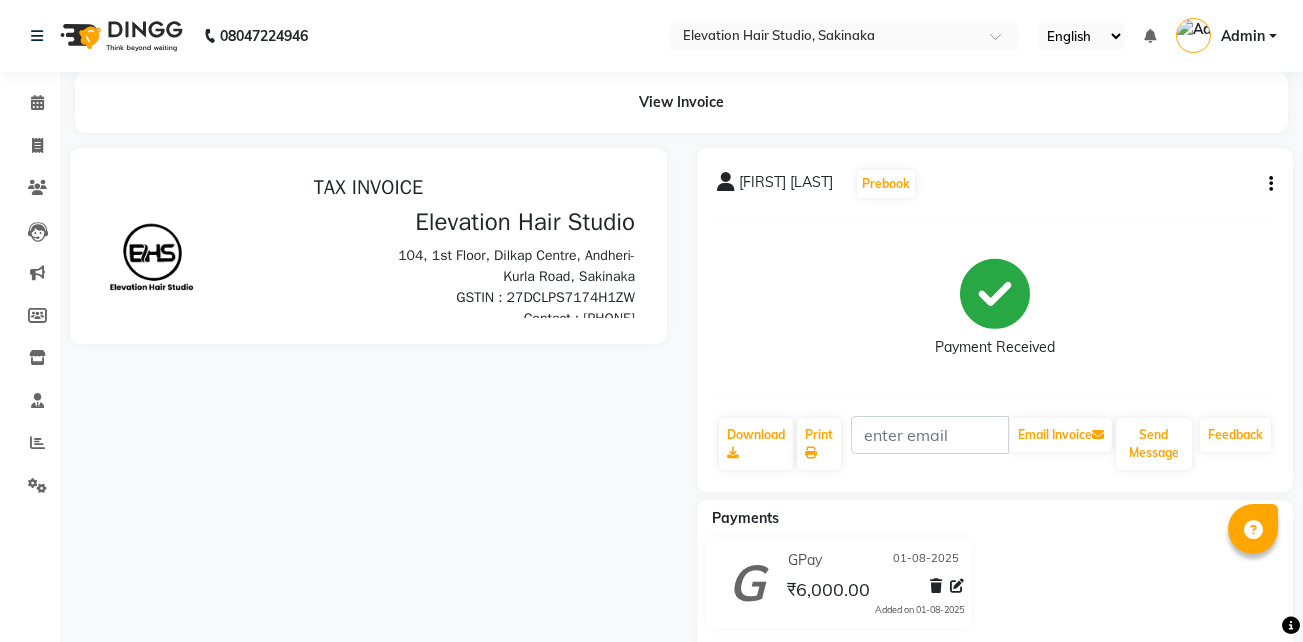 scroll, scrollTop: 0, scrollLeft: 0, axis: both 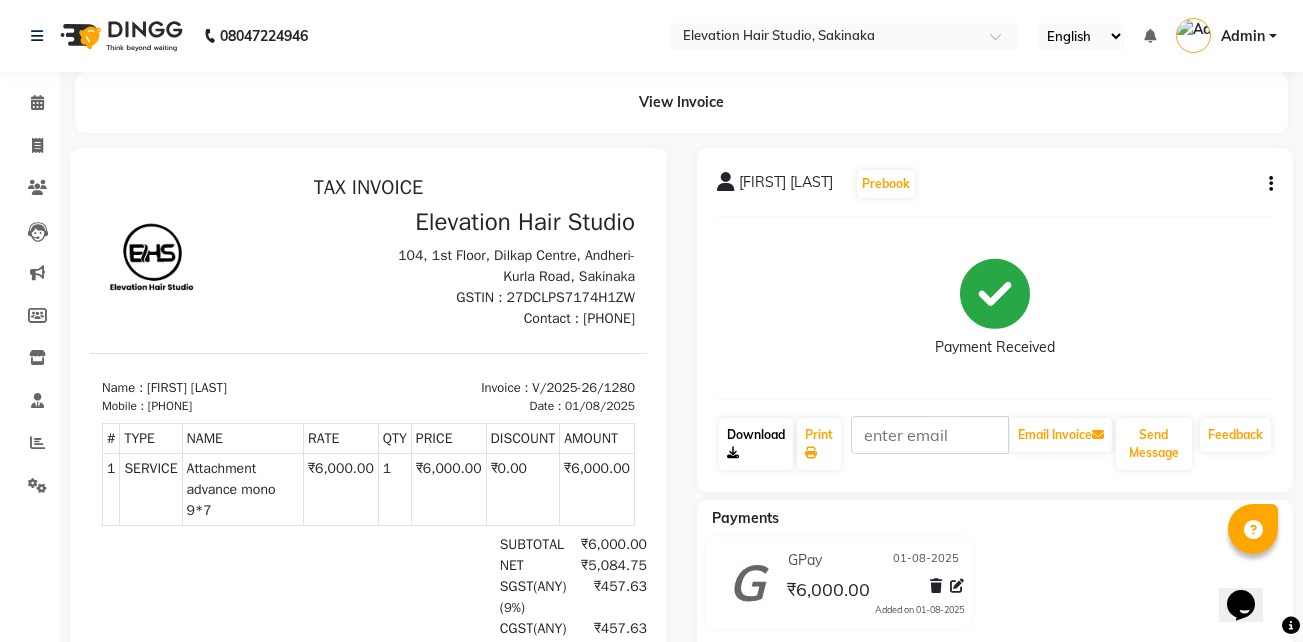 click on "Download" 